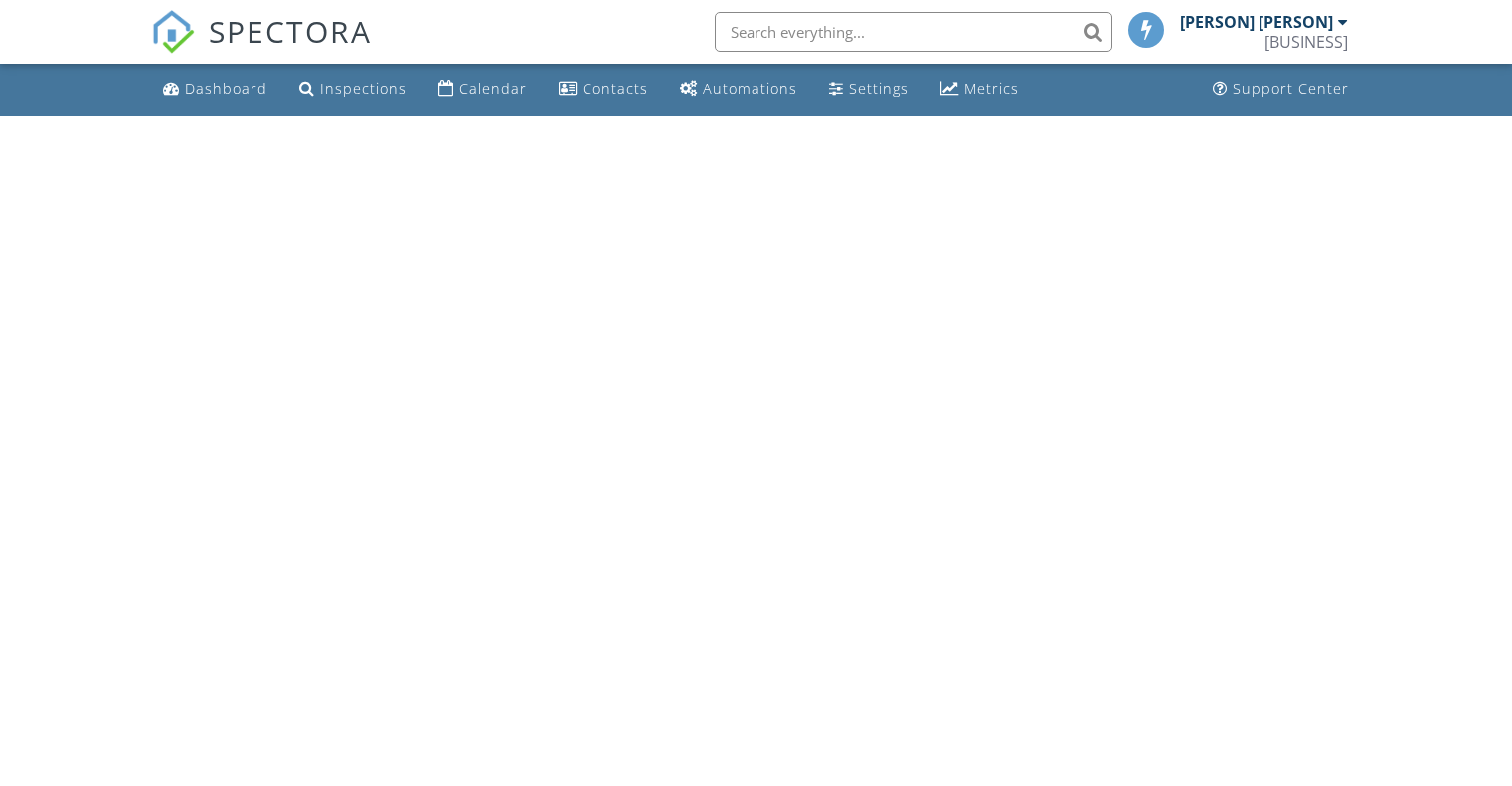 scroll, scrollTop: 0, scrollLeft: 0, axis: both 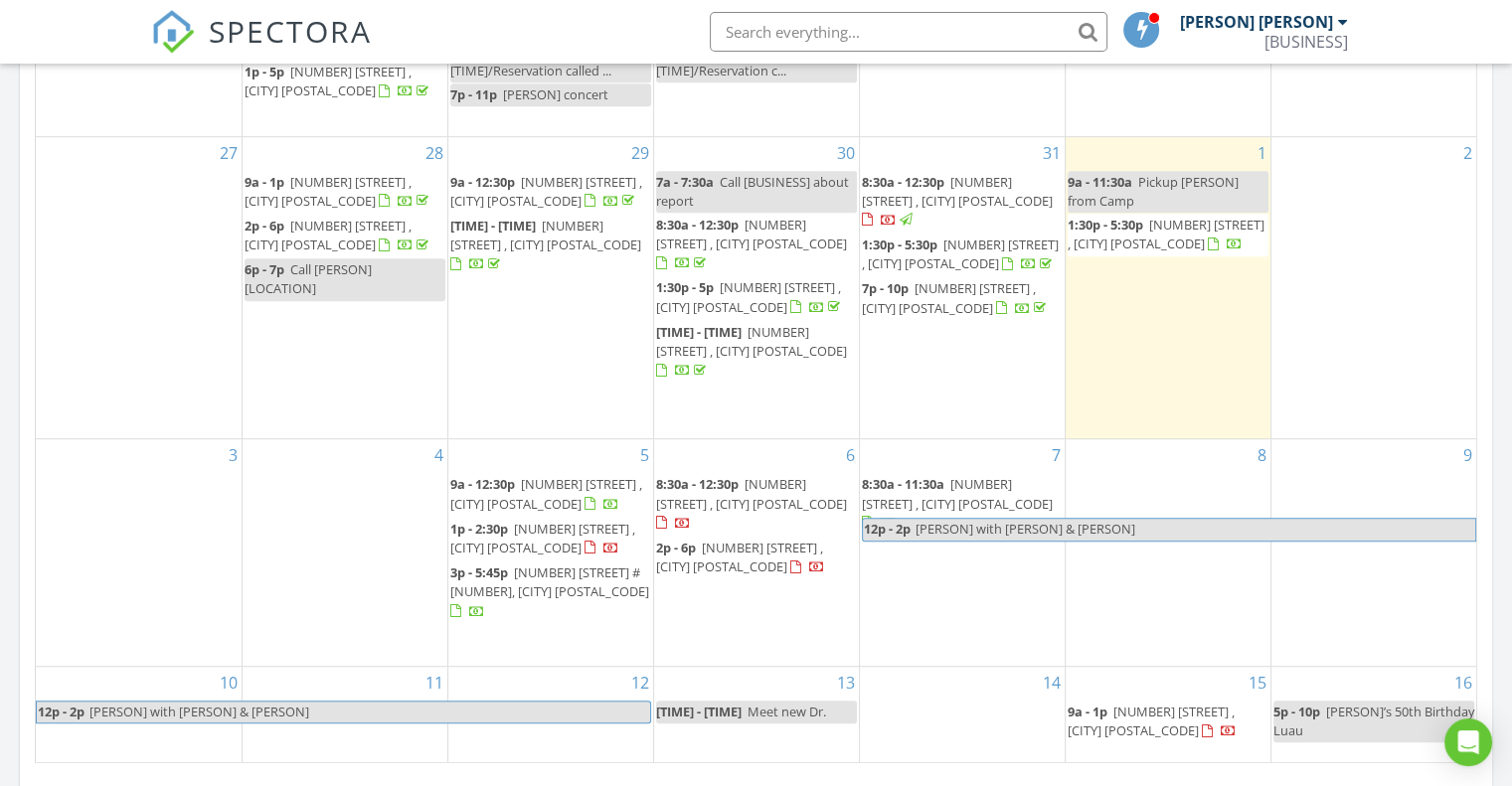 click on "4" at bounding box center (345, 552) 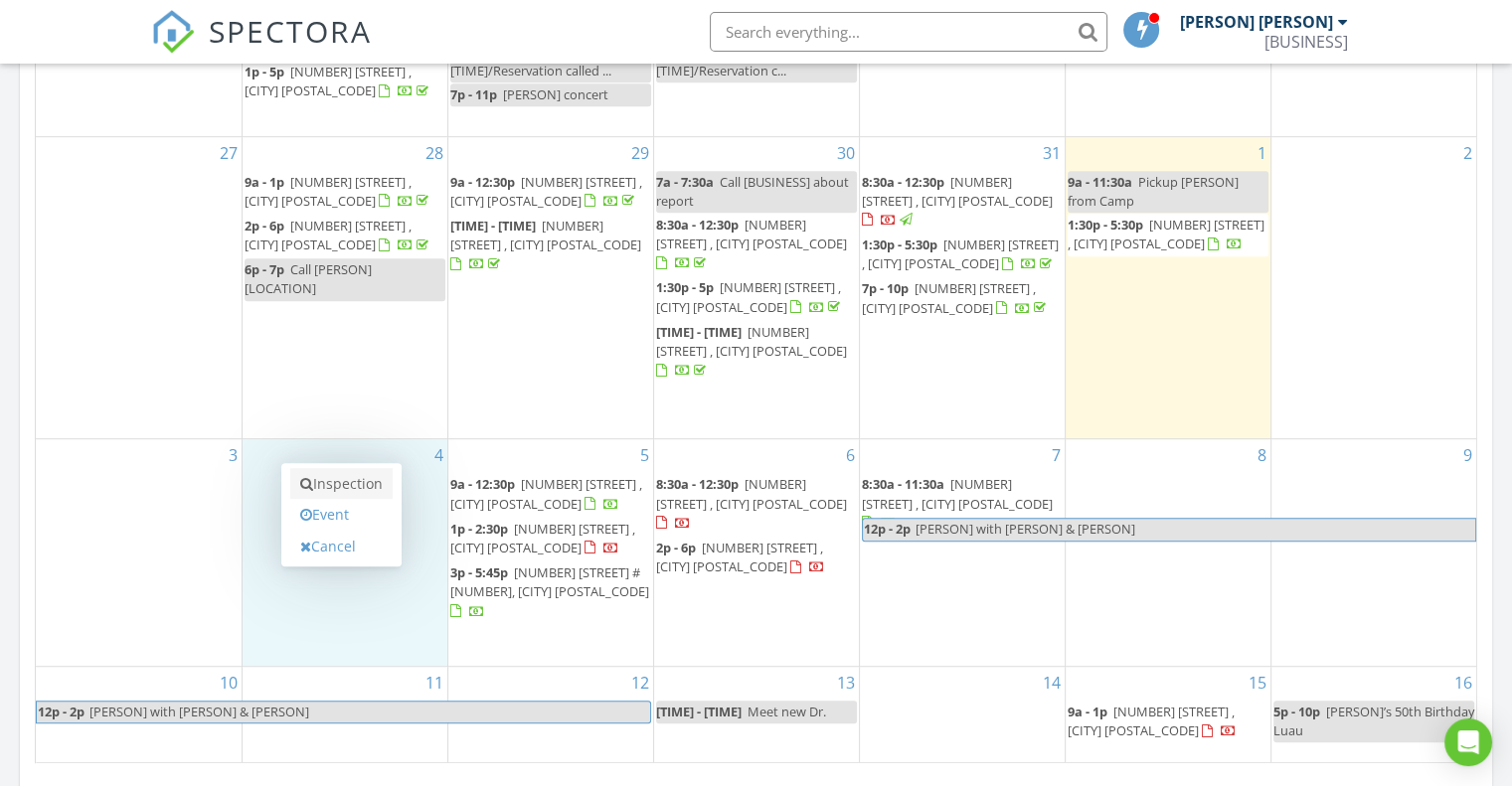click on "Inspection" at bounding box center (341, 484) 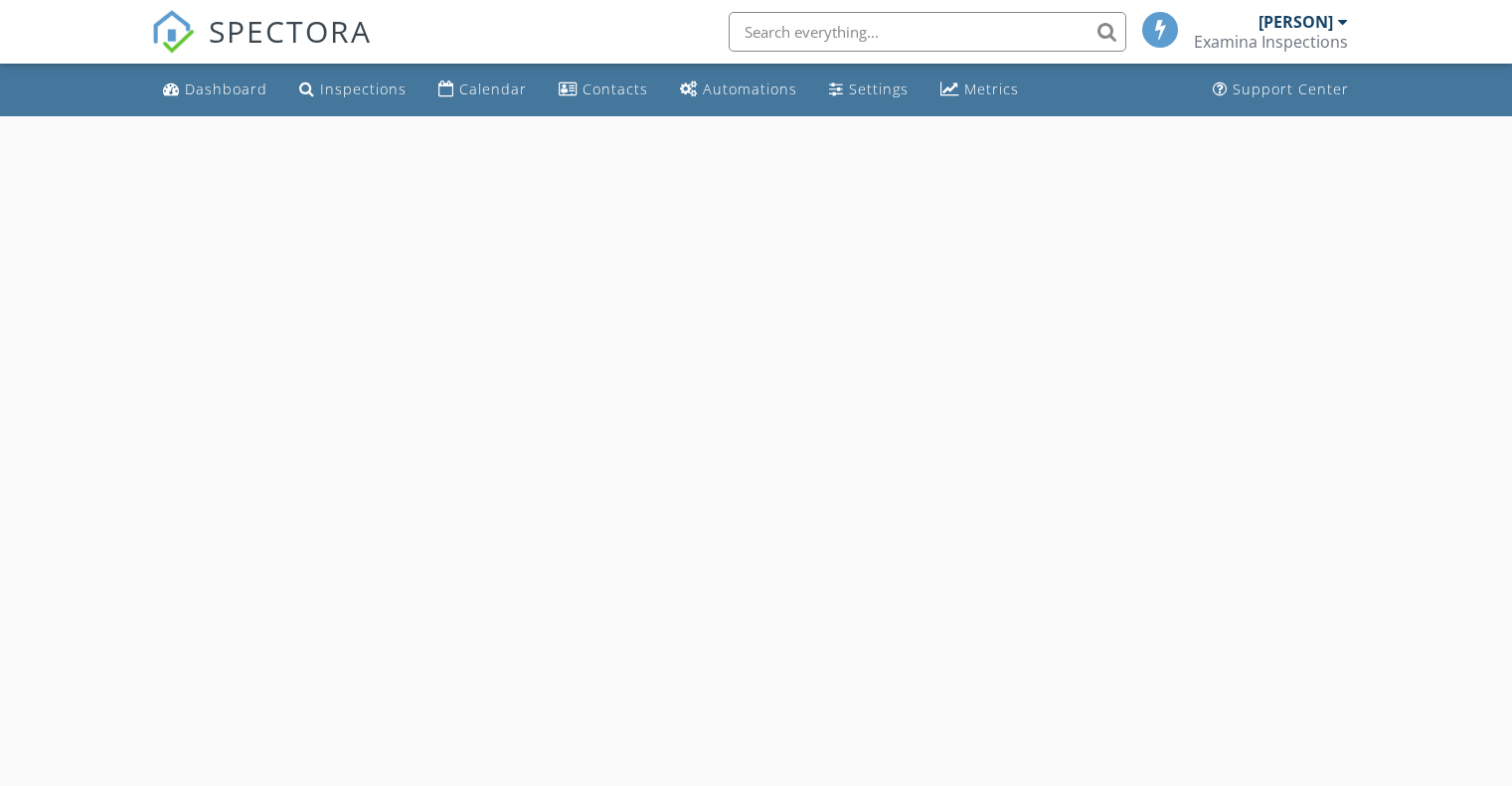 scroll, scrollTop: 0, scrollLeft: 0, axis: both 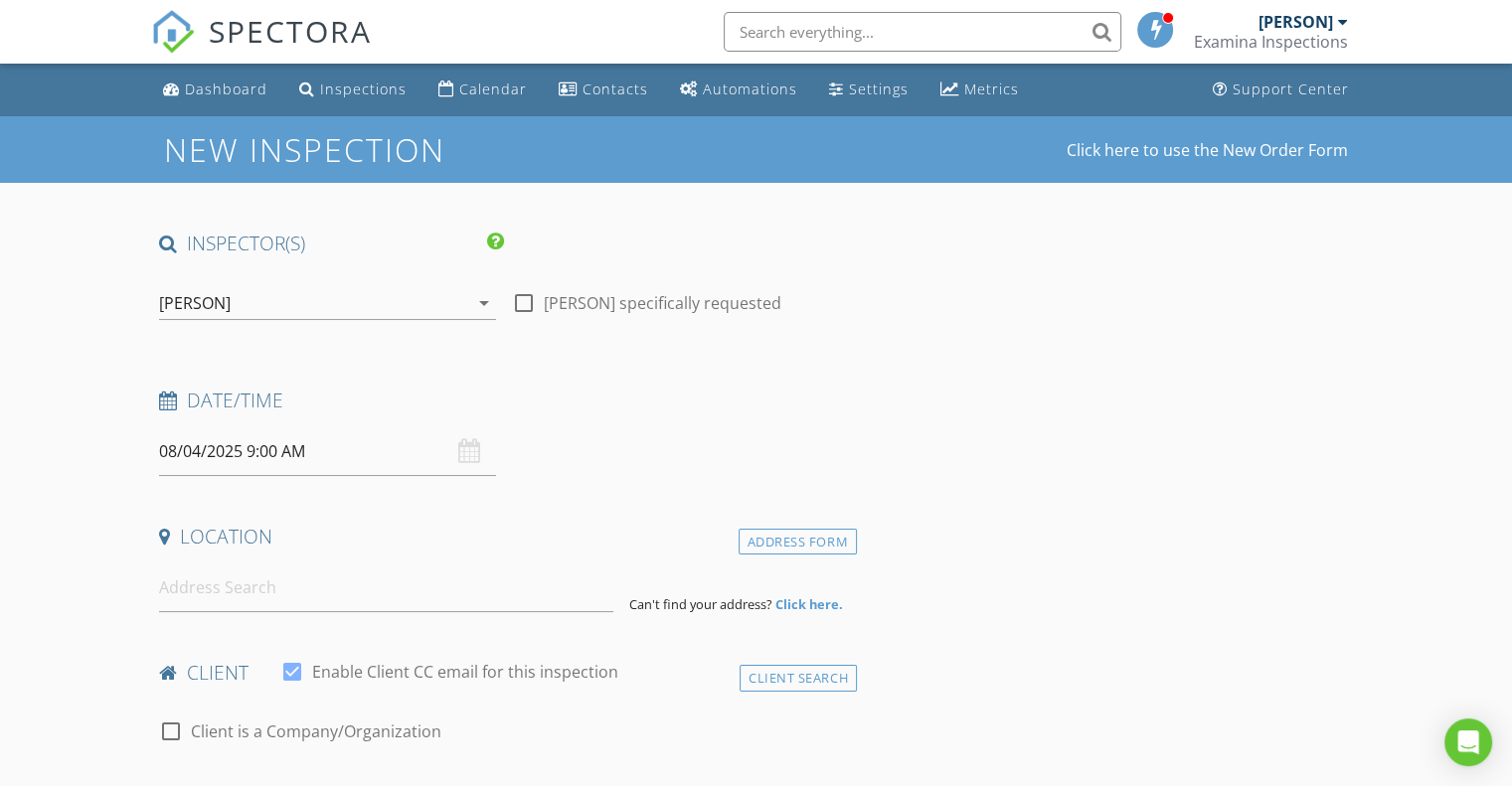 click on "08/04/2025 9:00 AM" at bounding box center [327, 451] 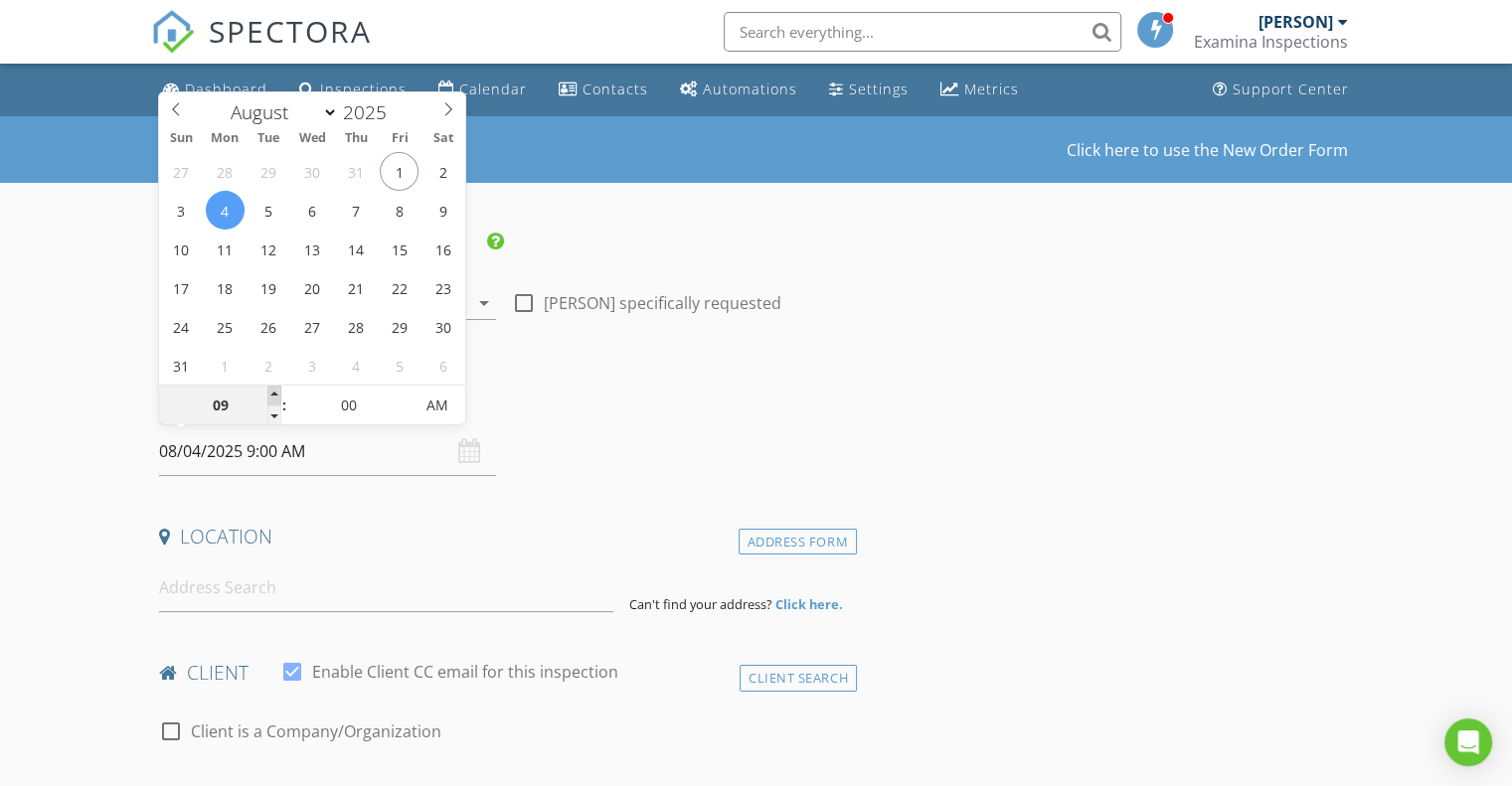 type on "10" 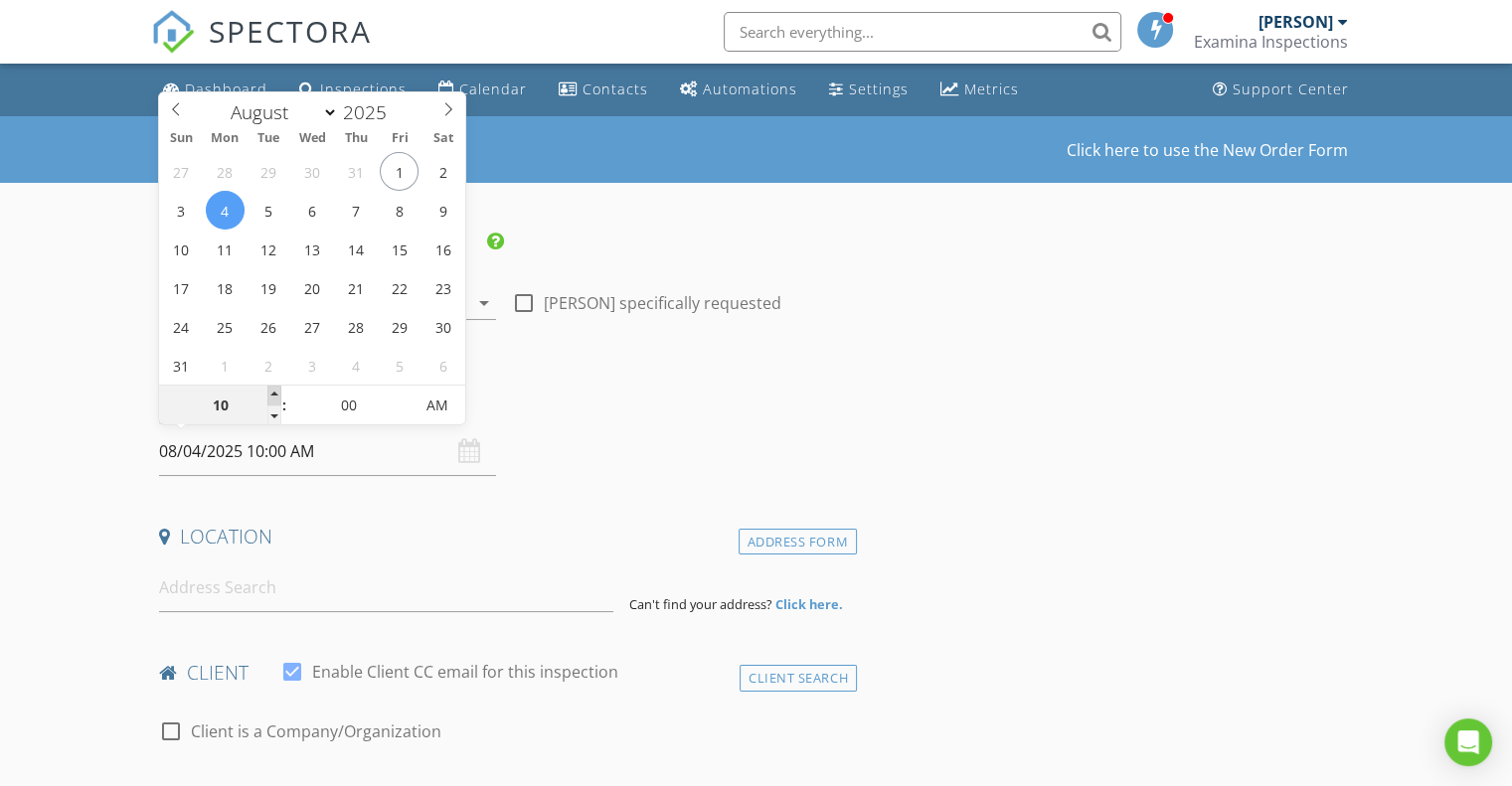 click at bounding box center (274, 395) 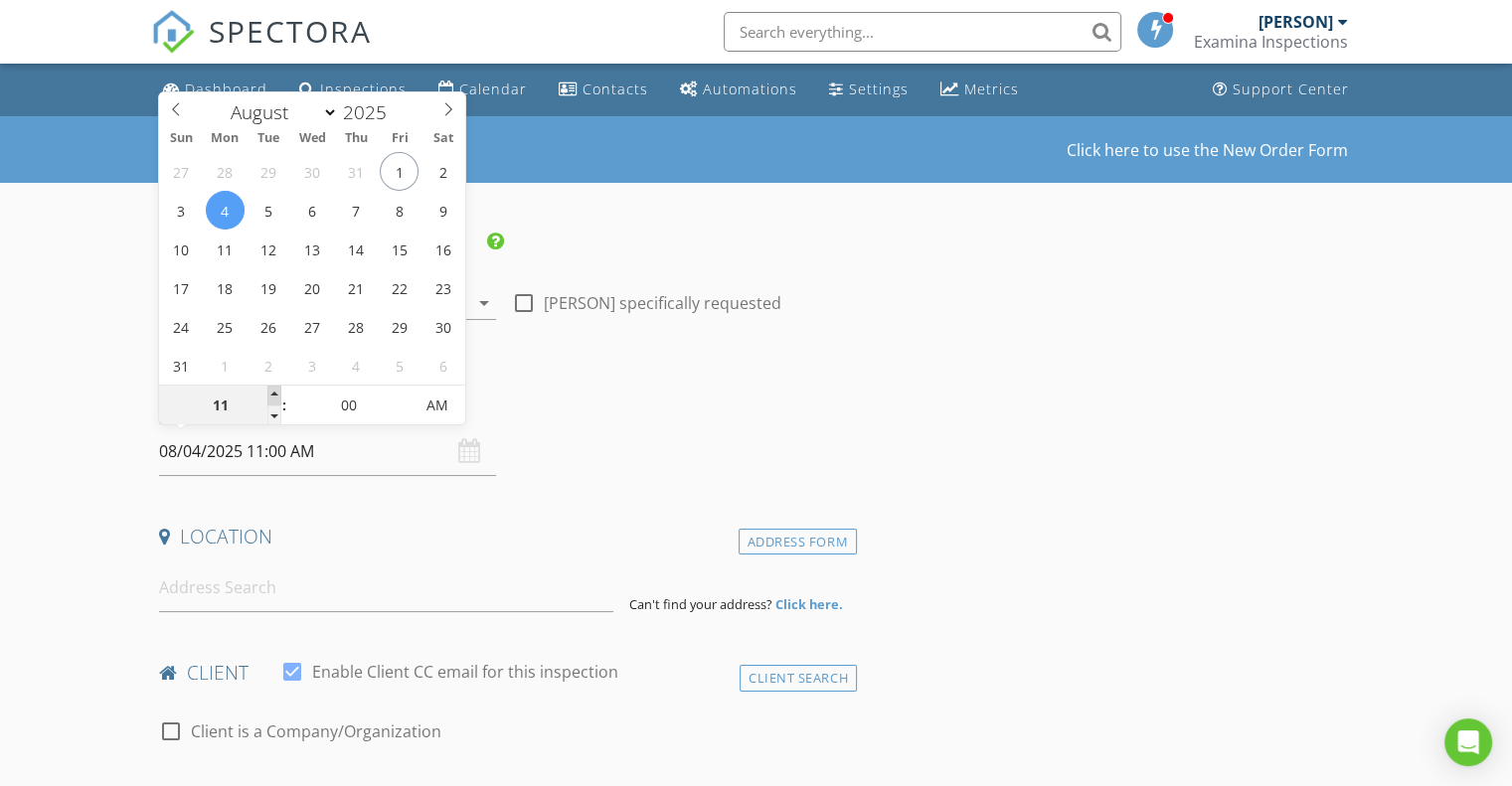 click at bounding box center [274, 395] 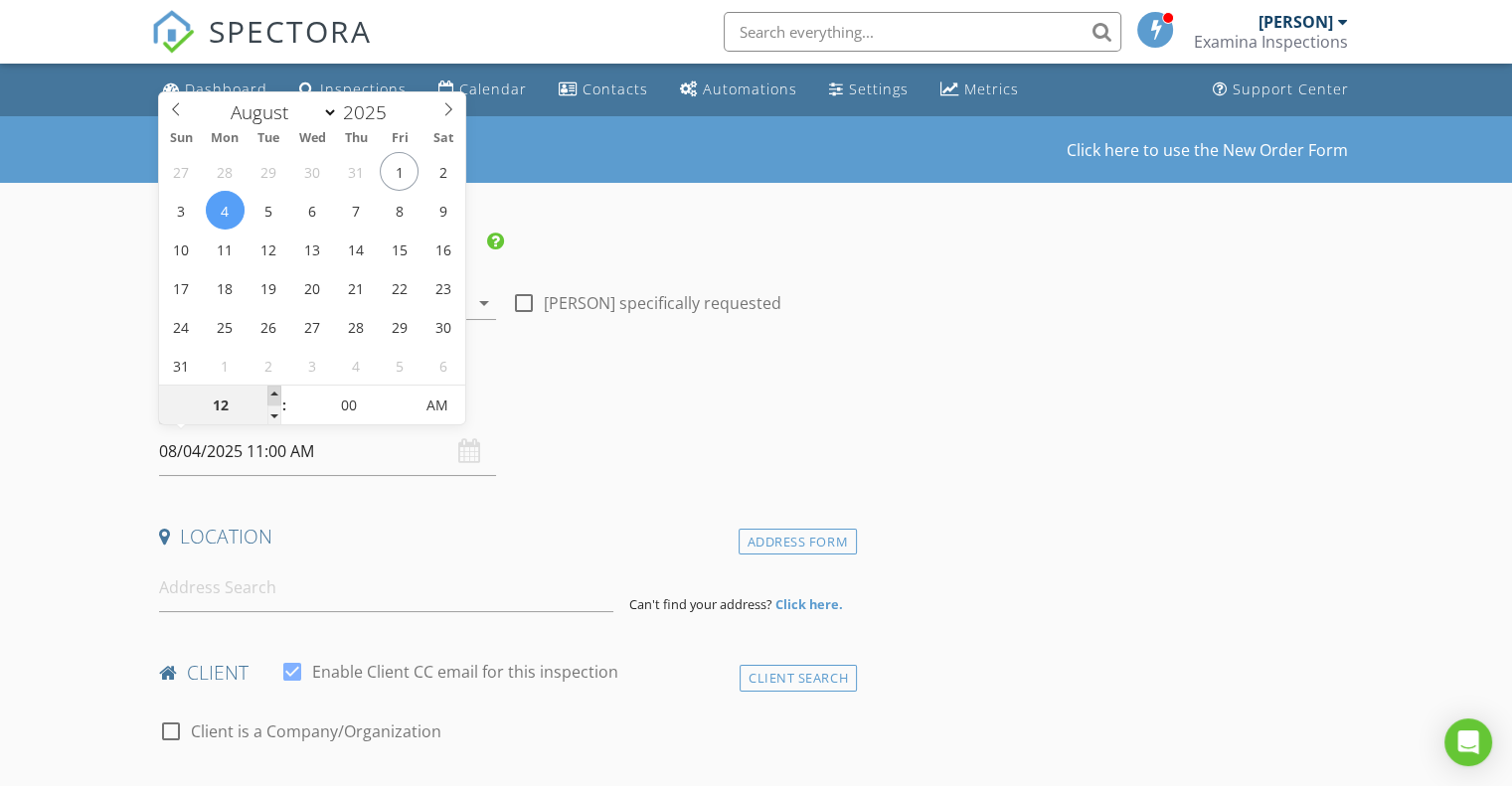 type on "08/04/2025 12:00 PM" 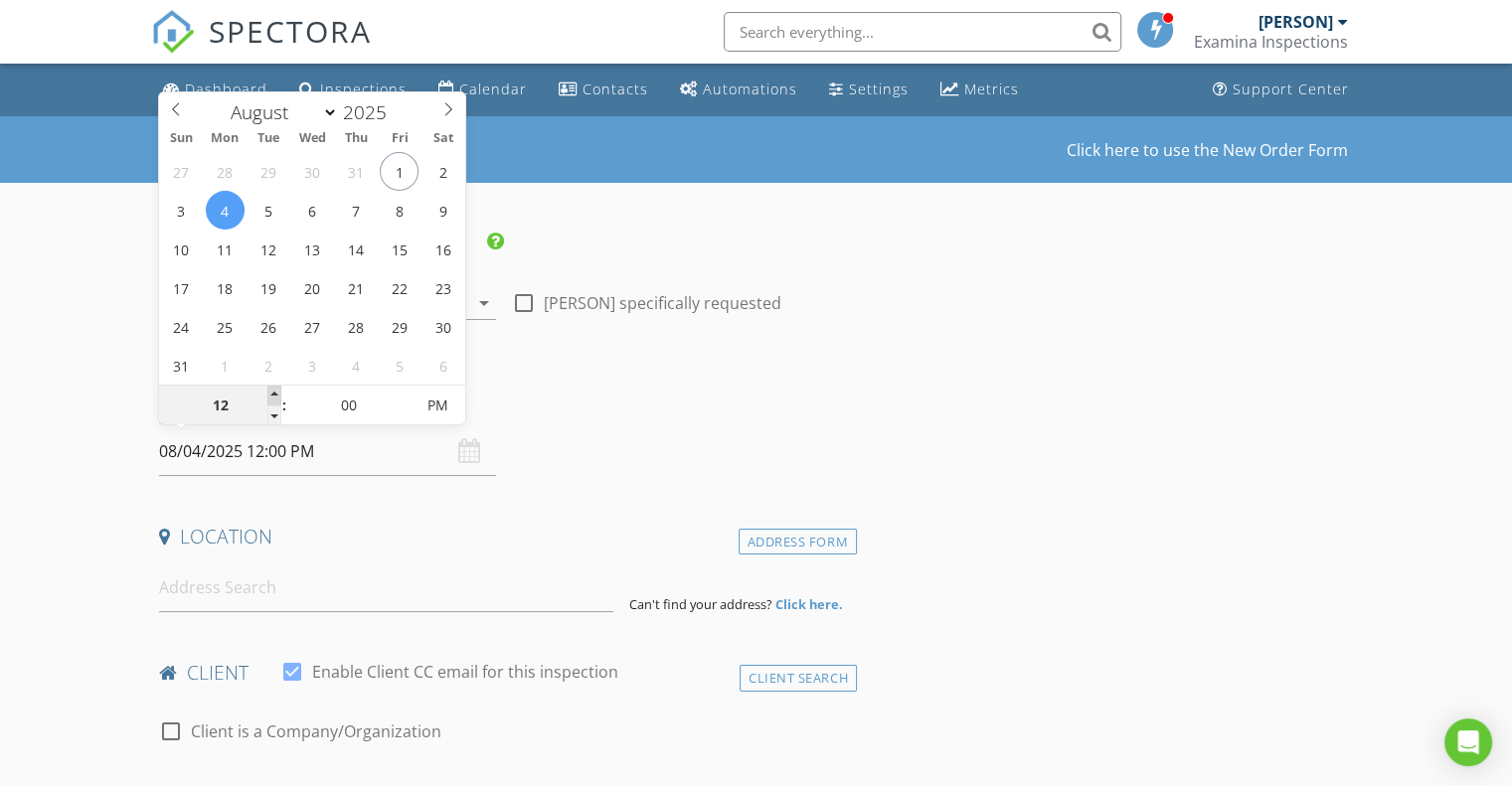click at bounding box center (274, 395) 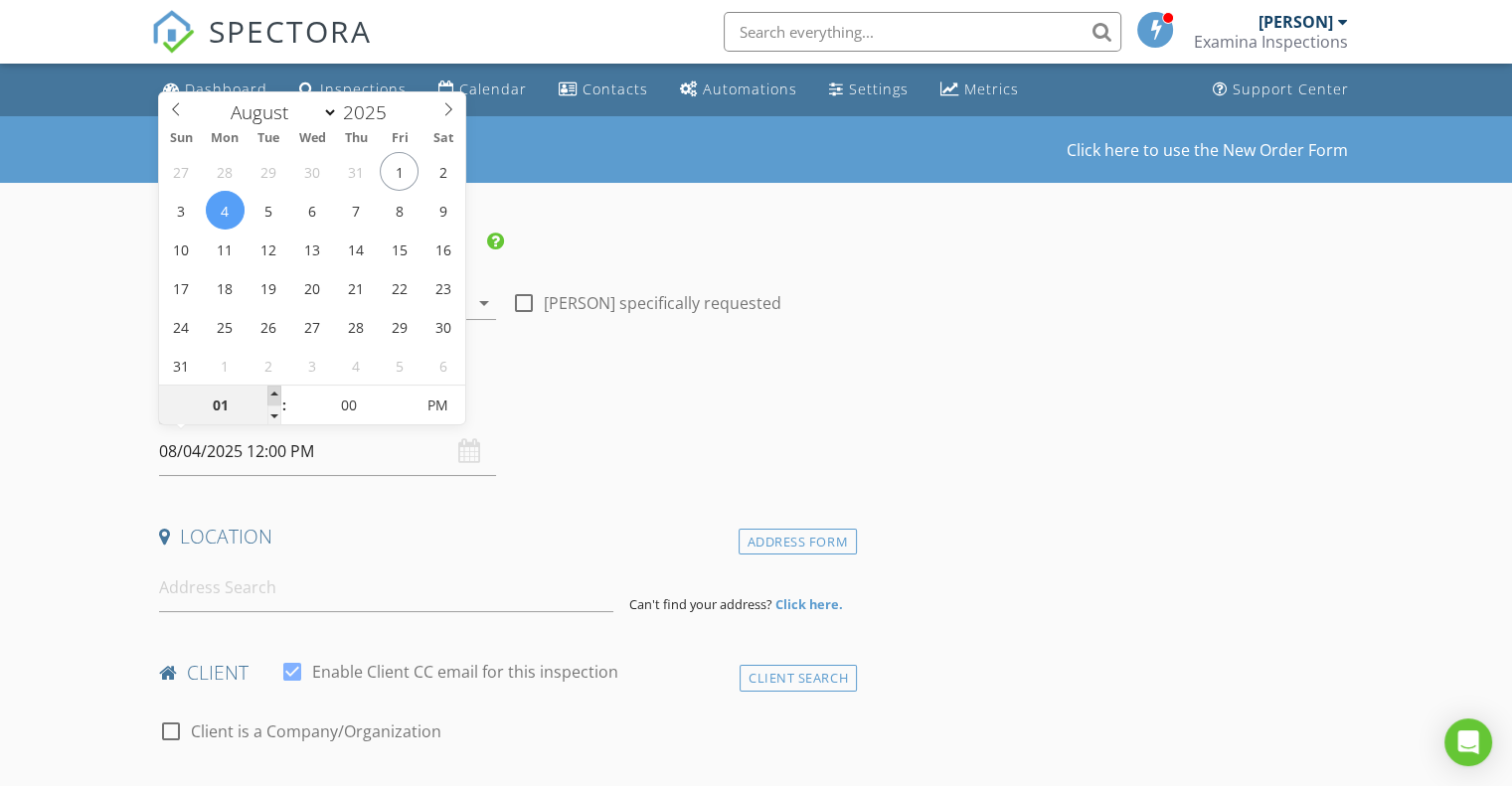 type on "08/04/2025 1:00 PM" 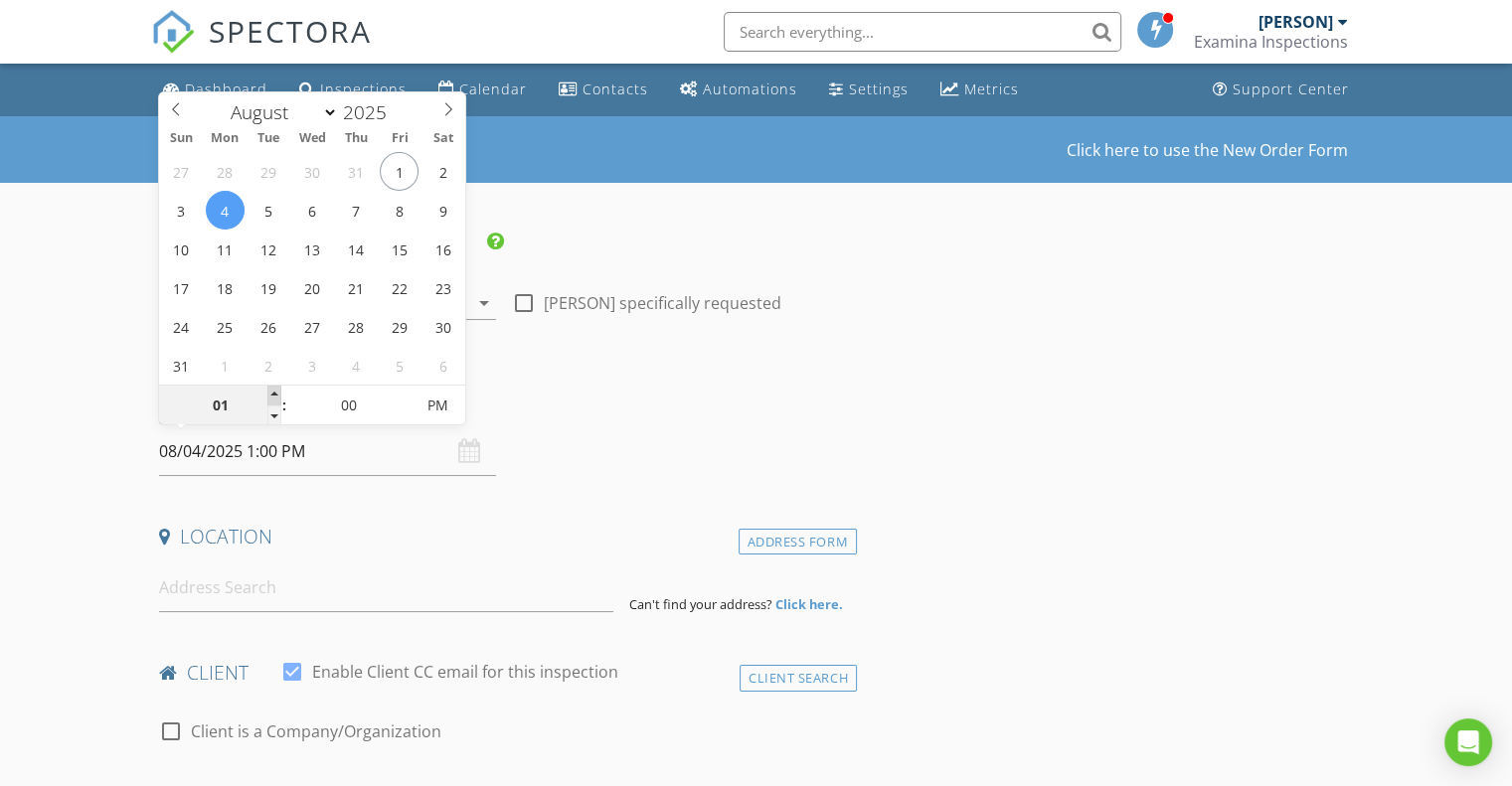 click at bounding box center (274, 395) 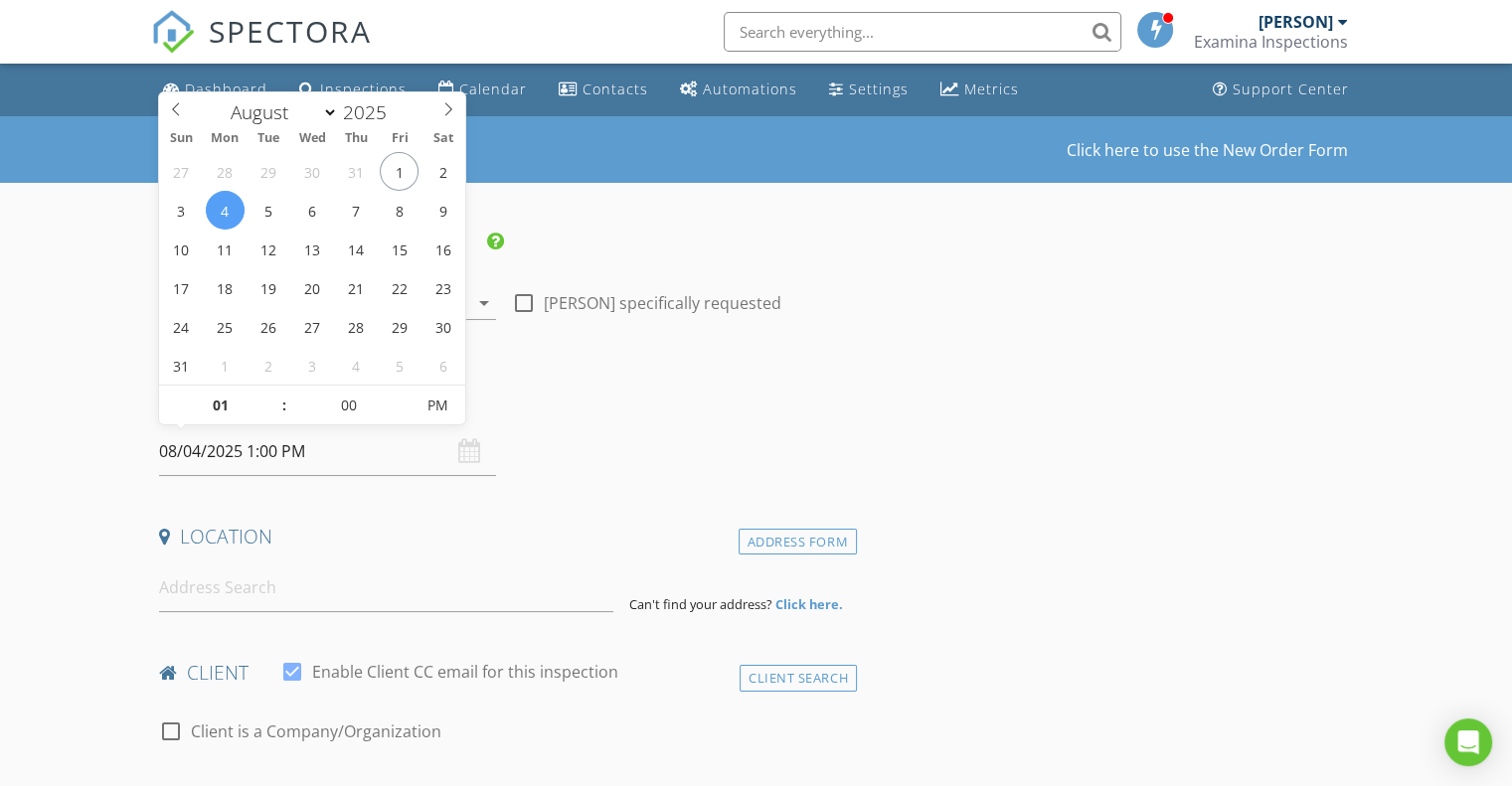 click on "INSPECTOR(S)
check_box   [PERSON]   PRIMARY   [PERSON] arrow_down   check_box_outline_blank [PERSON] specifically requested
Date/Time
08/04/2025 1:00 PM
Location
Address Form       Can't find your address?   Click here.
client
check_box Enable Client CC email for this inspection   Client Search     check_box_outline_blank Client is a Company/Organization     First Name   Last Name   Email   CC Email   Phone   Address   City   State   Zip       Notes   Private Notes
ADD ADDITIONAL client
SERVICES
check_box_outline_blank   Home Inspection   Detached Home Inspection check_box_outline_blank   Commercial (House) Inspection   Commercial (House) Inspection check_box_outline_blank   Limited Scope Home Inspection   Detached Home Inspection - Limited Scope" at bounding box center (504, 1691) 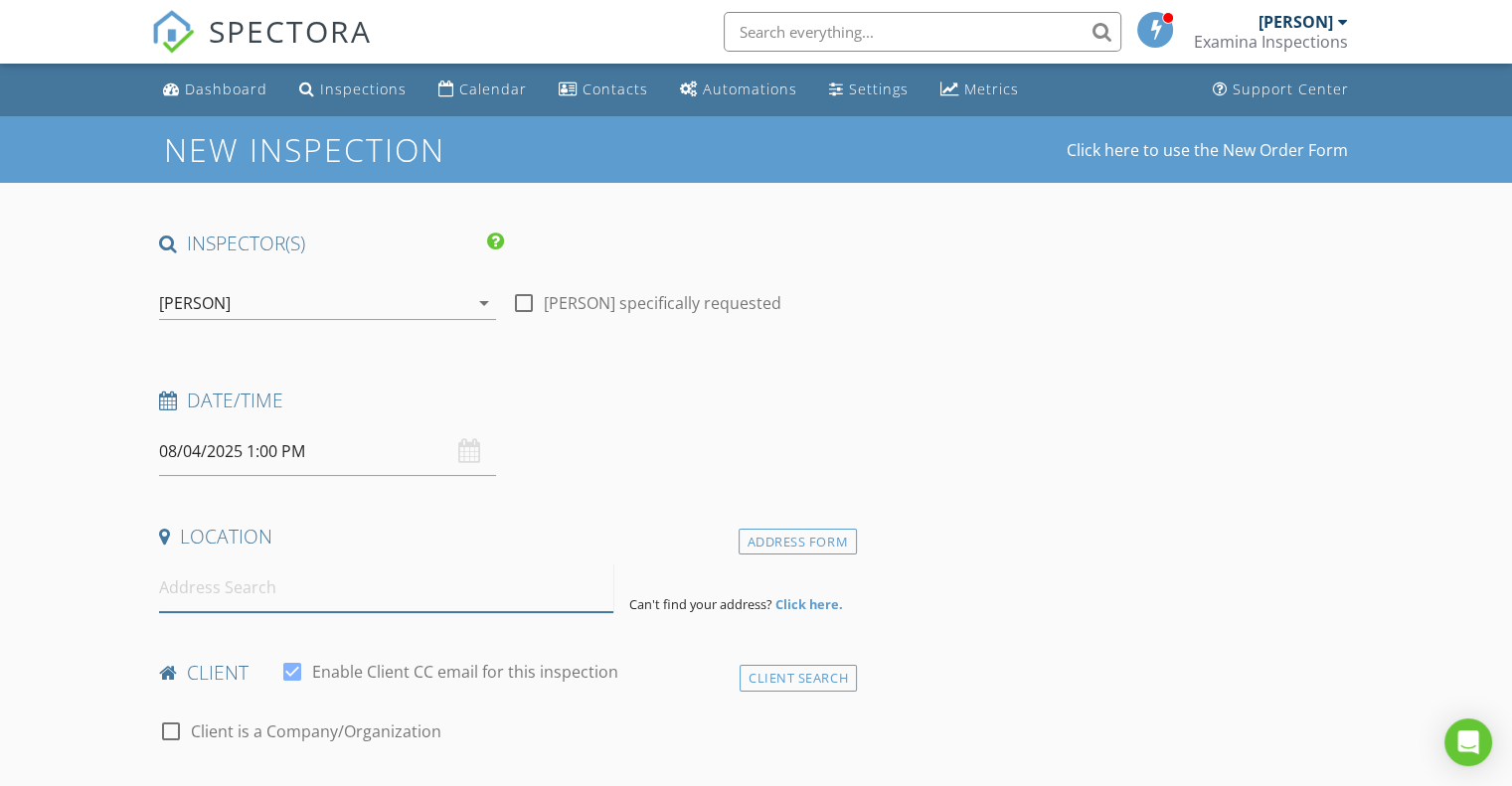 click at bounding box center (386, 587) 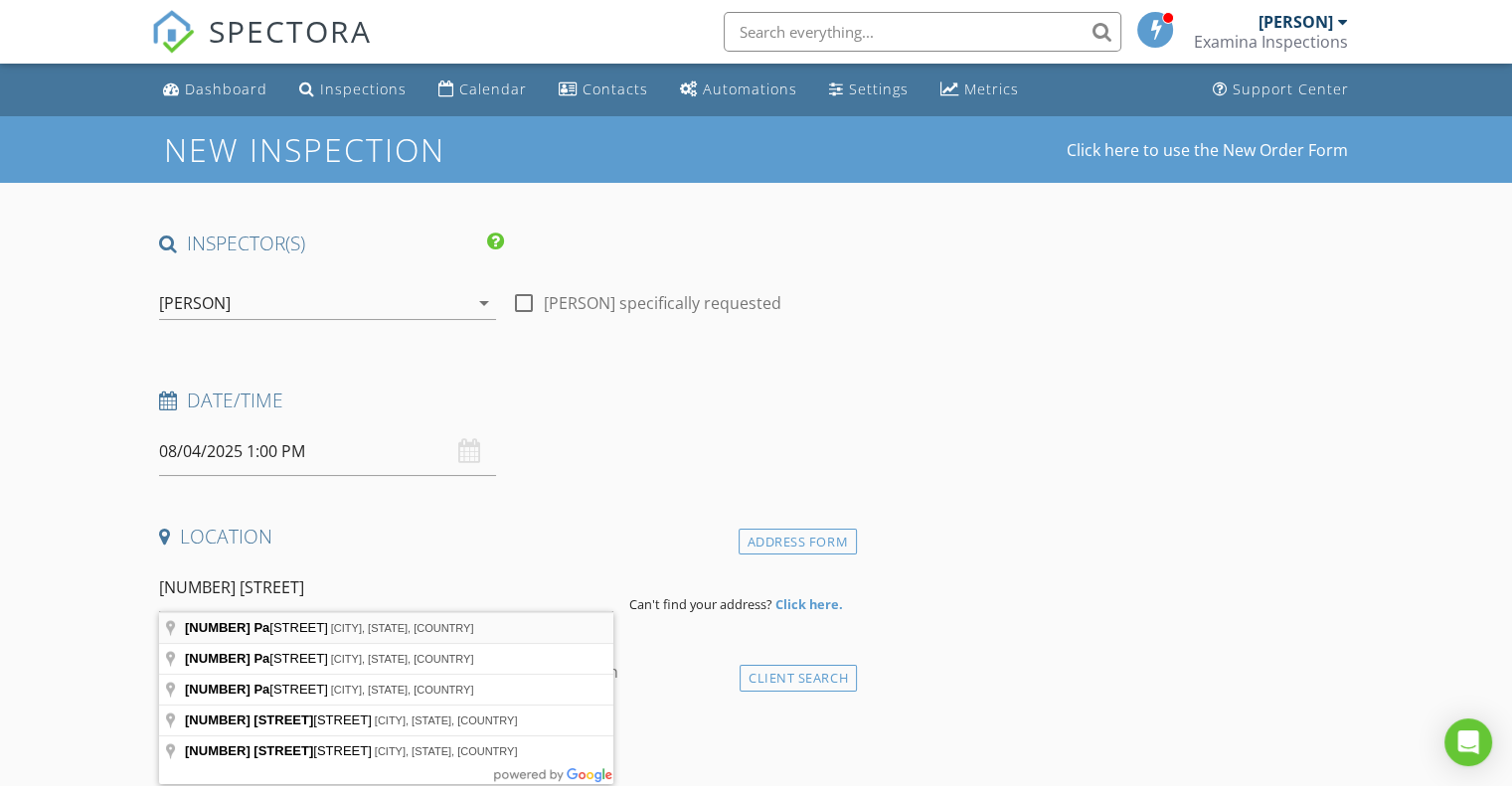 type on "4177 Packalen Boulevard, Garden Bay, BC, Canada" 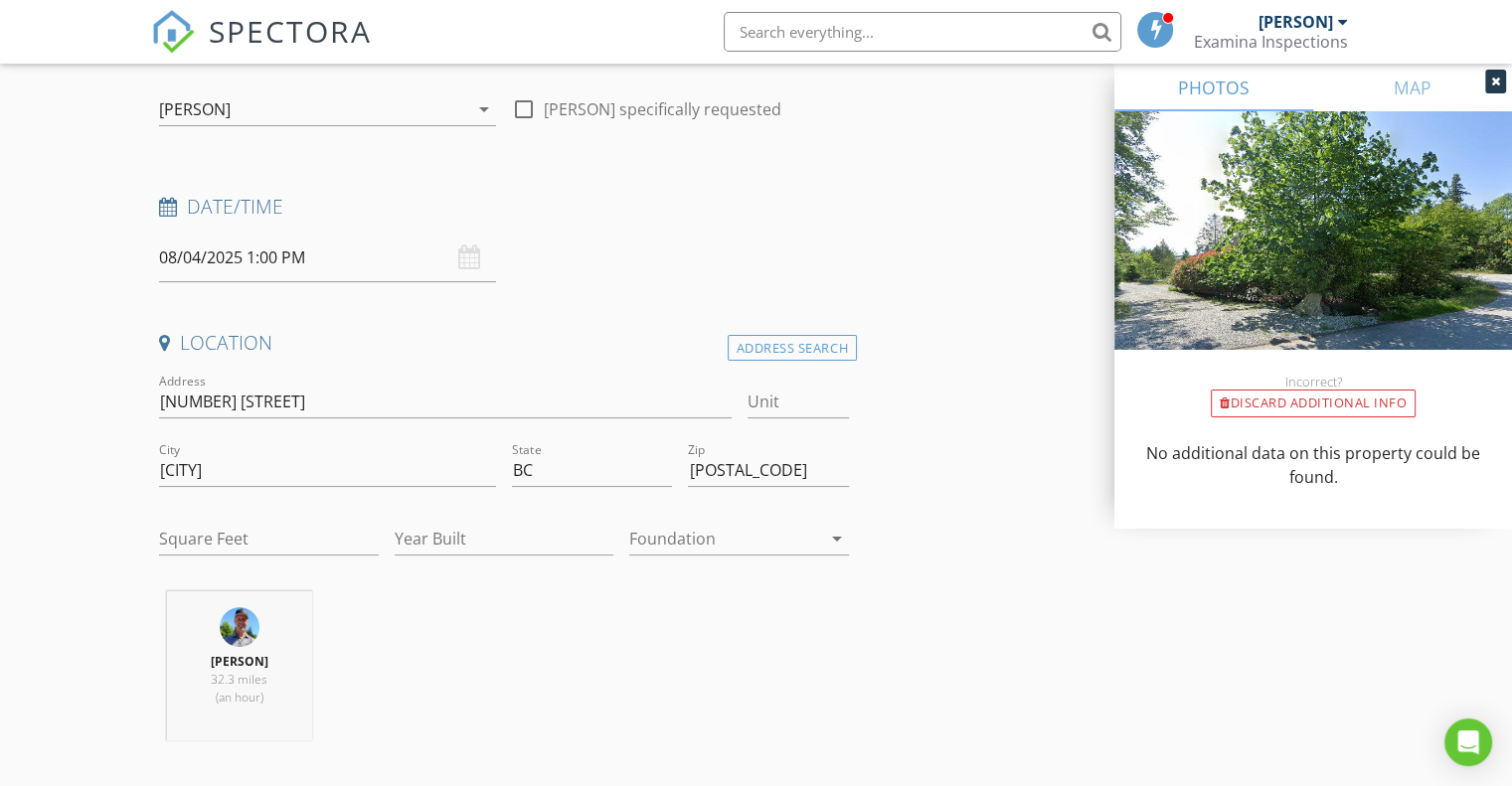 scroll, scrollTop: 199, scrollLeft: 0, axis: vertical 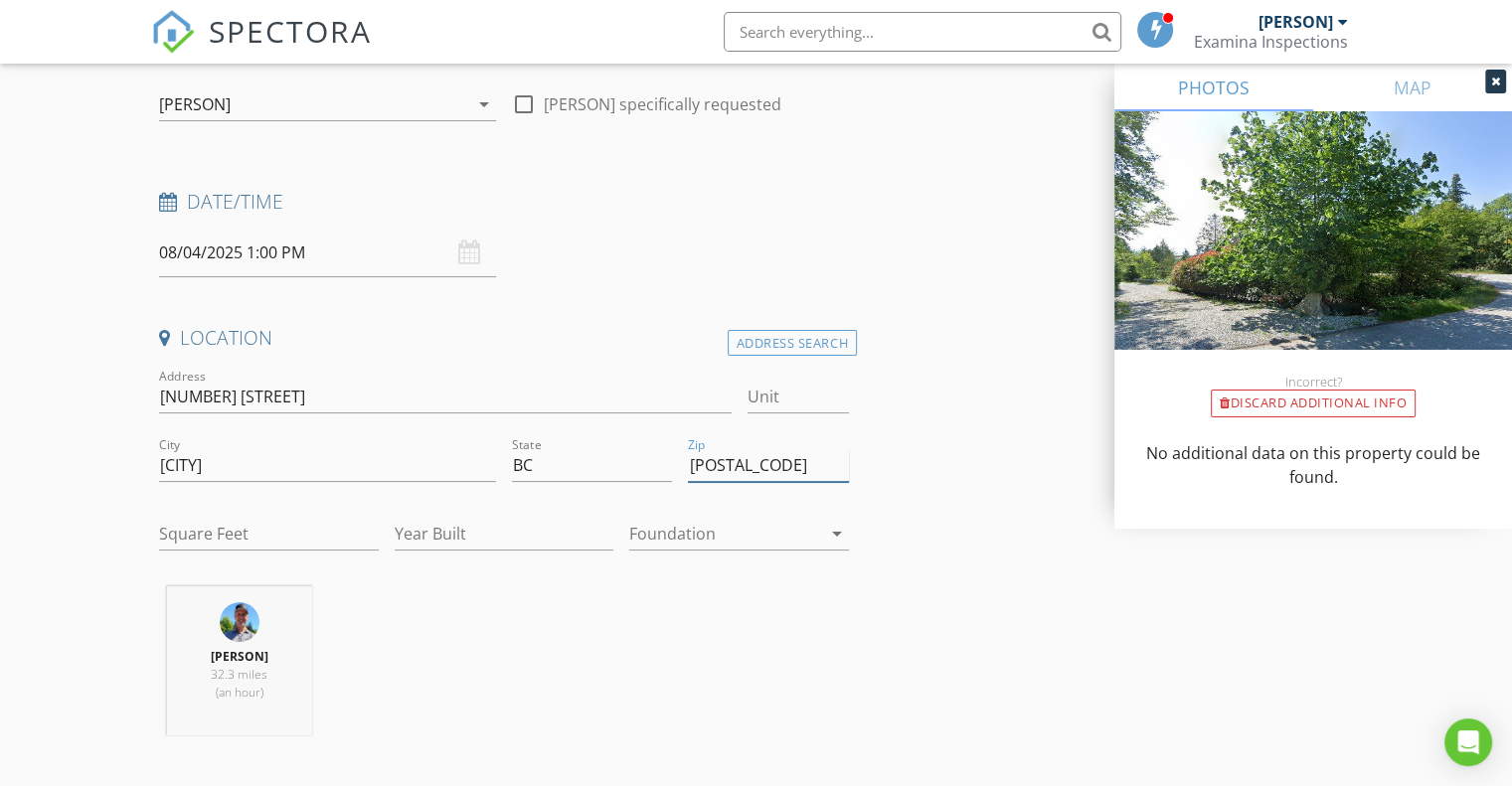 drag, startPoint x: 757, startPoint y: 464, endPoint x: 680, endPoint y: 469, distance: 77.162167 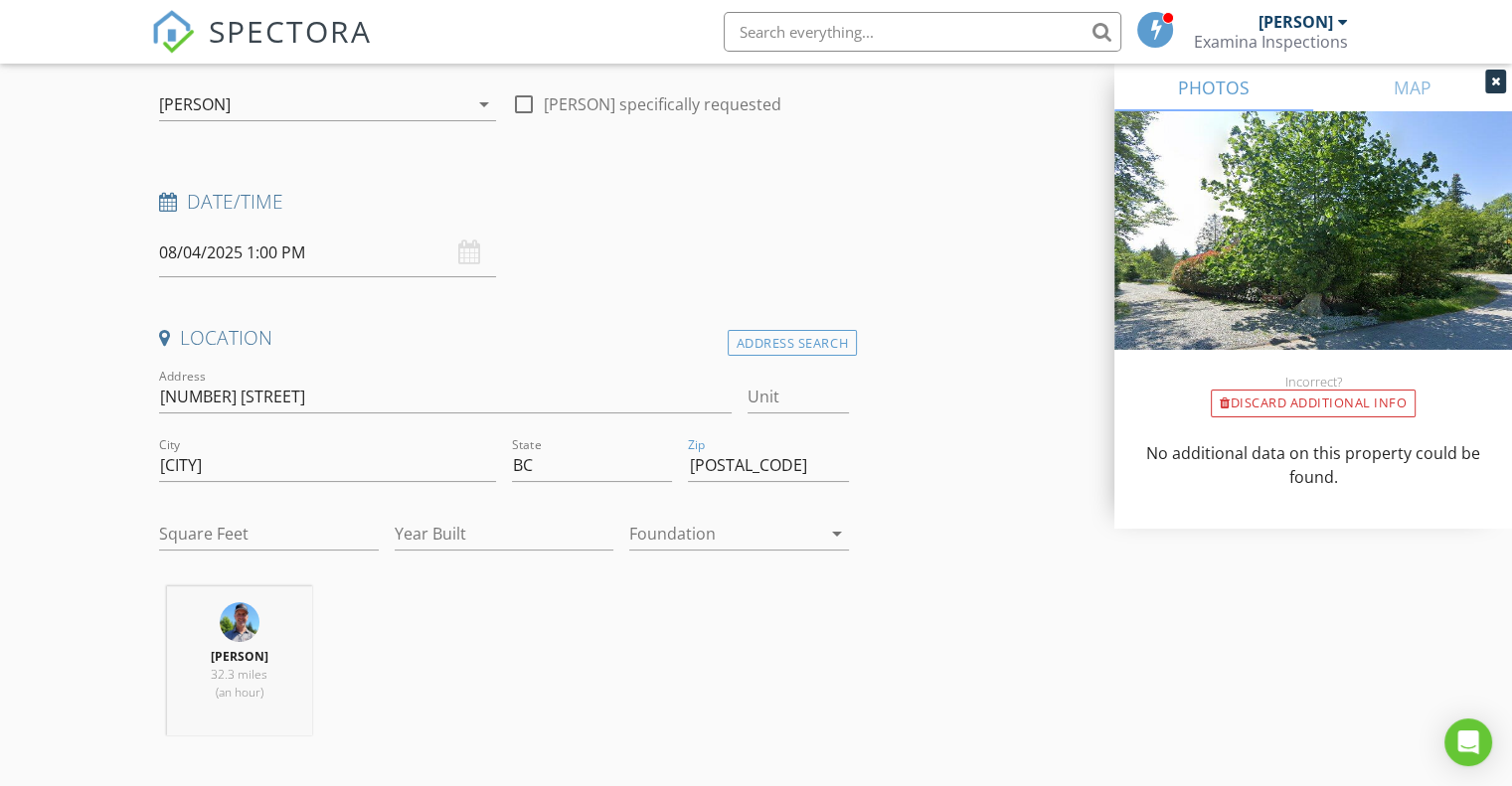 click at bounding box center [725, 534] 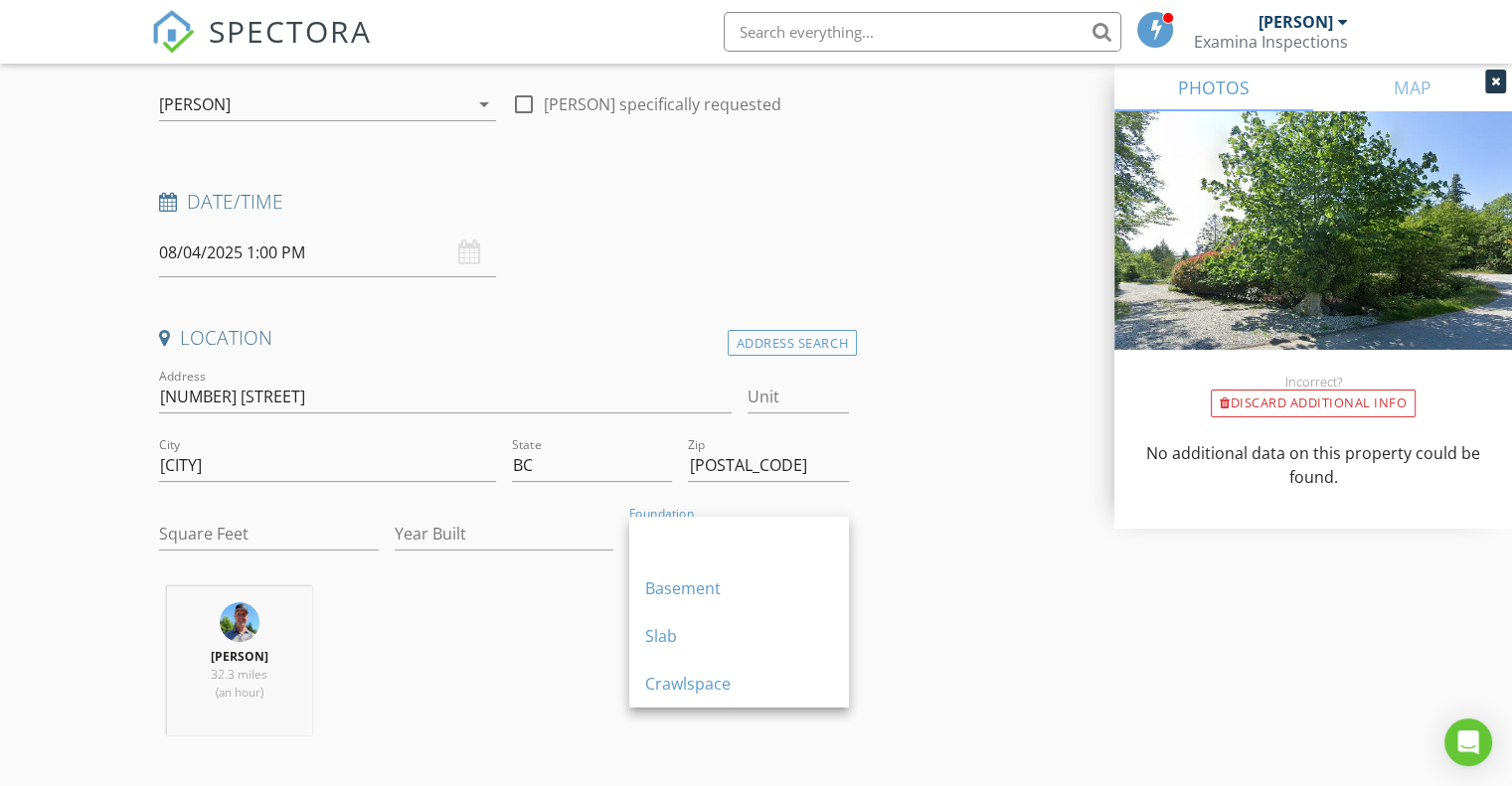 click on "Crawlspace" at bounding box center (739, 684) 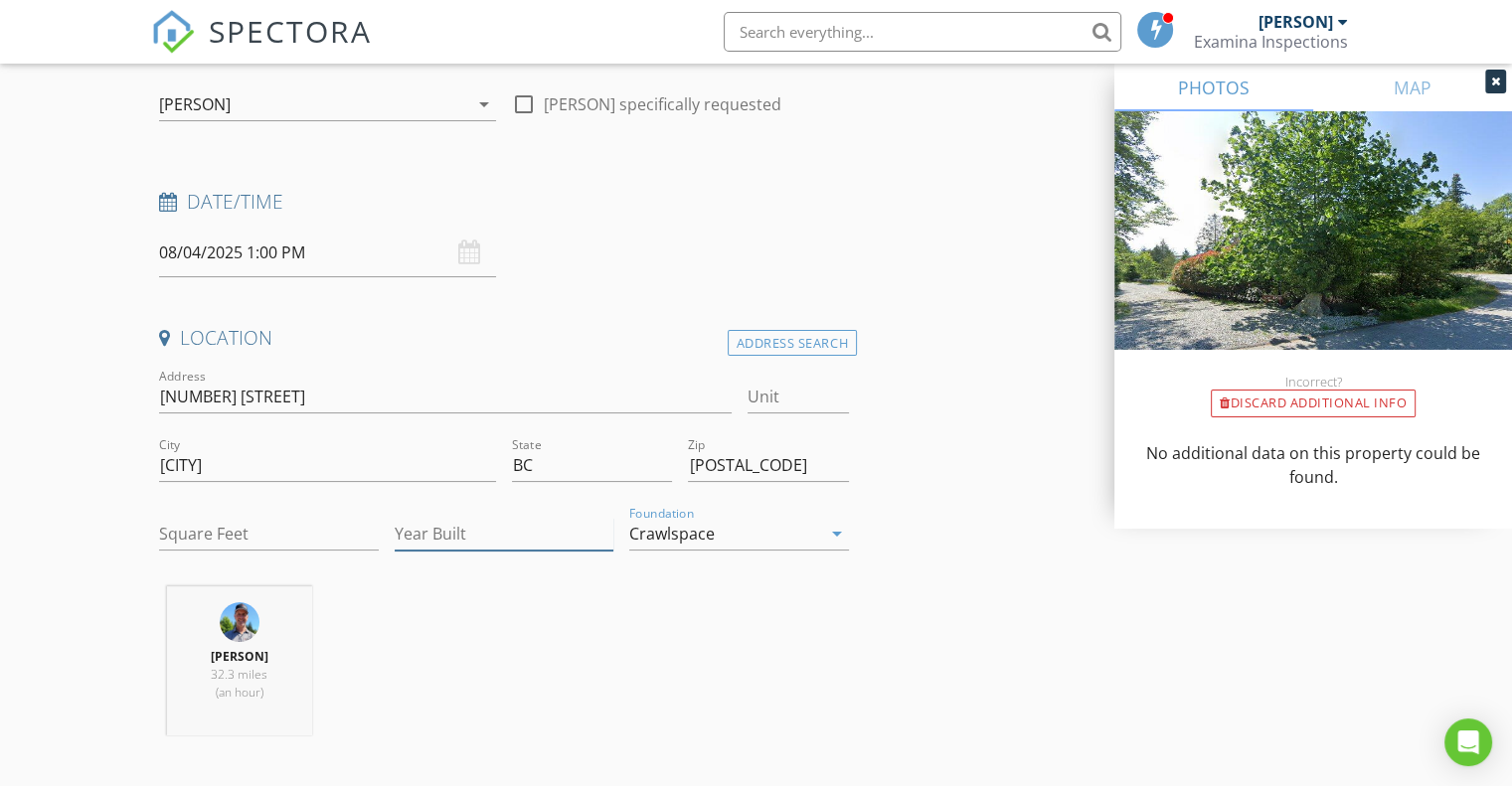 click on "Year Built" at bounding box center [504, 534] 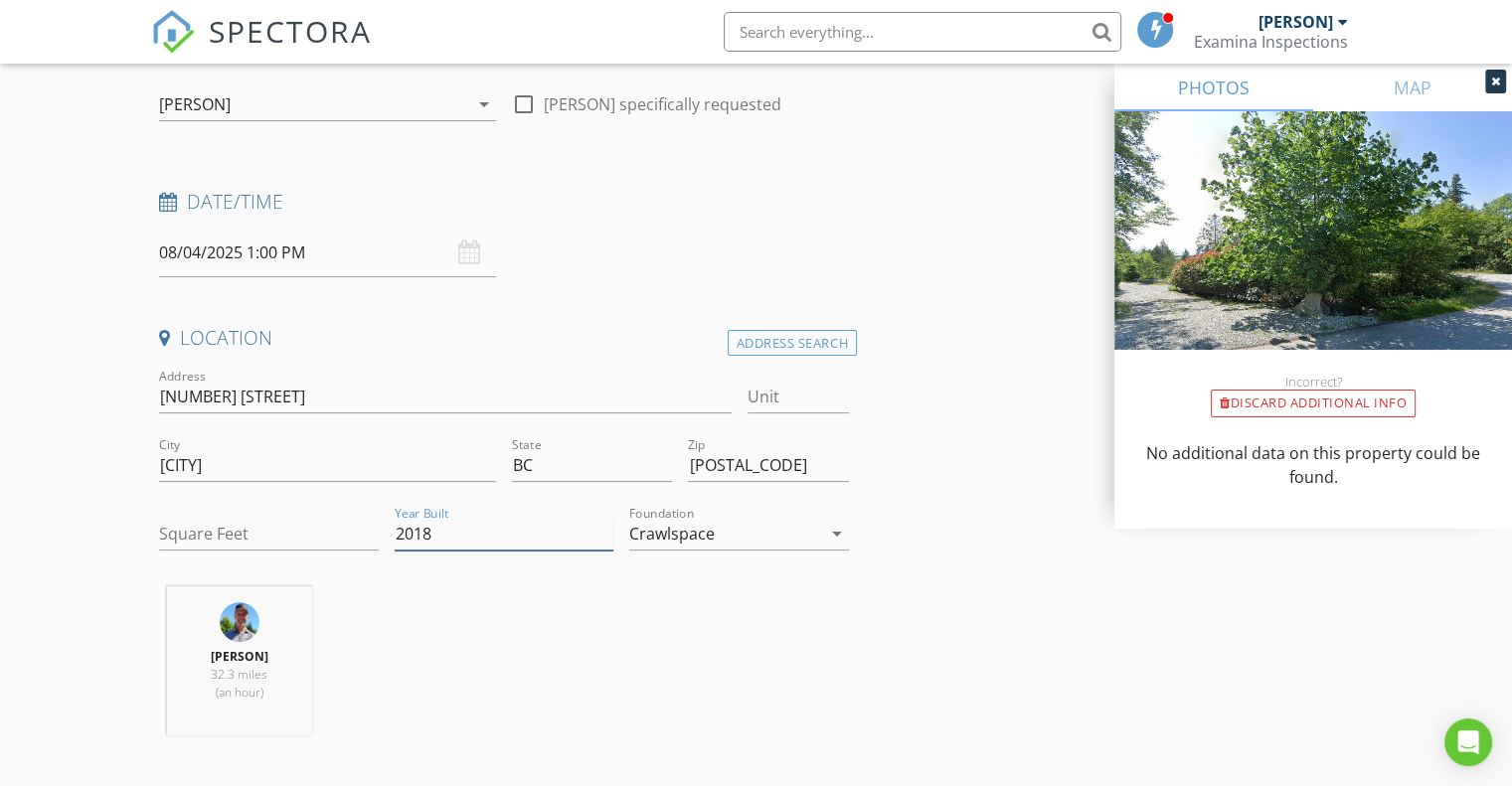 type on "2018" 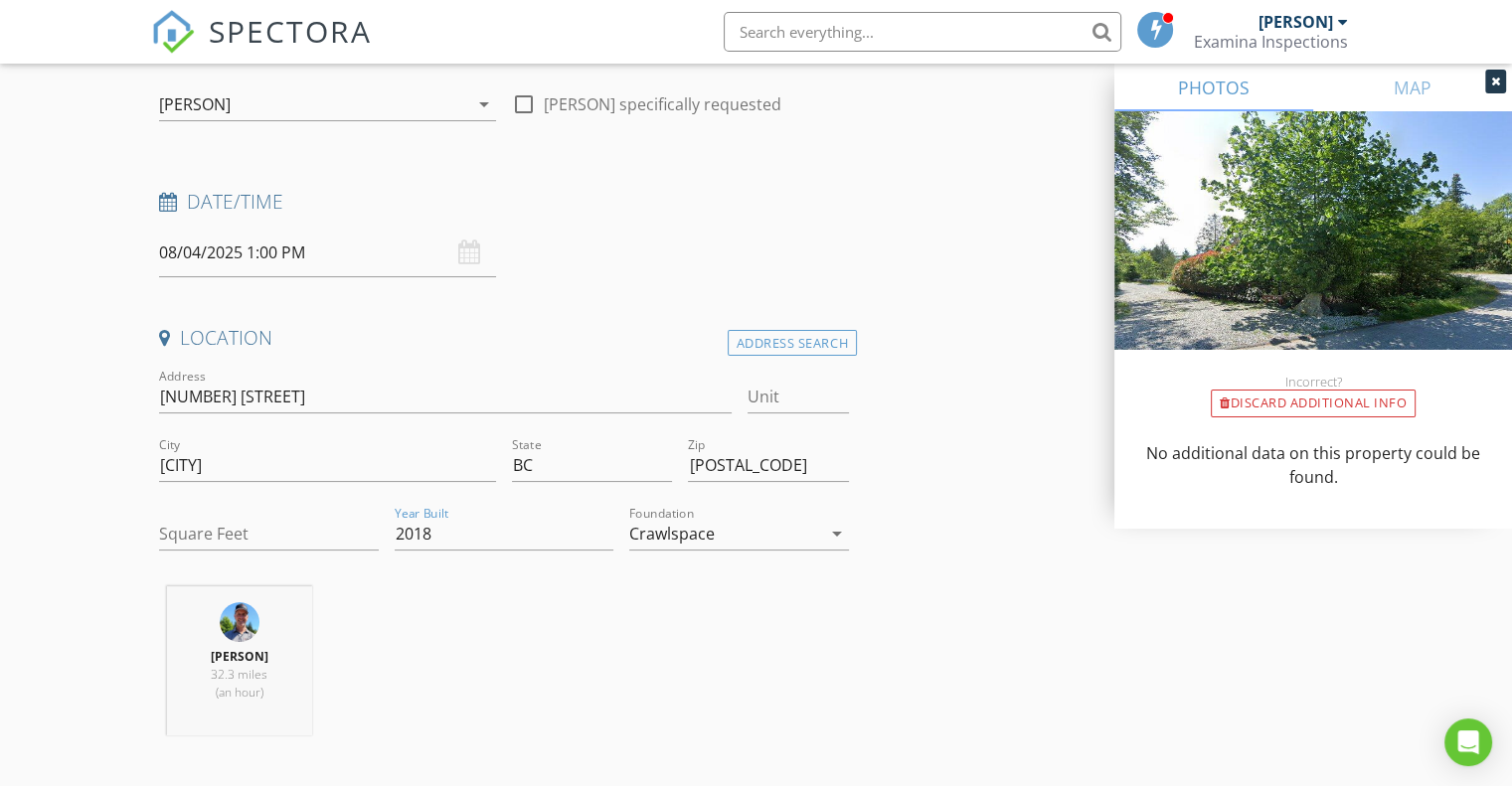 click on "Square Feet" at bounding box center [268, 538] 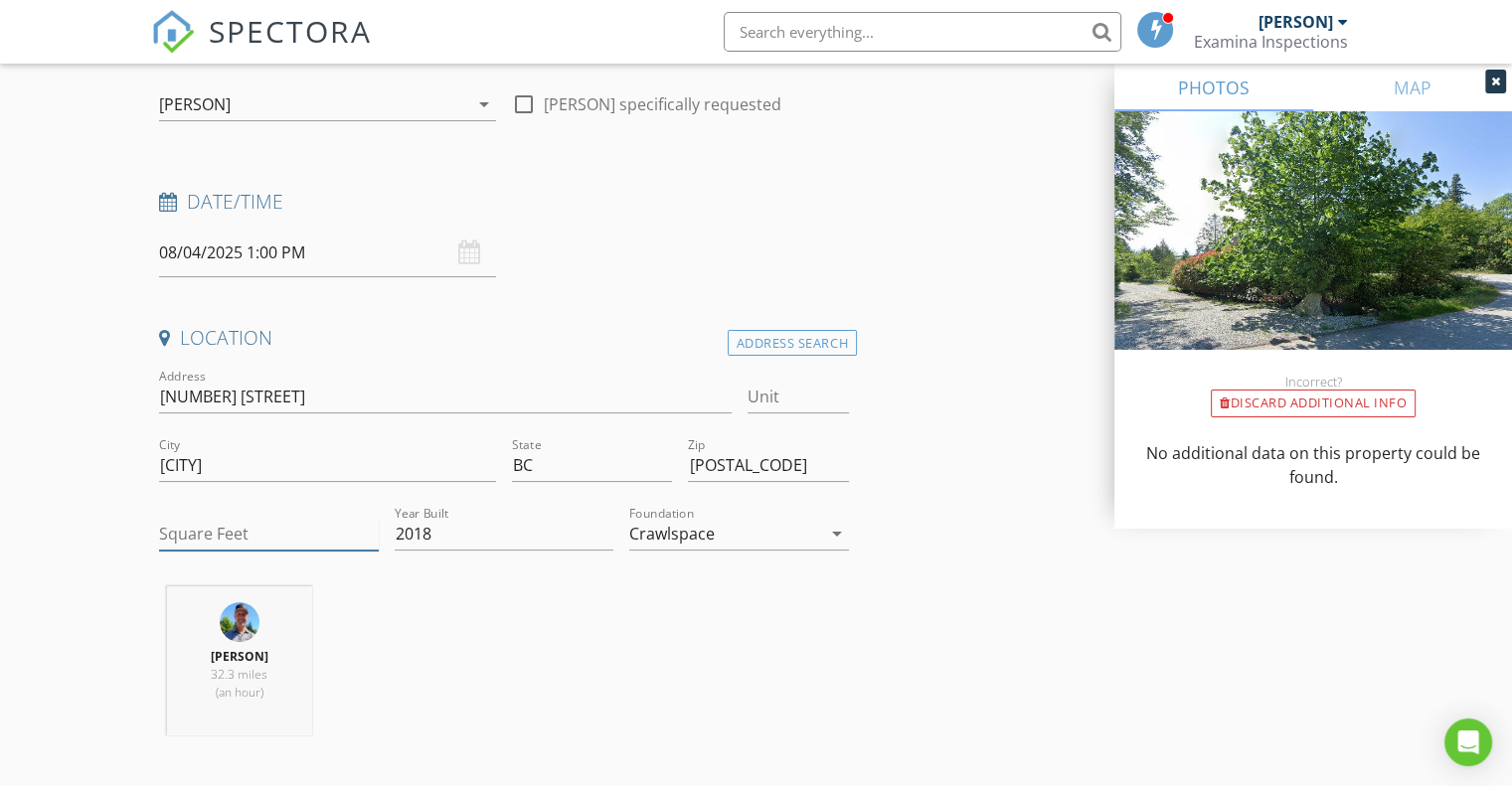 click on "Square Feet" at bounding box center (268, 534) 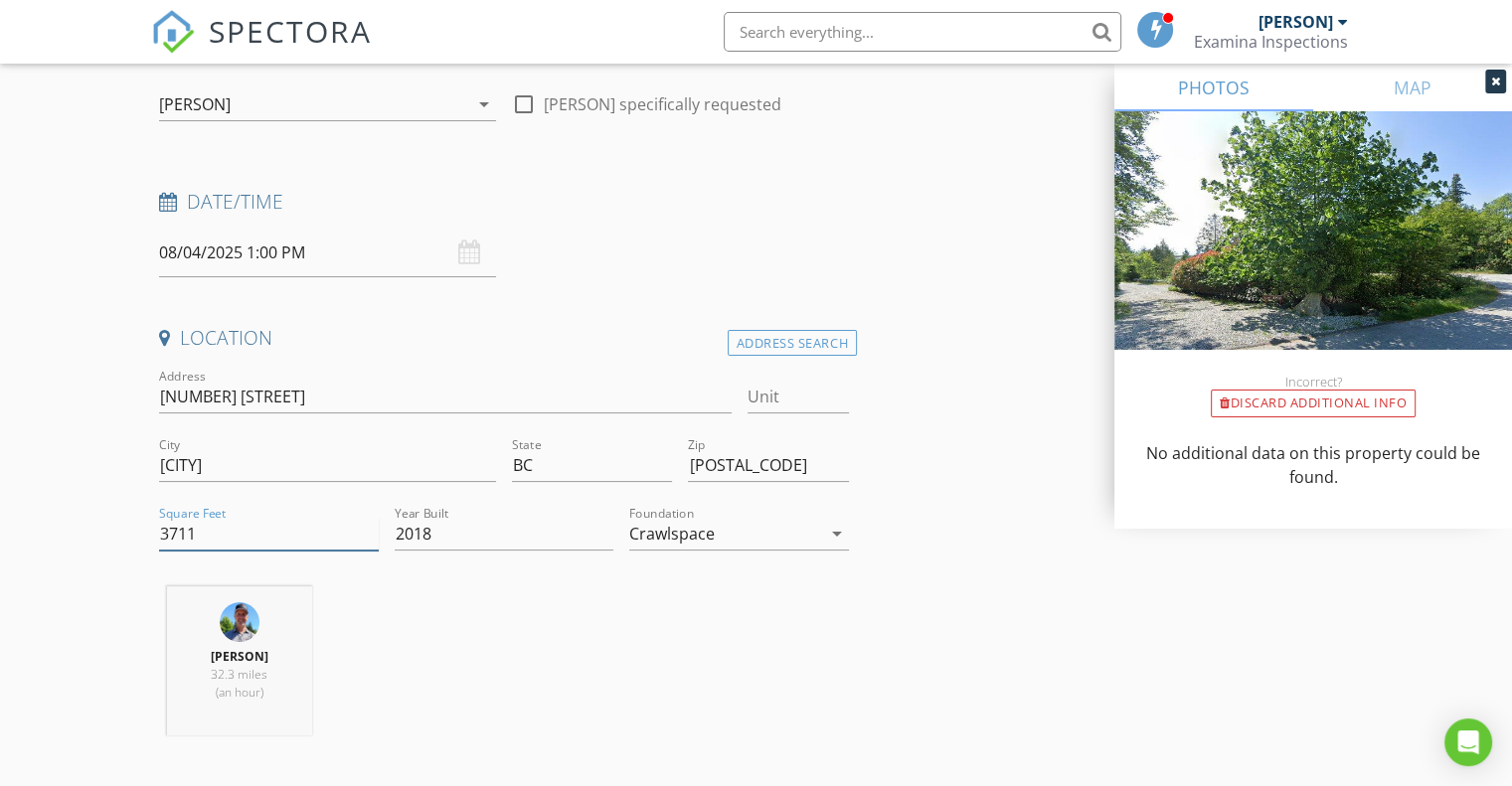 type on "3711" 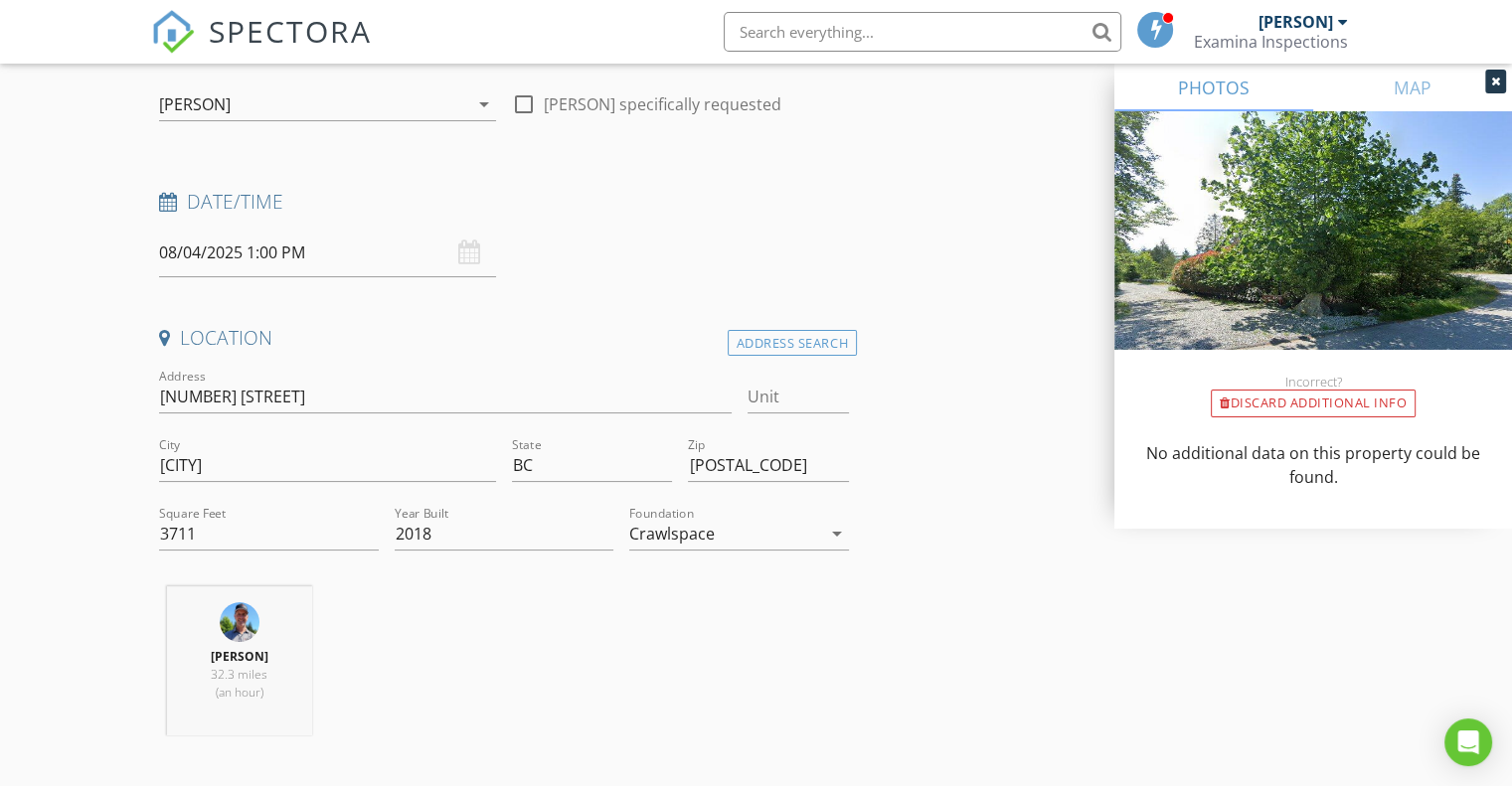 drag, startPoint x: 808, startPoint y: 649, endPoint x: 831, endPoint y: 631, distance: 29.206164 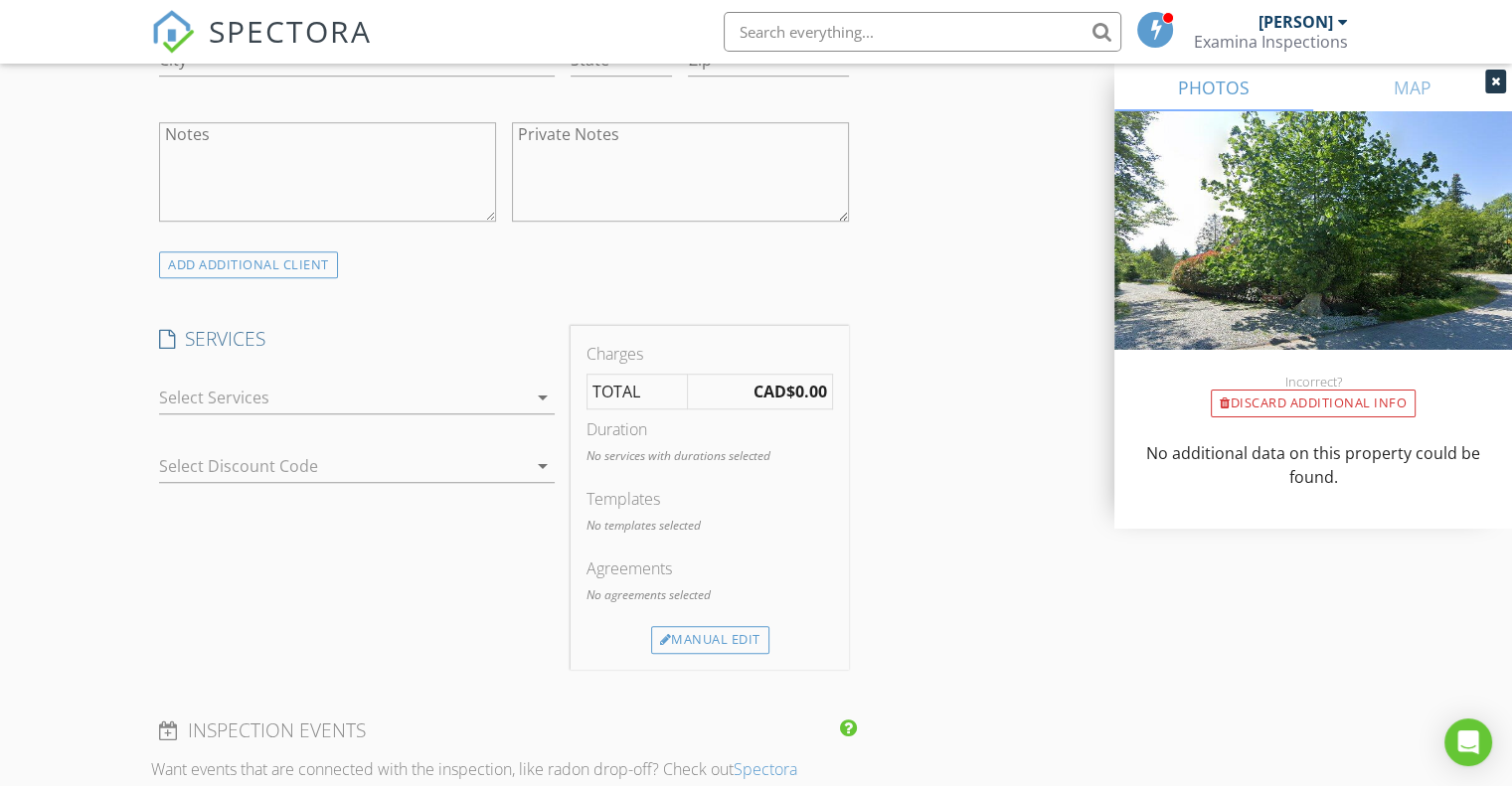 scroll, scrollTop: 1359, scrollLeft: 0, axis: vertical 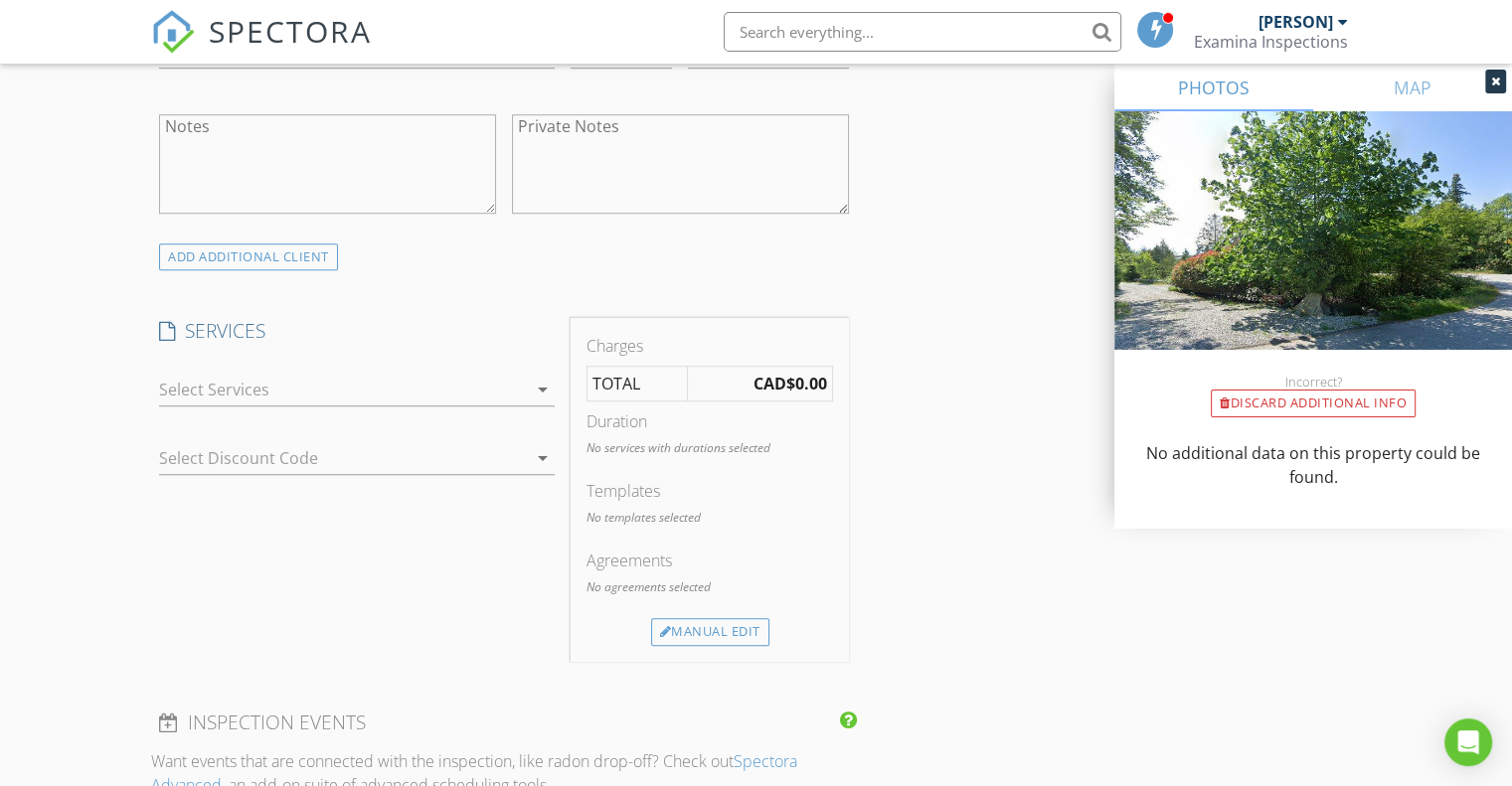 click at bounding box center (343, 390) 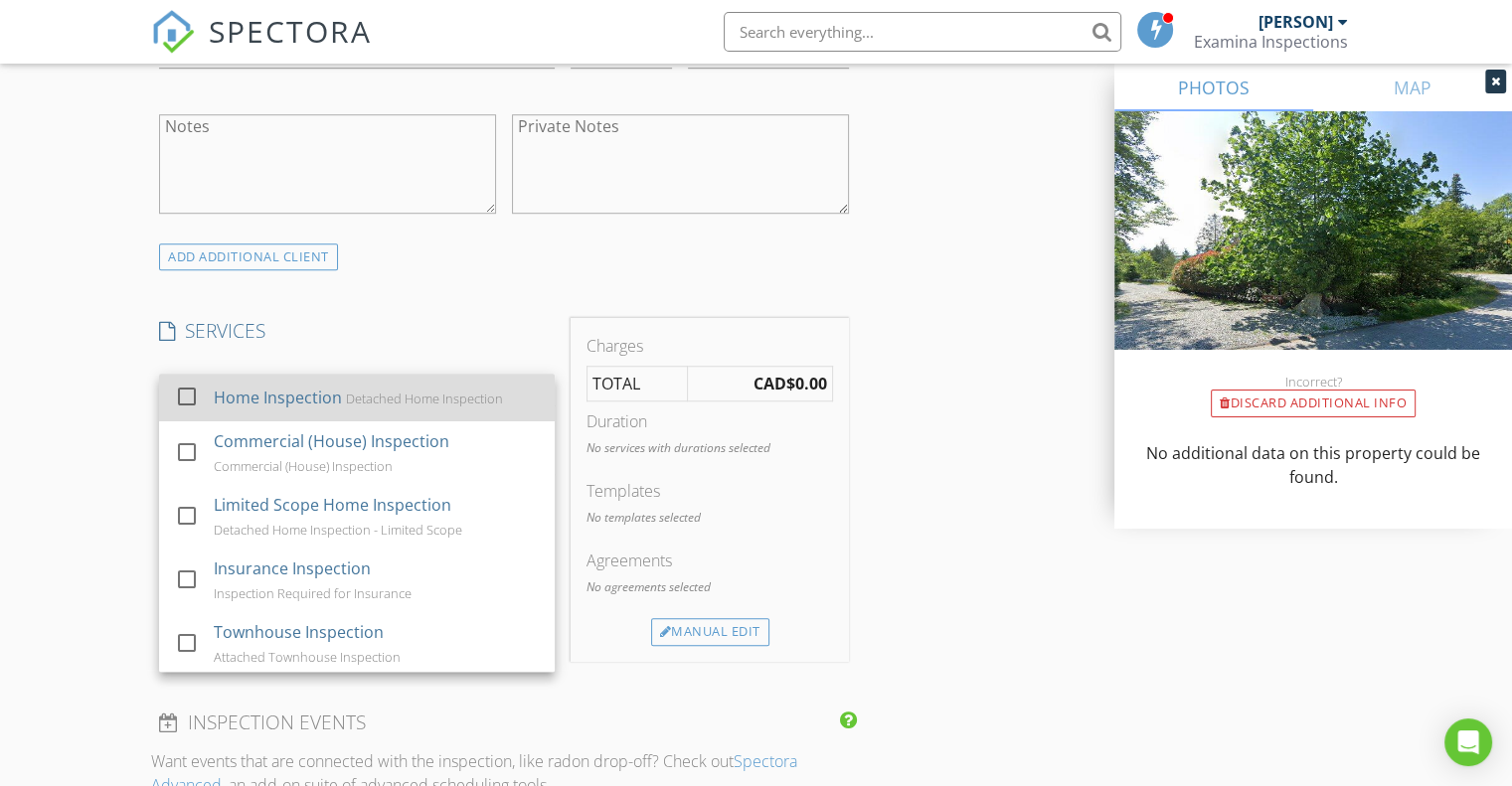 click at bounding box center (187, 396) 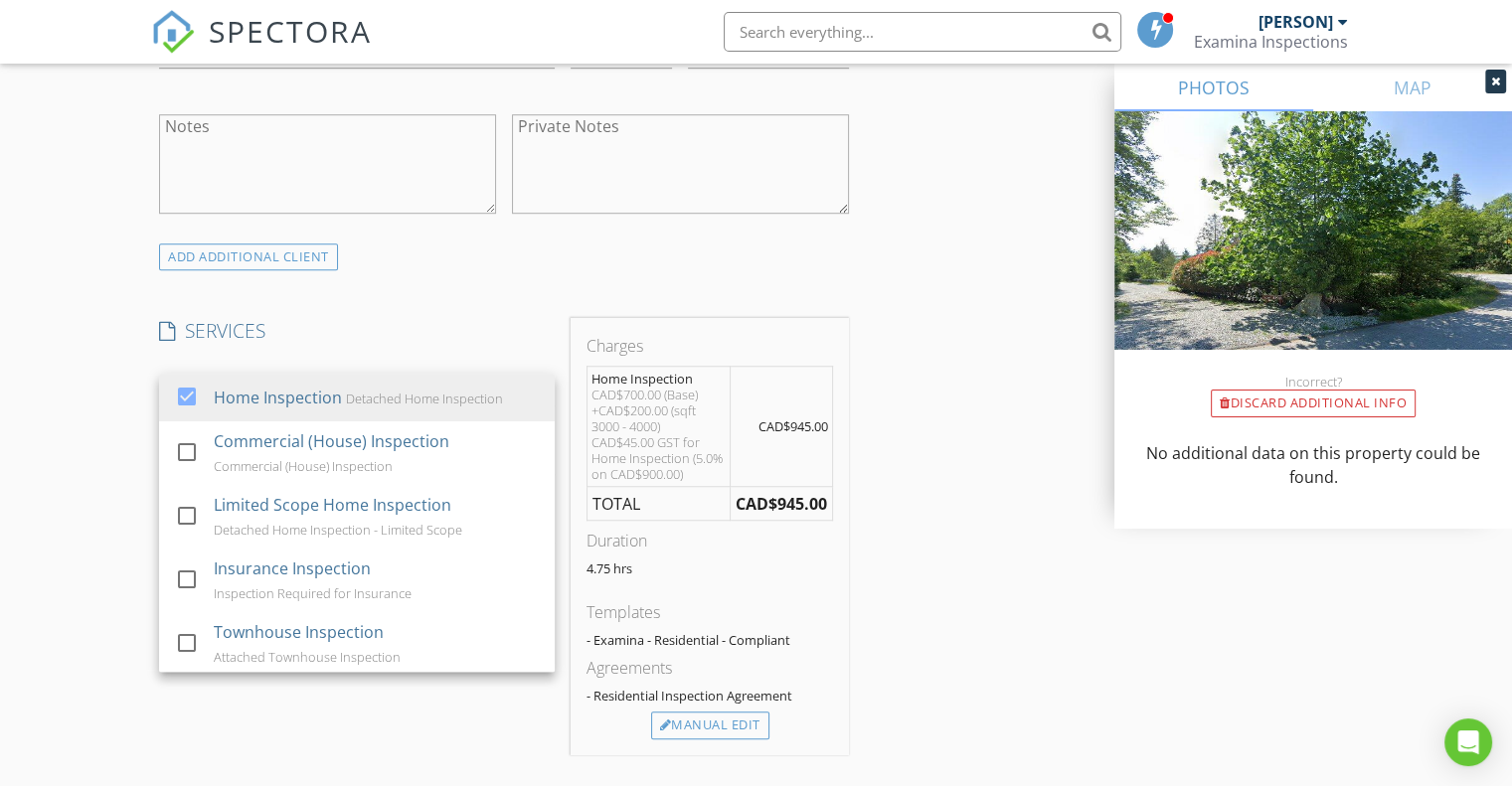 click on "New Inspection
Click here to use the New Order Form
INSPECTOR(S)
check_box   Brent Peppiatt   PRIMARY   Brent Peppiatt arrow_drop_down   check_box_outline_blank Brent Peppiatt specifically requested
Date/Time
08/04/2025 1:00 PM
Location
Address Search       Address 4177 Packalen Blvd   Unit   City Garden Bay   State BC   Zip V0N 1S1     Square Feet 3711   Year Built 2018   Foundation Crawlspace arrow_drop_down     Brent Peppiatt     32.3 miles     (an hour)
client
check_box Enable Client CC email for this inspection   Client Search     check_box_outline_blank Client is a Company/Organization     First Name   Last Name   Email   CC Email   Phone   Address   City   State   Zip       Notes   Private Notes
ADD ADDITIONAL client
SERVICES
check_box   Home Inspection" at bounding box center [756, 573] 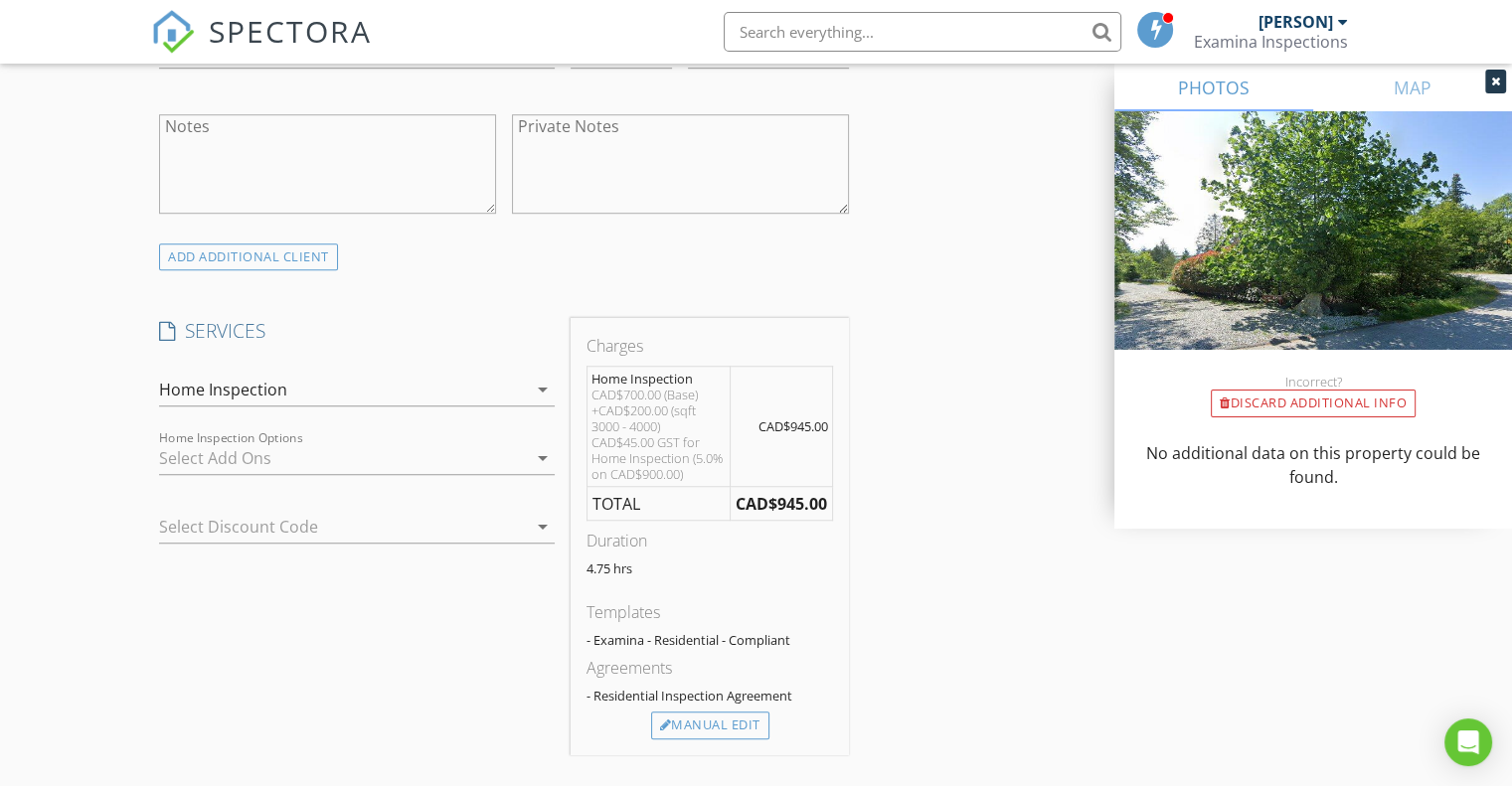 click at bounding box center [343, 458] 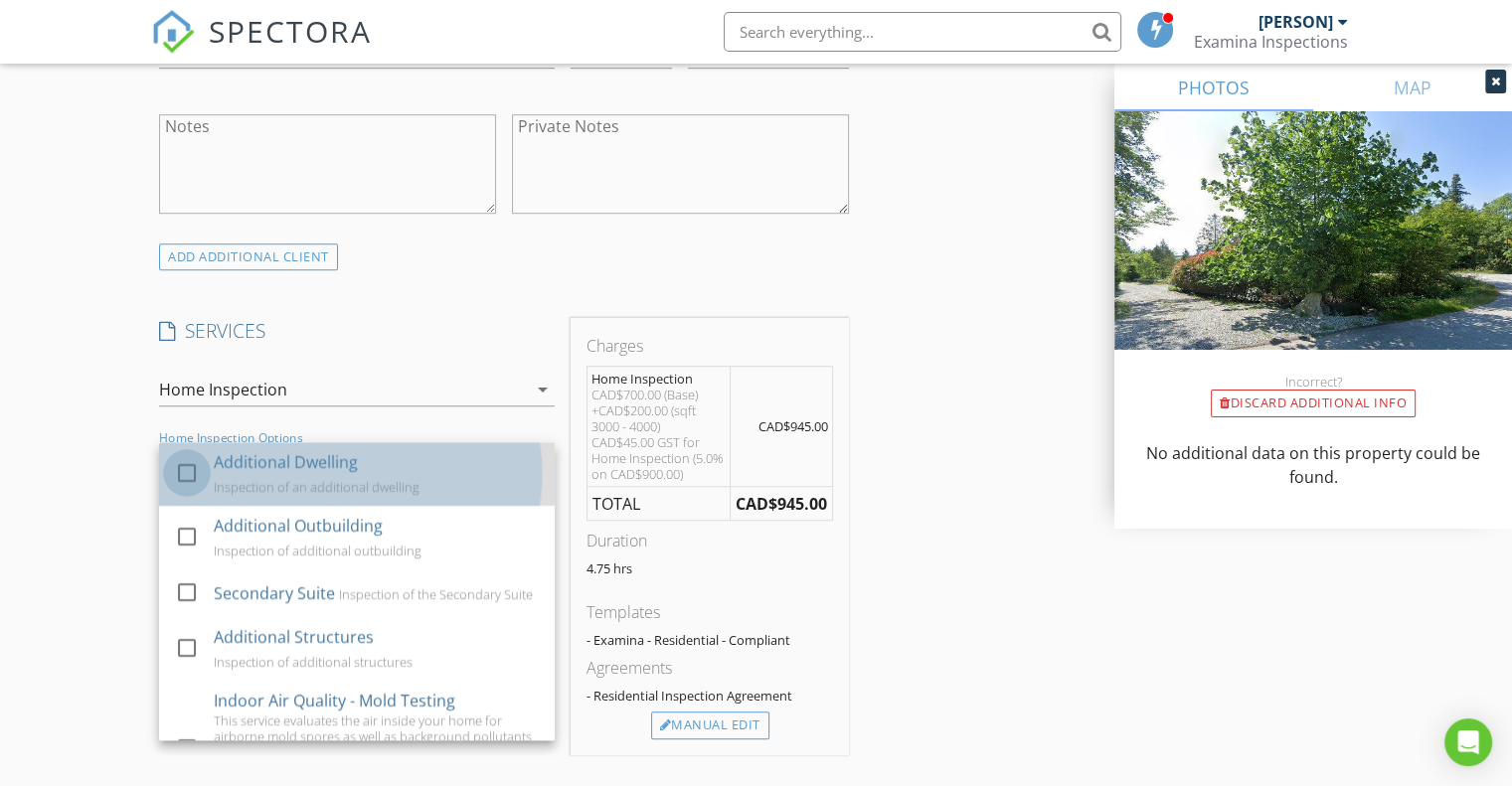 click at bounding box center (187, 473) 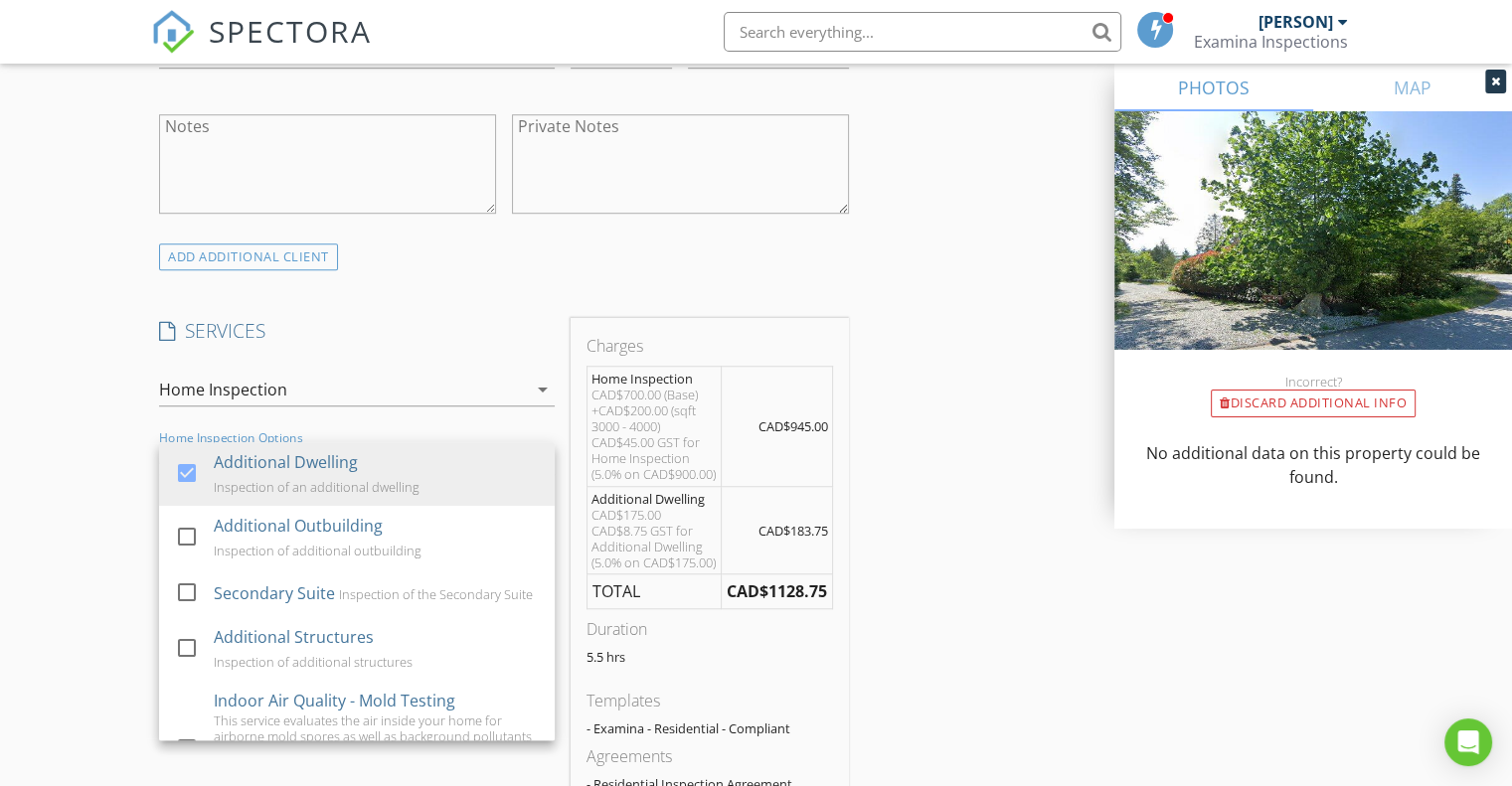 click on "New Inspection
Click here to use the New Order Form
INSPECTOR(S)
check_box   Brent Peppiatt   PRIMARY   Brent Peppiatt arrow_drop_down   check_box_outline_blank Brent Peppiatt specifically requested
Date/Time
08/04/2025 1:00 PM
Location
Address Search       Address 4177 Packalen Blvd   Unit   City Garden Bay   State BC   Zip V0N 1S1     Square Feet 3711   Year Built 2018   Foundation Crawlspace arrow_drop_down     Brent Peppiatt     32.3 miles     (an hour)
client
check_box Enable Client CC email for this inspection   Client Search     check_box_outline_blank Client is a Company/Organization     First Name   Last Name   Email   CC Email   Phone   Address   City   State   Zip       Notes   Private Notes
ADD ADDITIONAL client
SERVICES
check_box   Home Inspection" at bounding box center [756, 617] 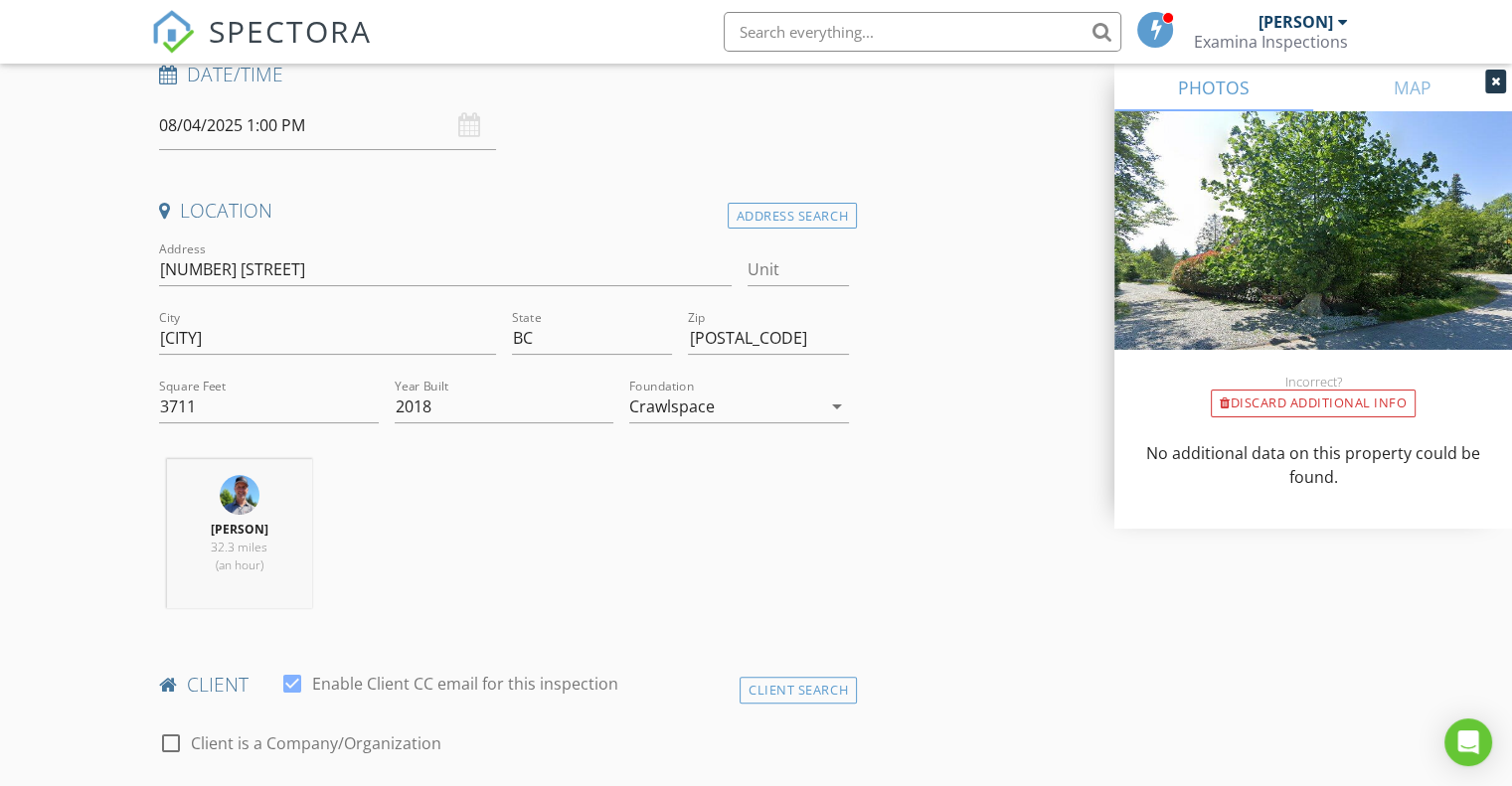 scroll, scrollTop: 465, scrollLeft: 0, axis: vertical 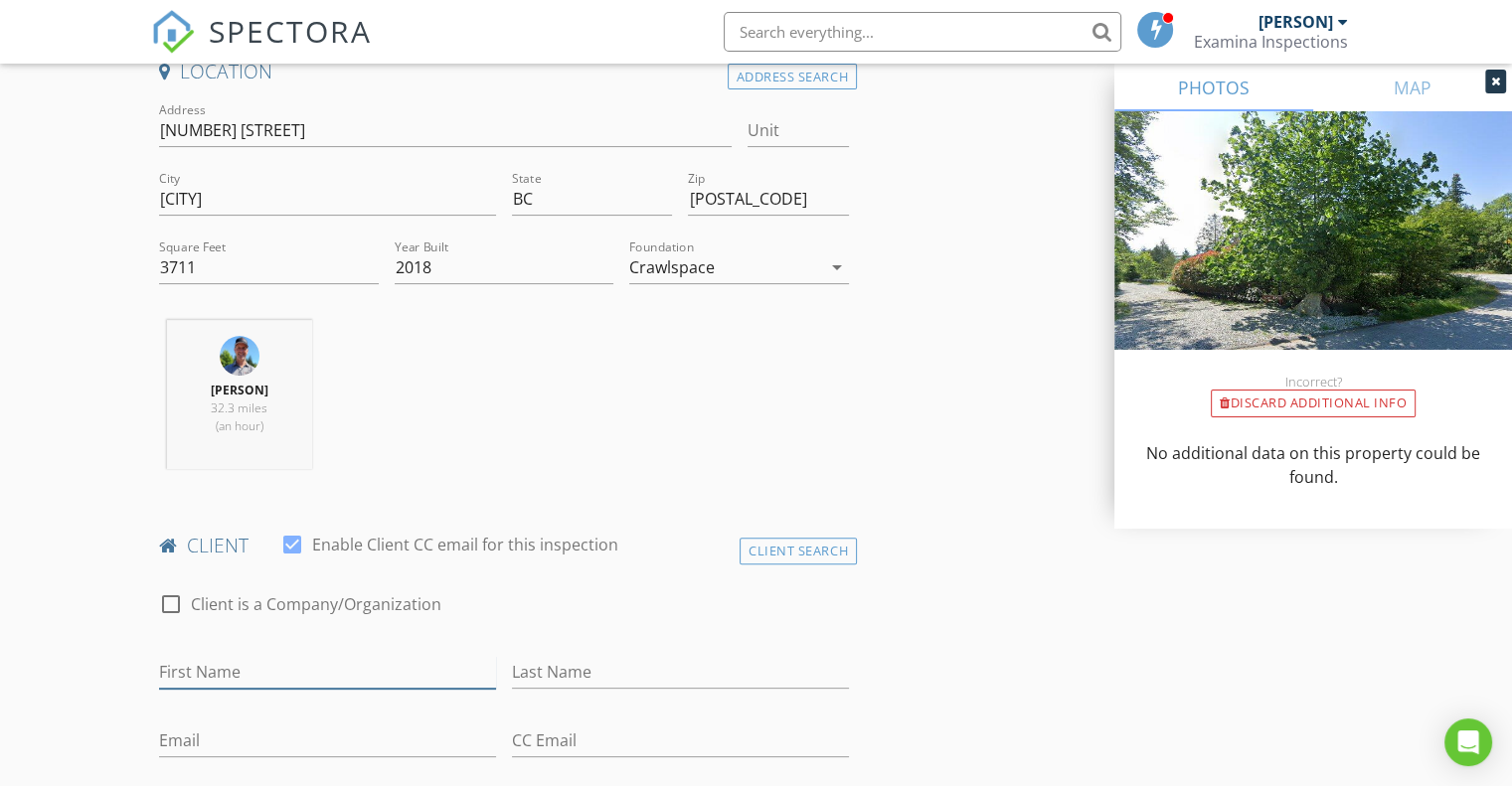 click on "First Name" at bounding box center [327, 672] 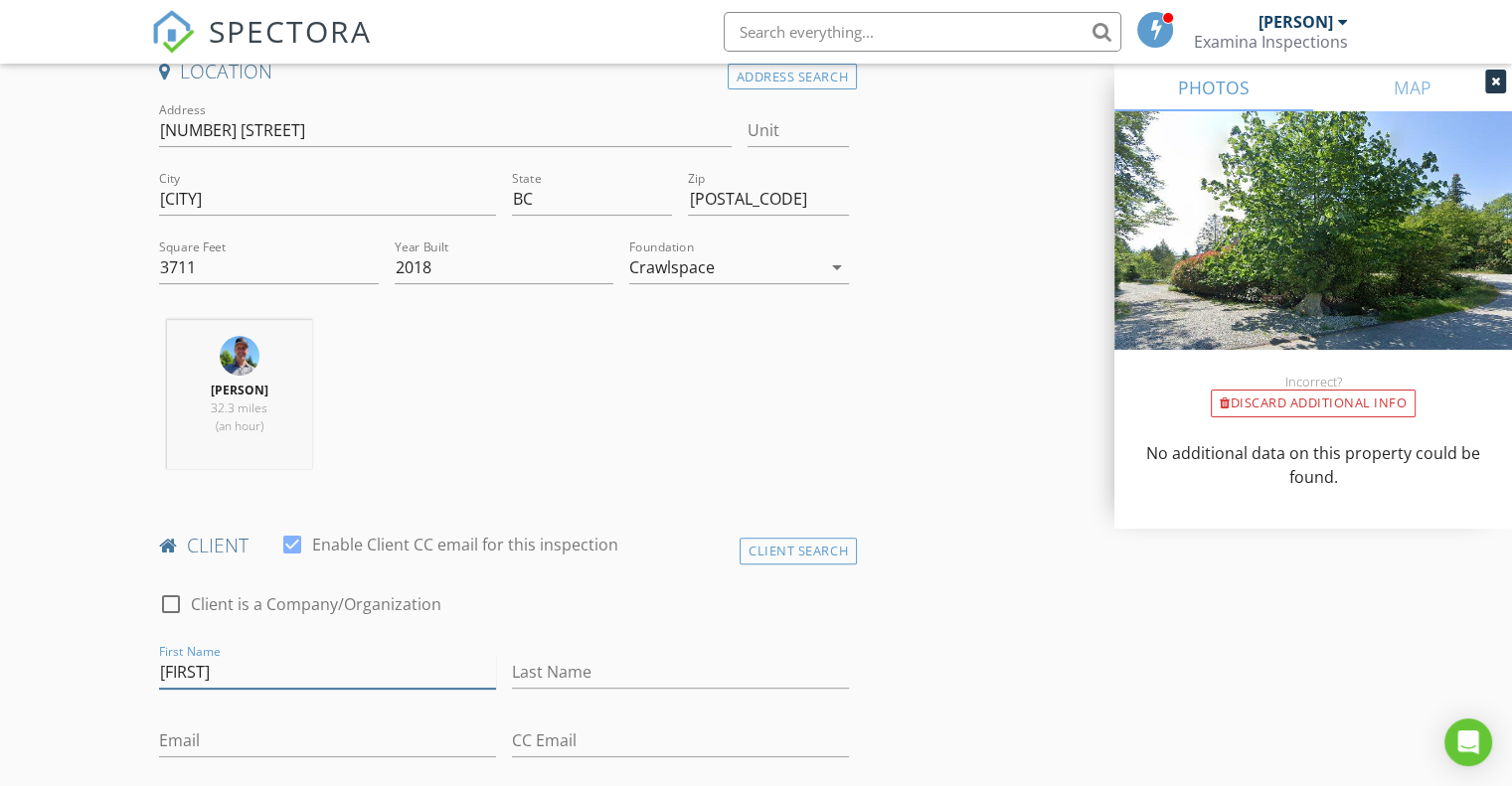 type on "[FIRST]" 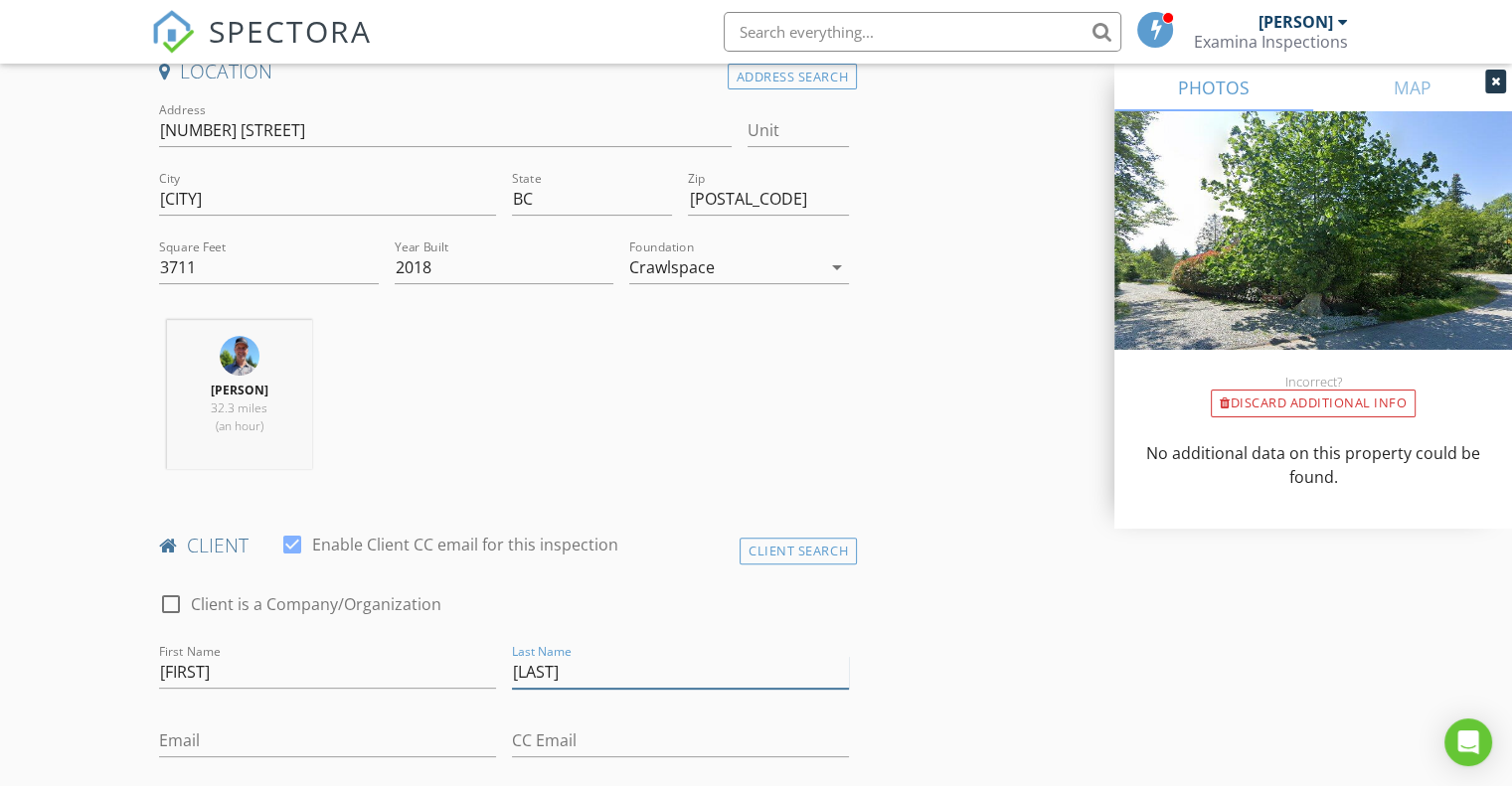 type on "[LAST]" 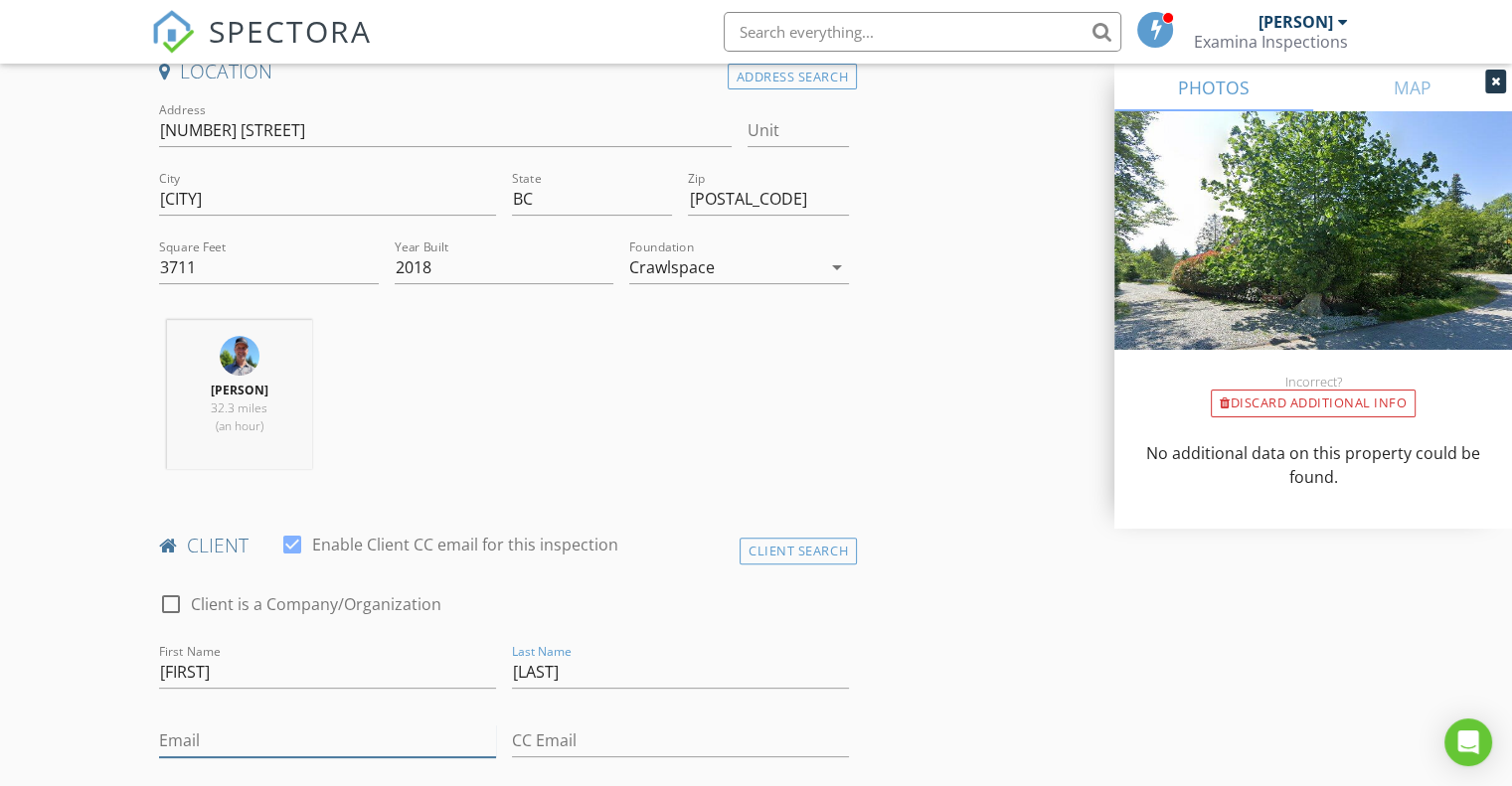 click on "Email" at bounding box center (327, 740) 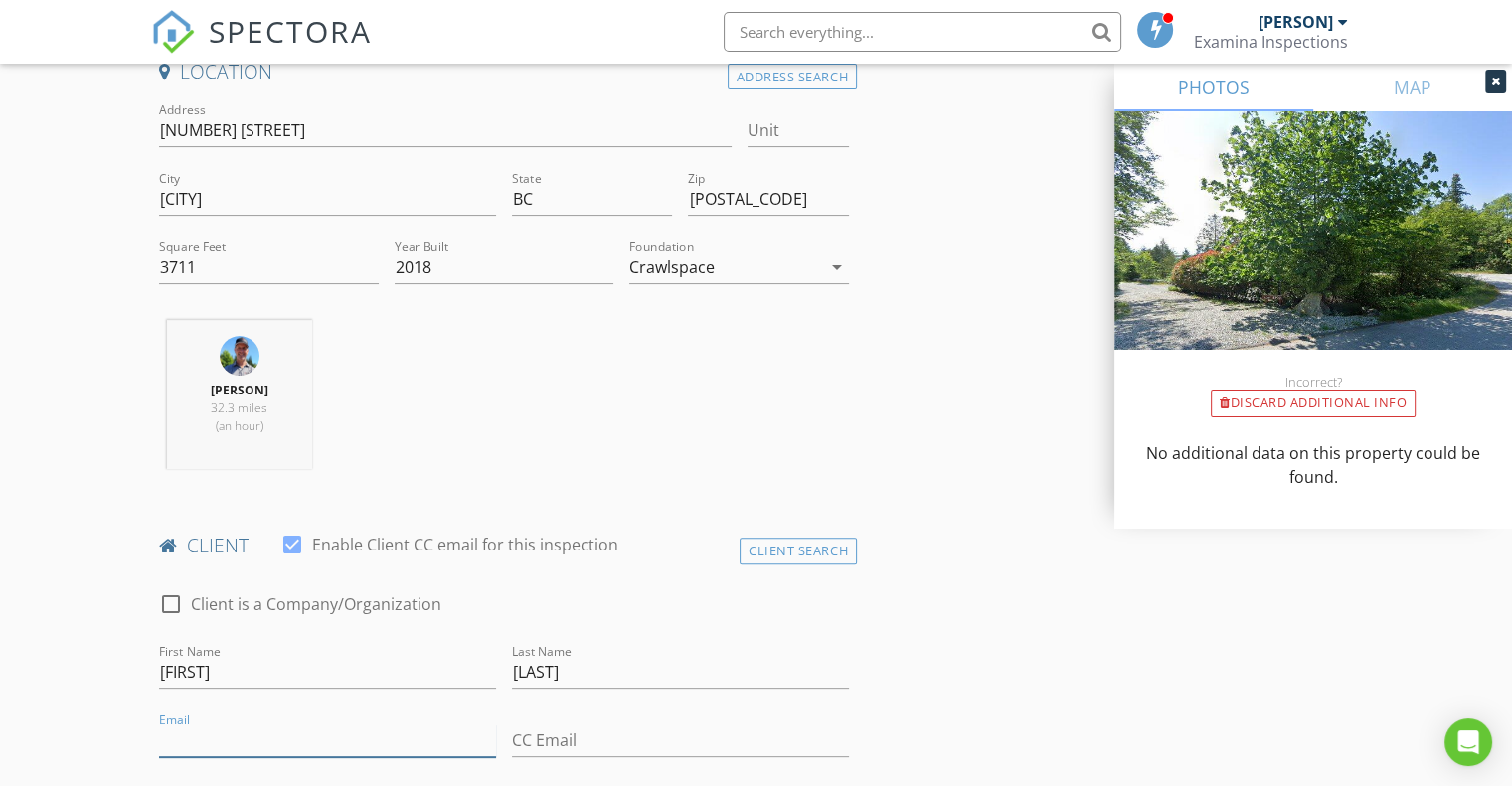 paste on "[EMAIL]" 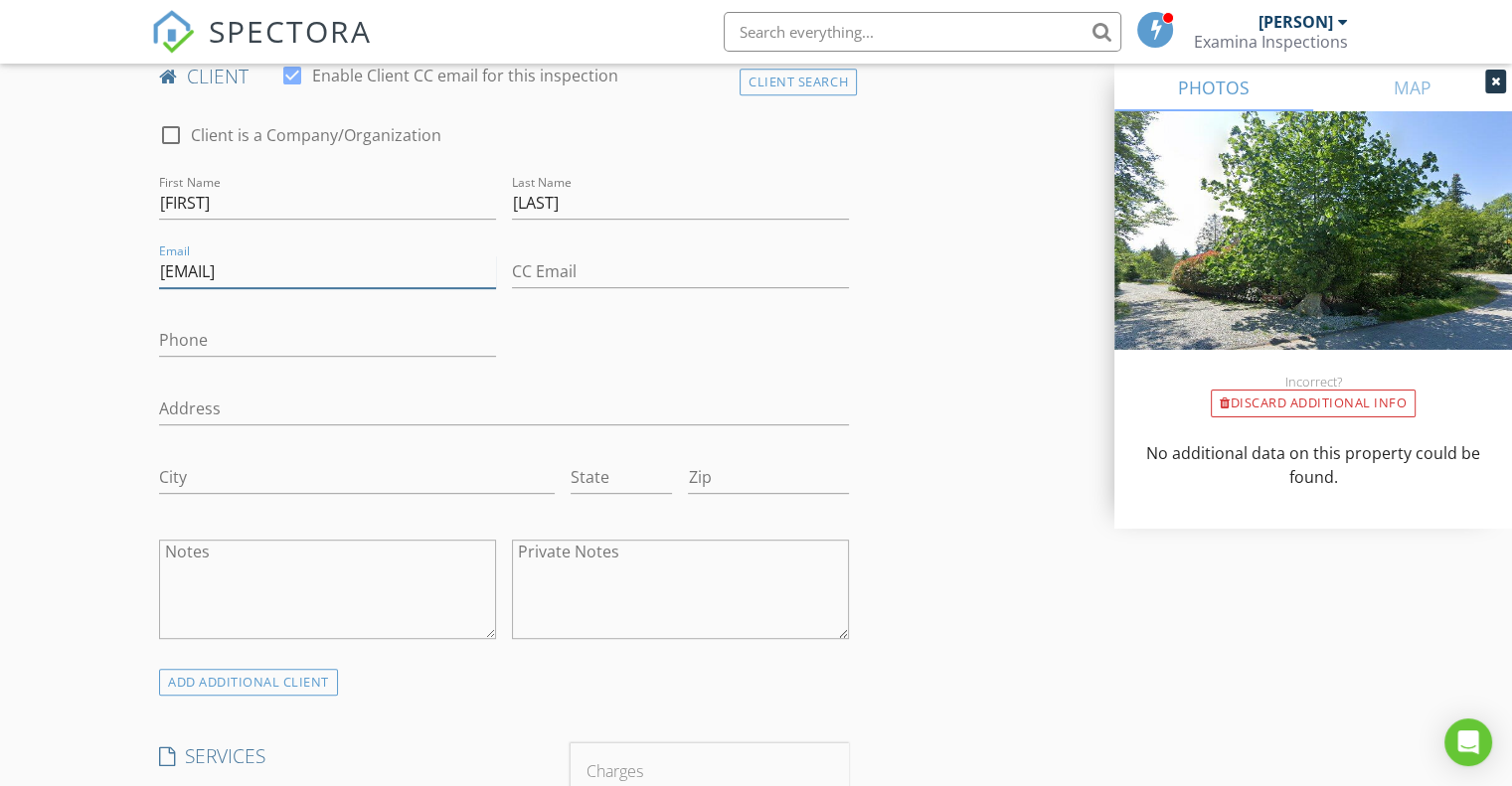 scroll, scrollTop: 950, scrollLeft: 0, axis: vertical 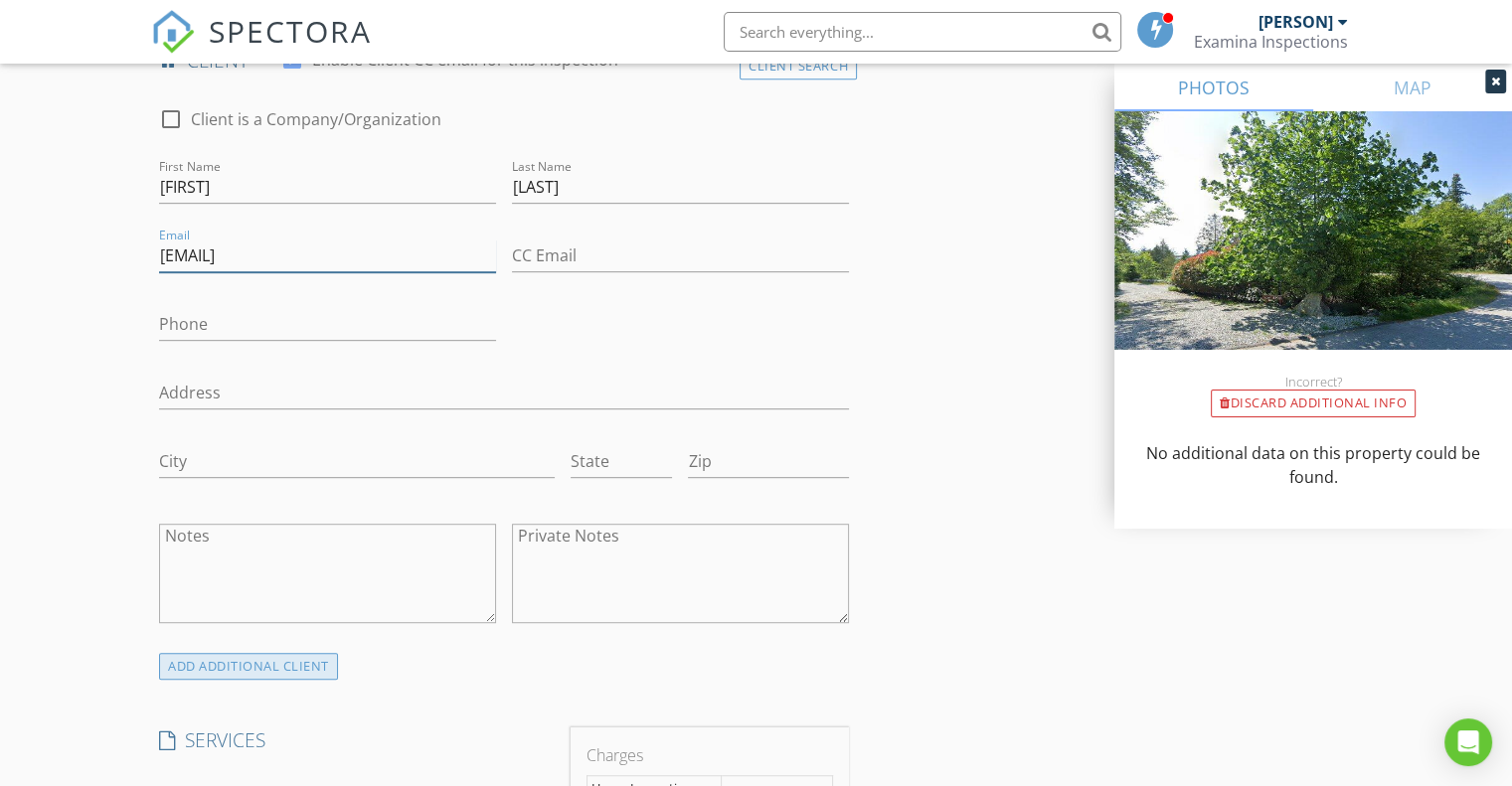 type on "[EMAIL]" 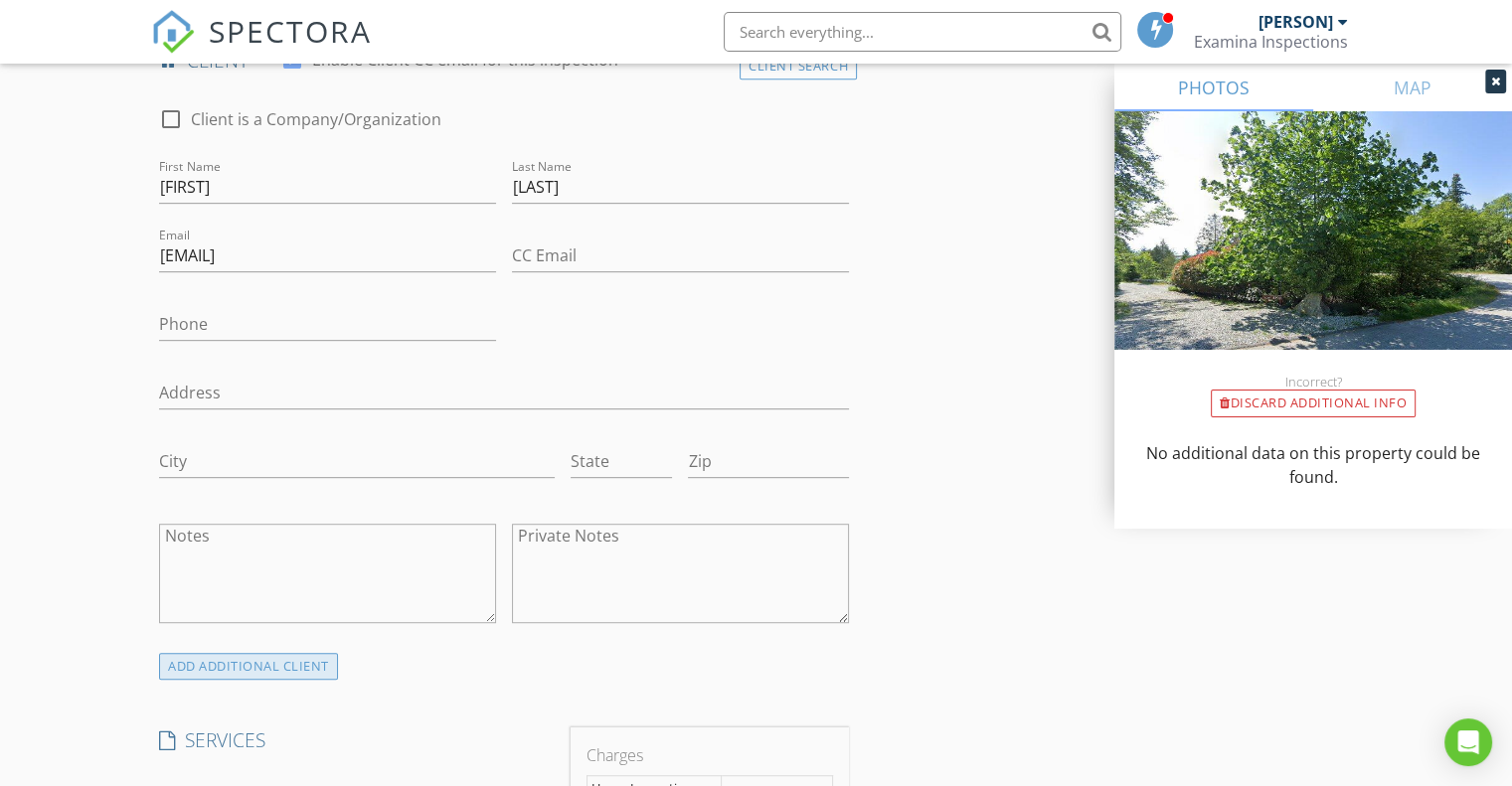 click on "ADD ADDITIONAL client" at bounding box center (249, 666) 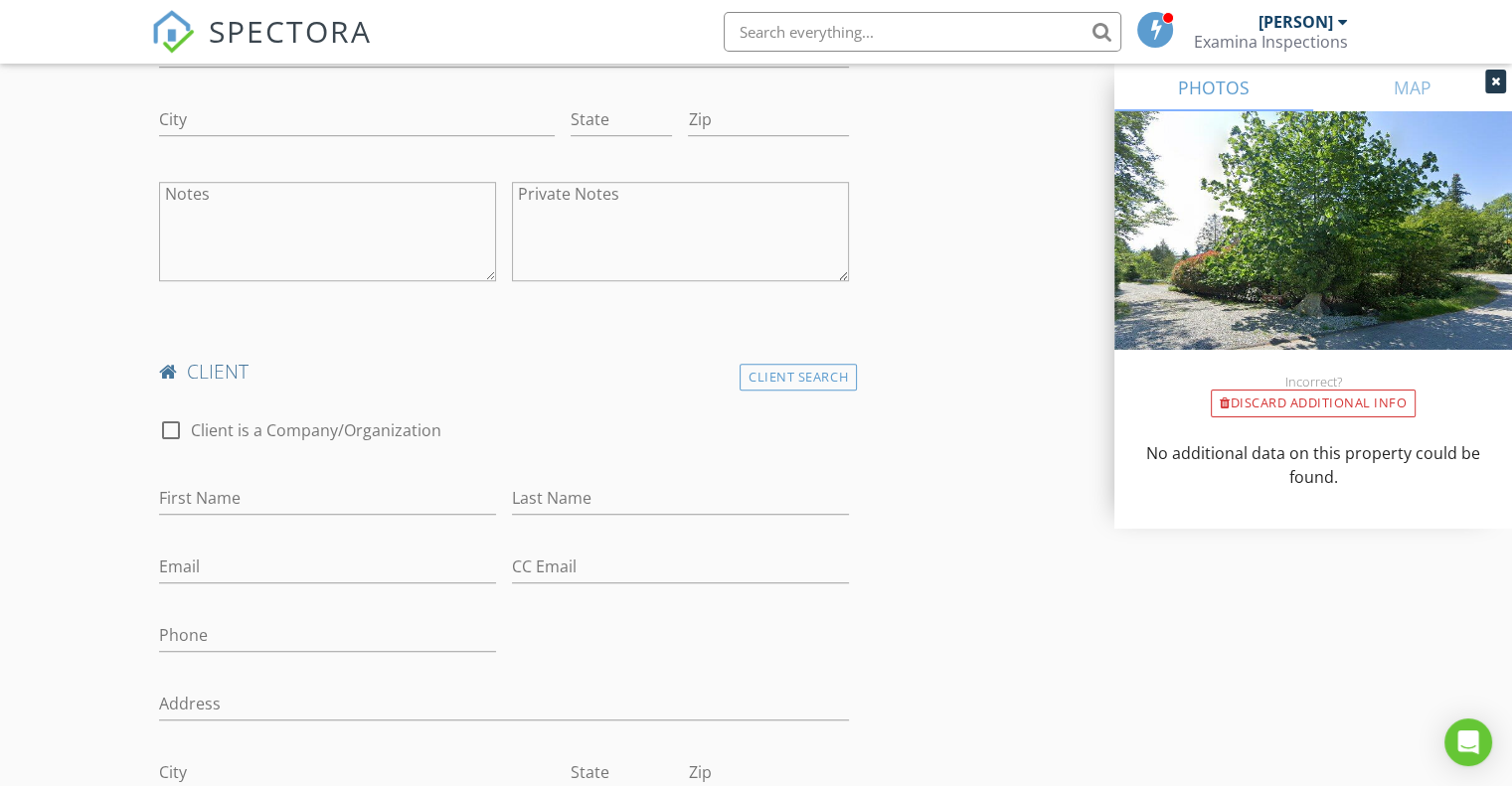 scroll, scrollTop: 1292, scrollLeft: 0, axis: vertical 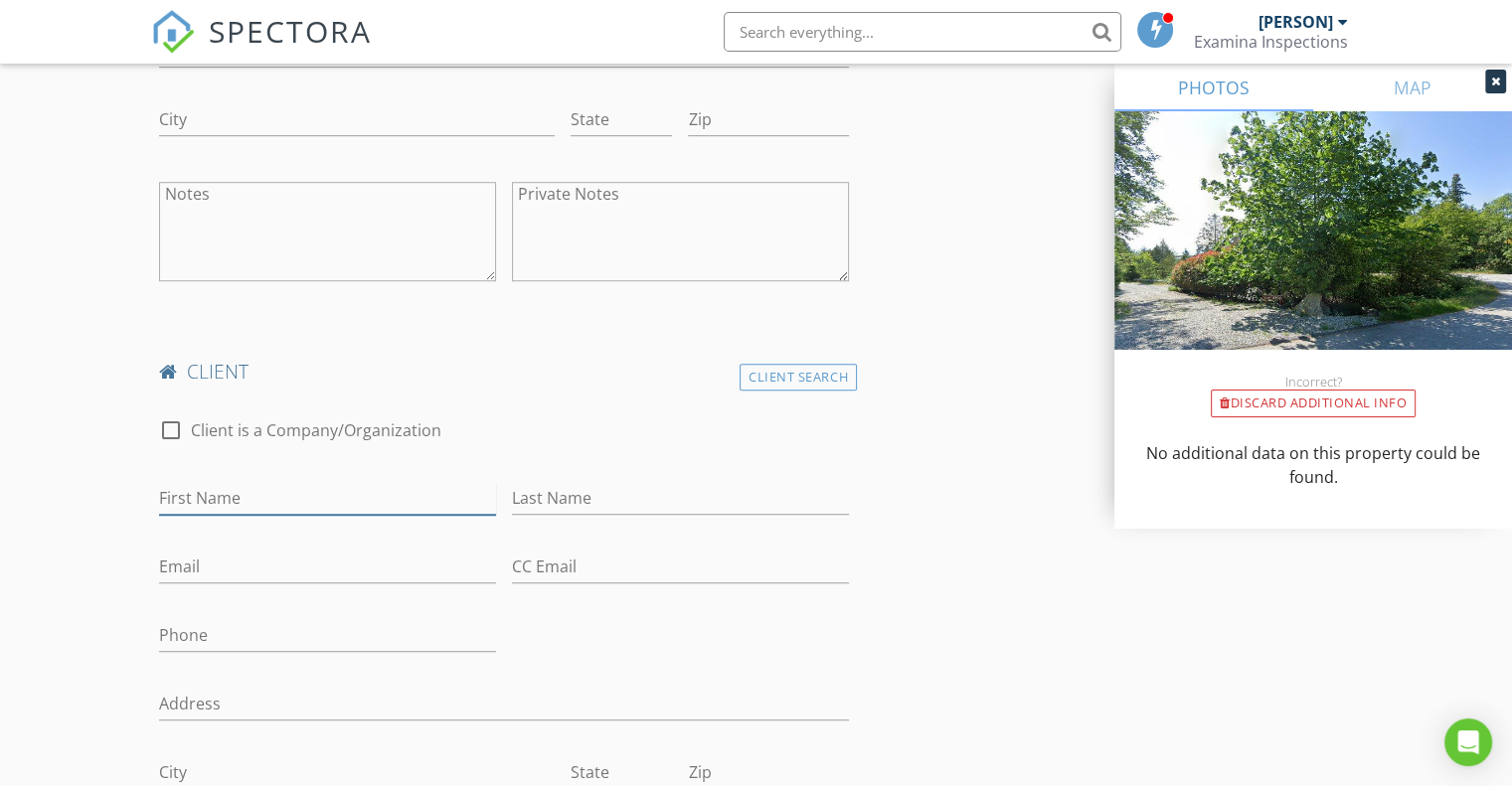 click on "First Name" at bounding box center (327, 498) 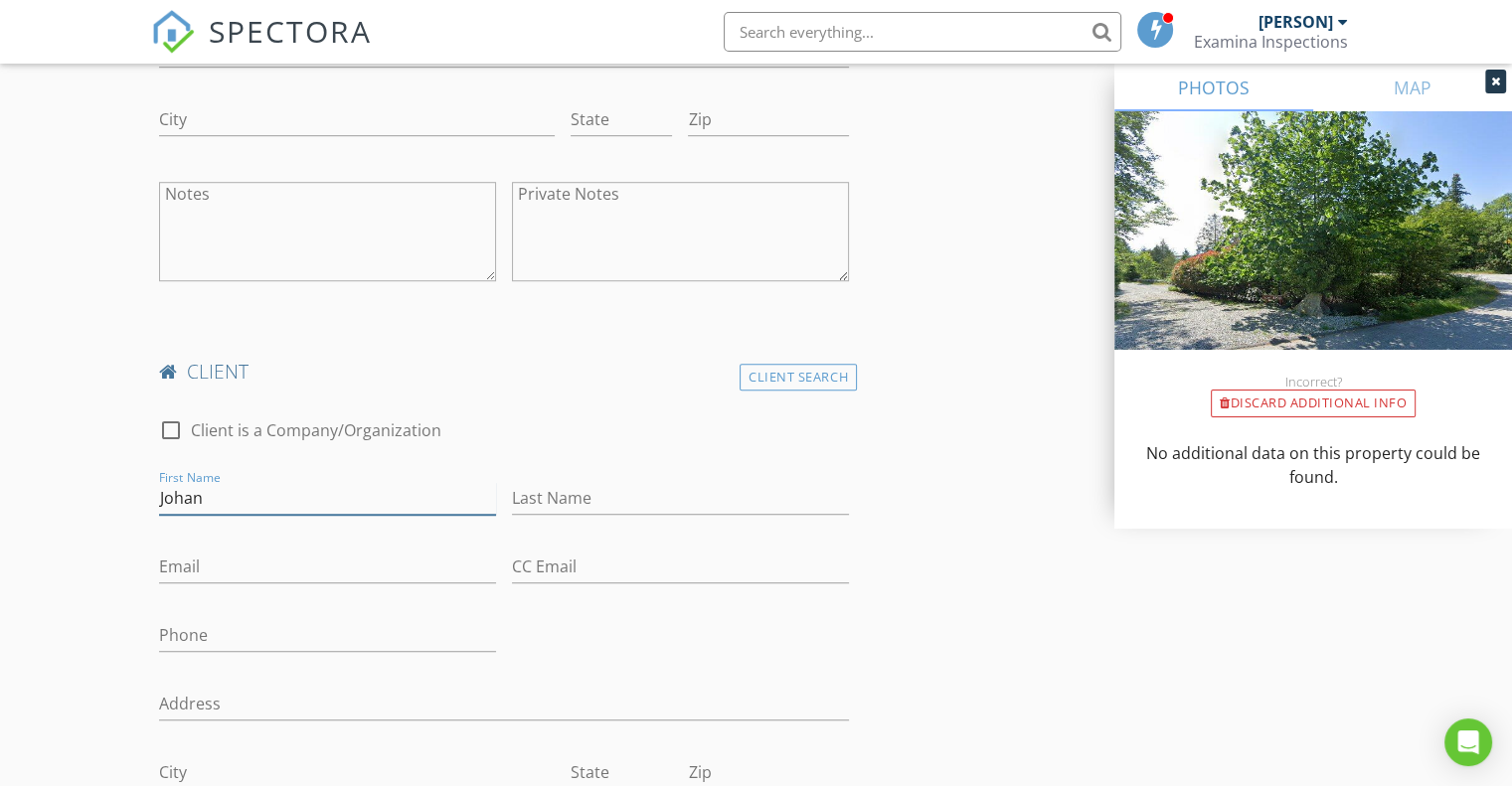type on "Johan" 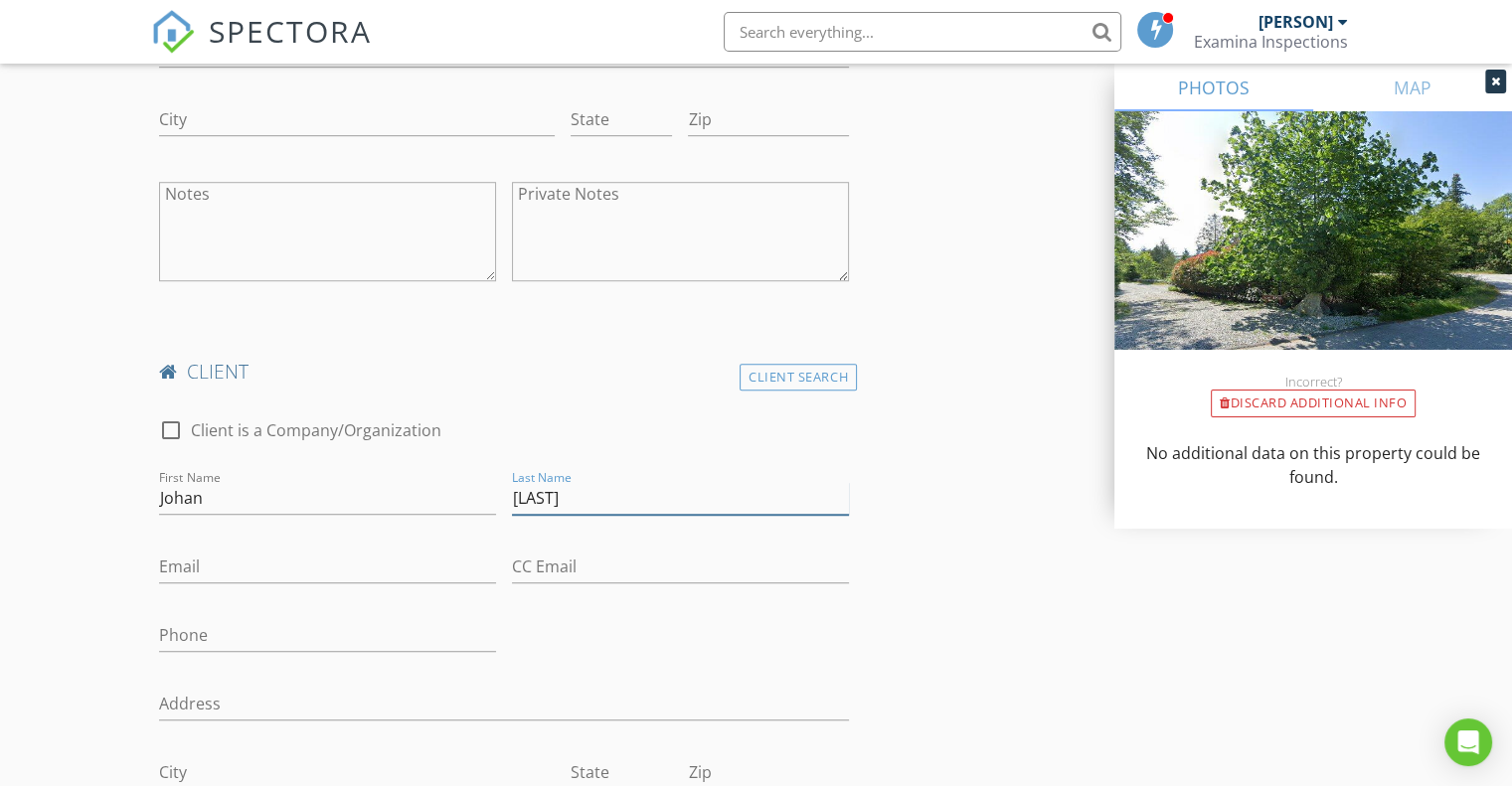 type on "[LAST]" 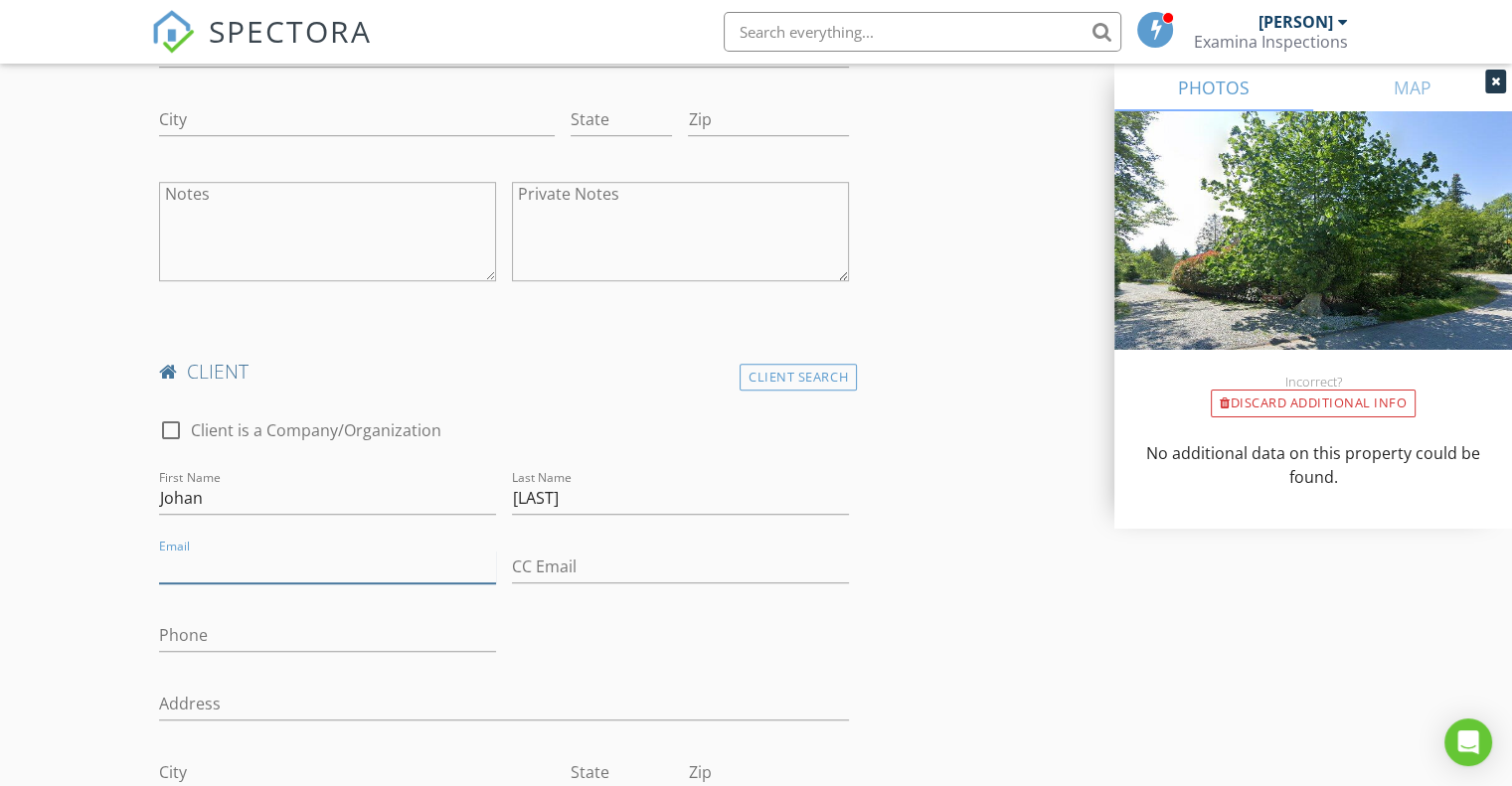 paste on "[EMAIL]" 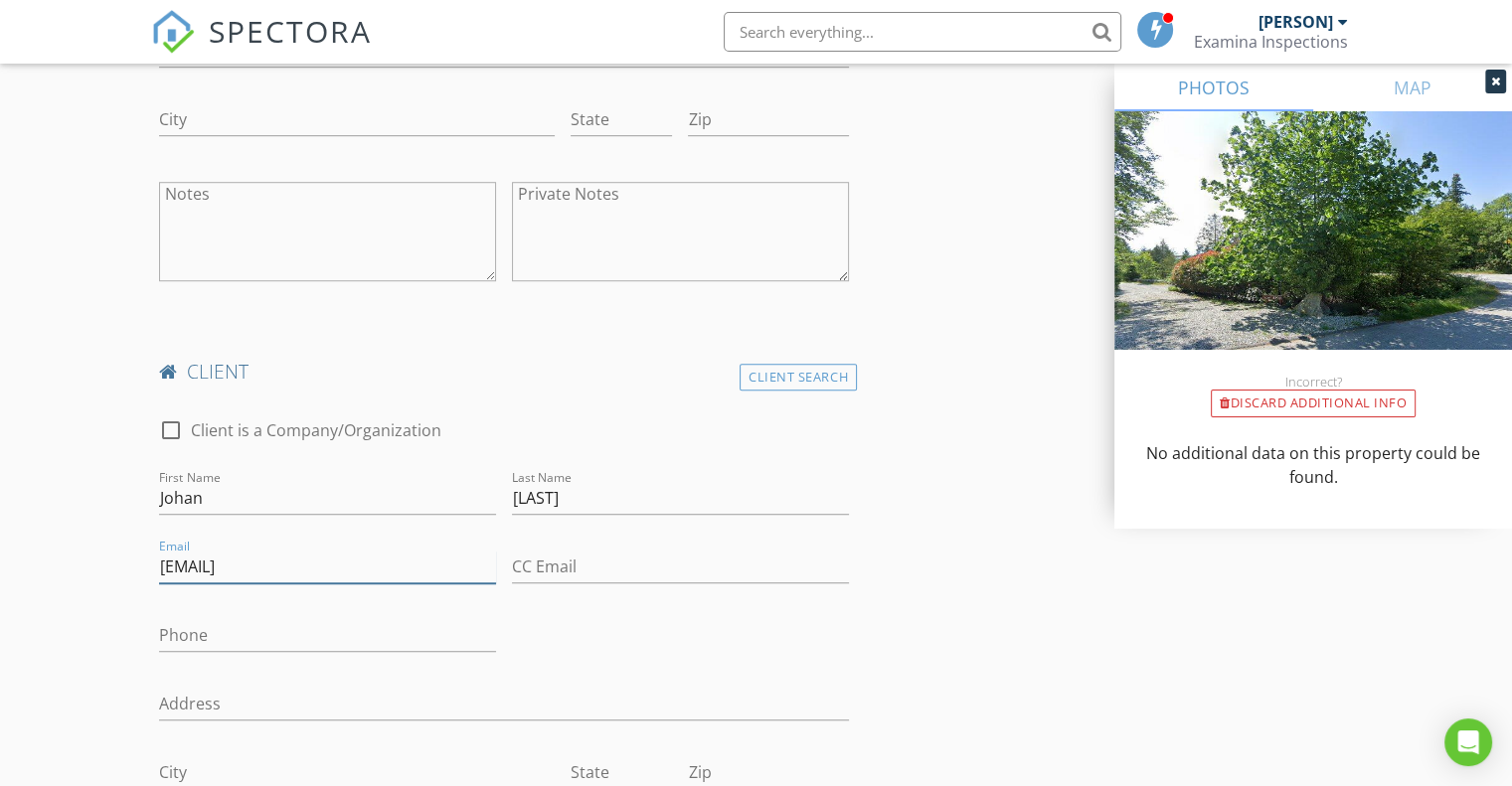 type on "[EMAIL]" 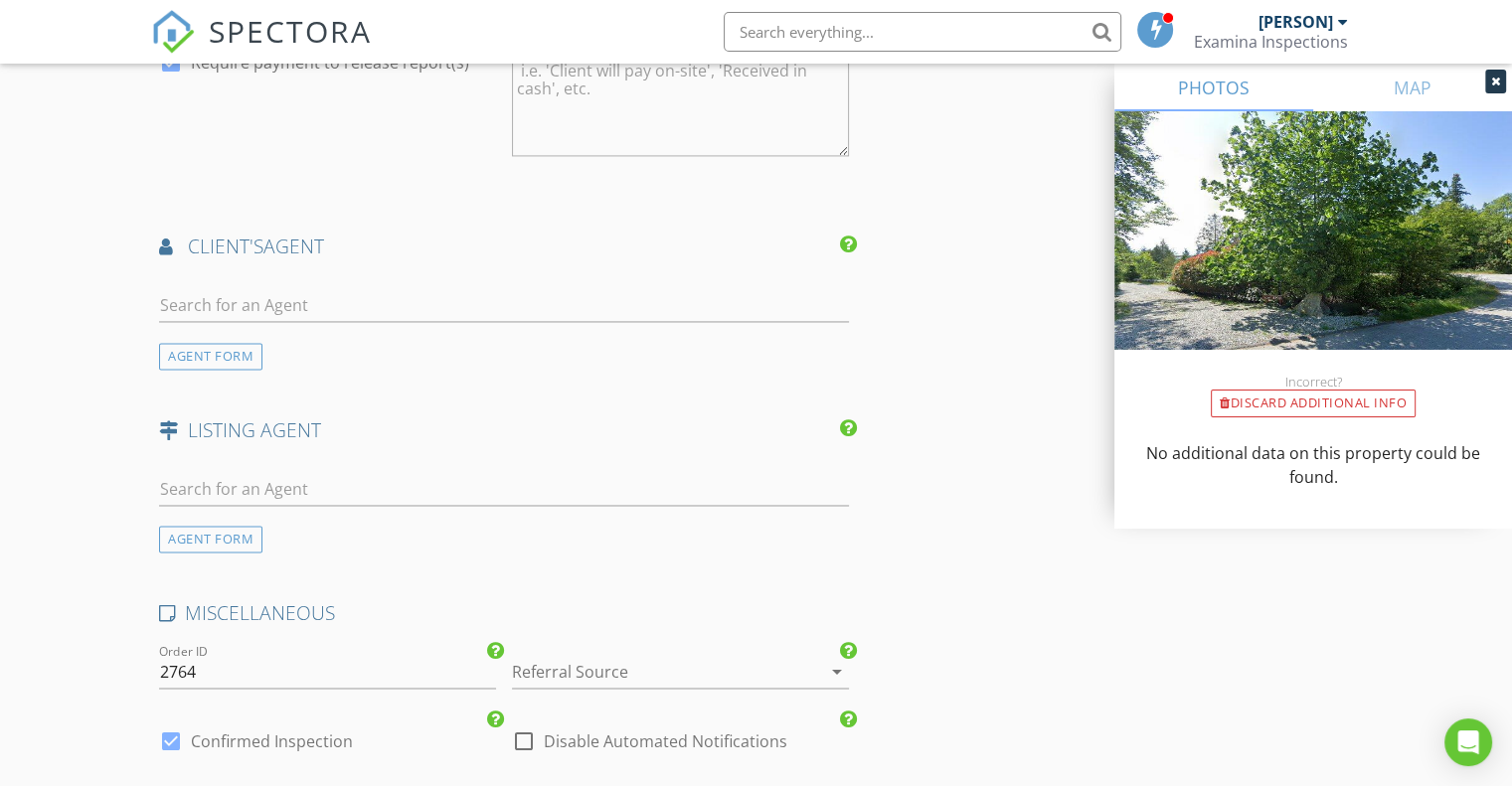 scroll, scrollTop: 3049, scrollLeft: 0, axis: vertical 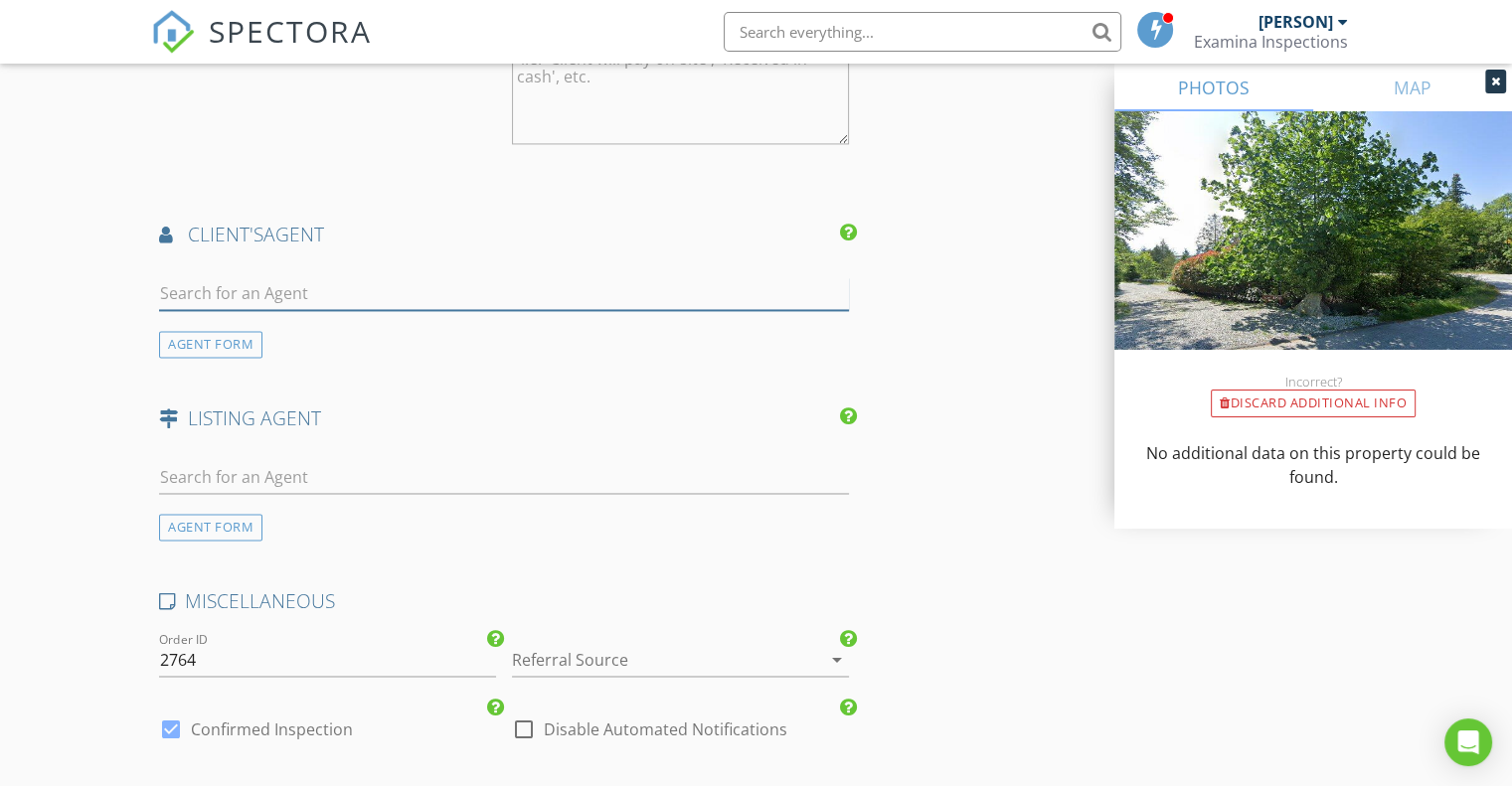click at bounding box center [504, 293] 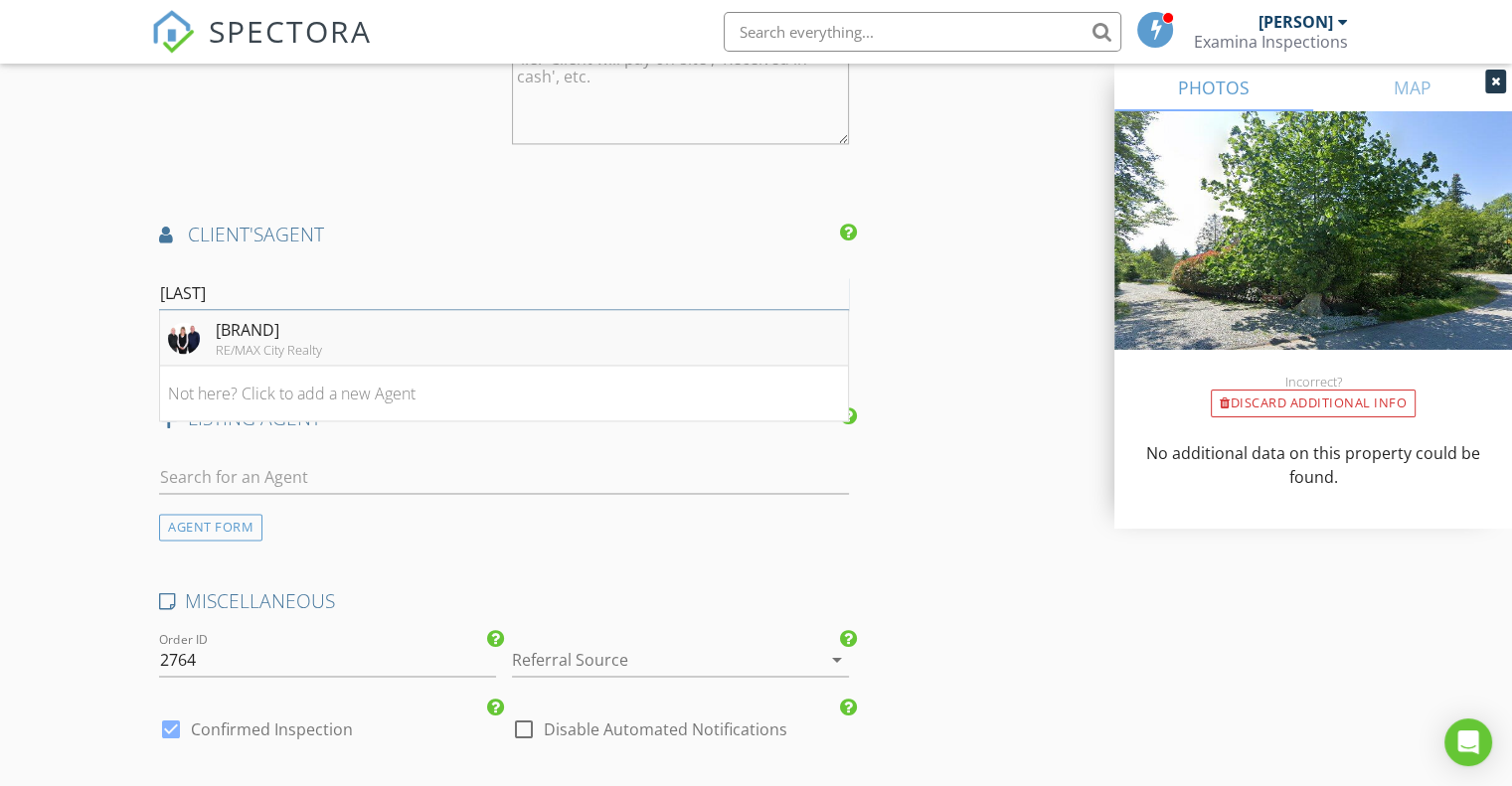type on "aiken" 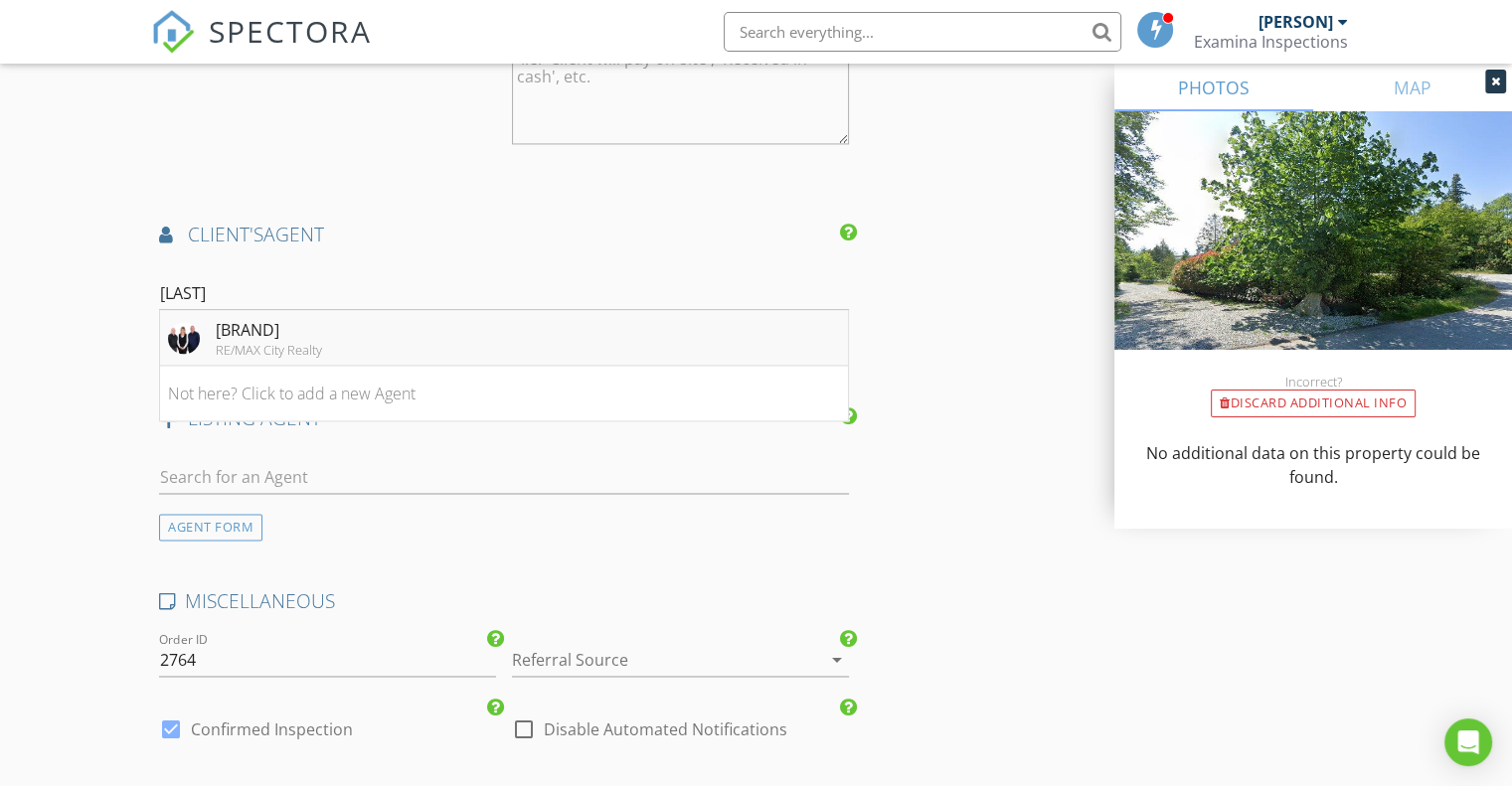 click on "RE/MAX City Realty" at bounding box center [268, 350] 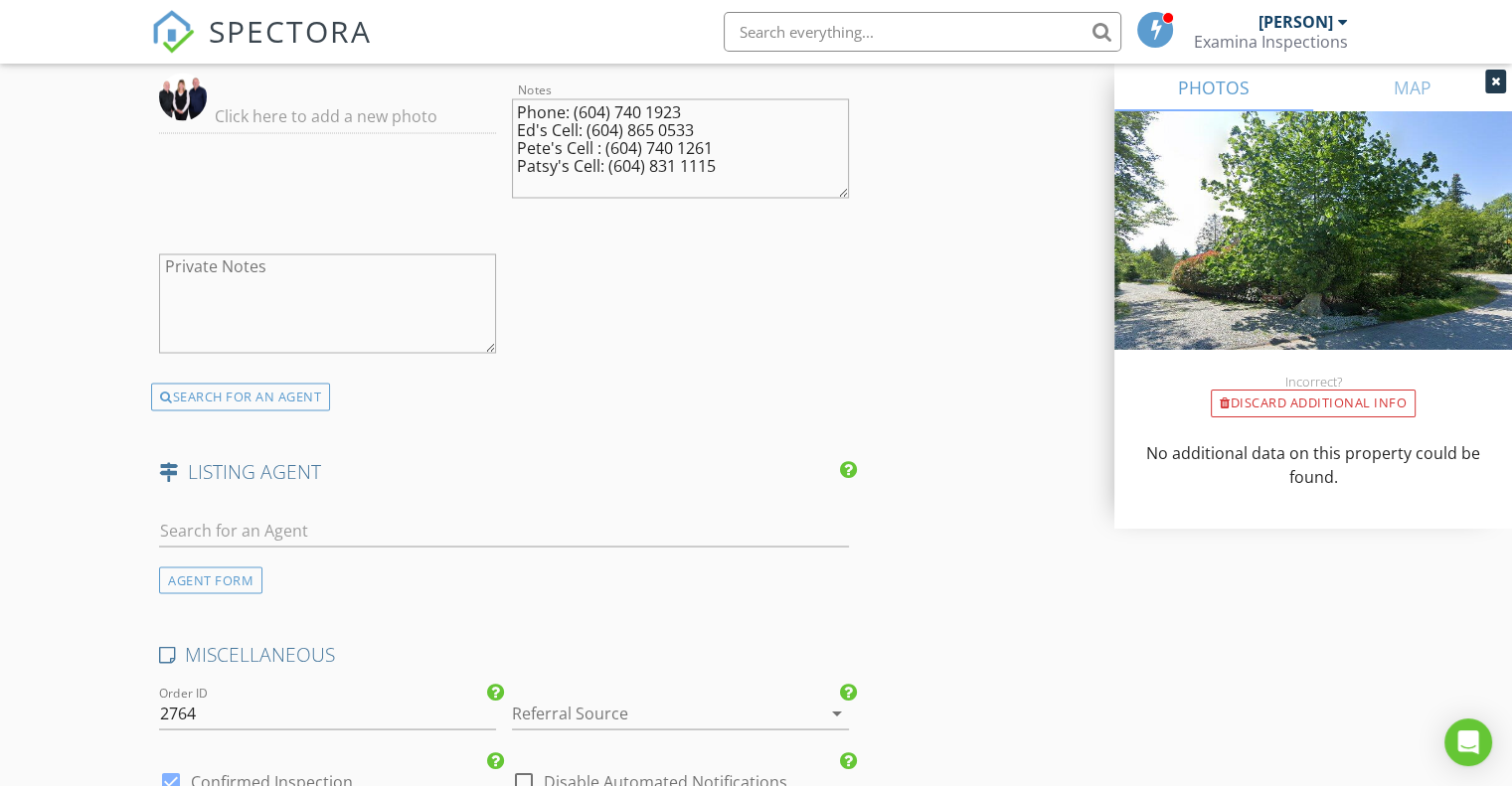 scroll, scrollTop: 3593, scrollLeft: 0, axis: vertical 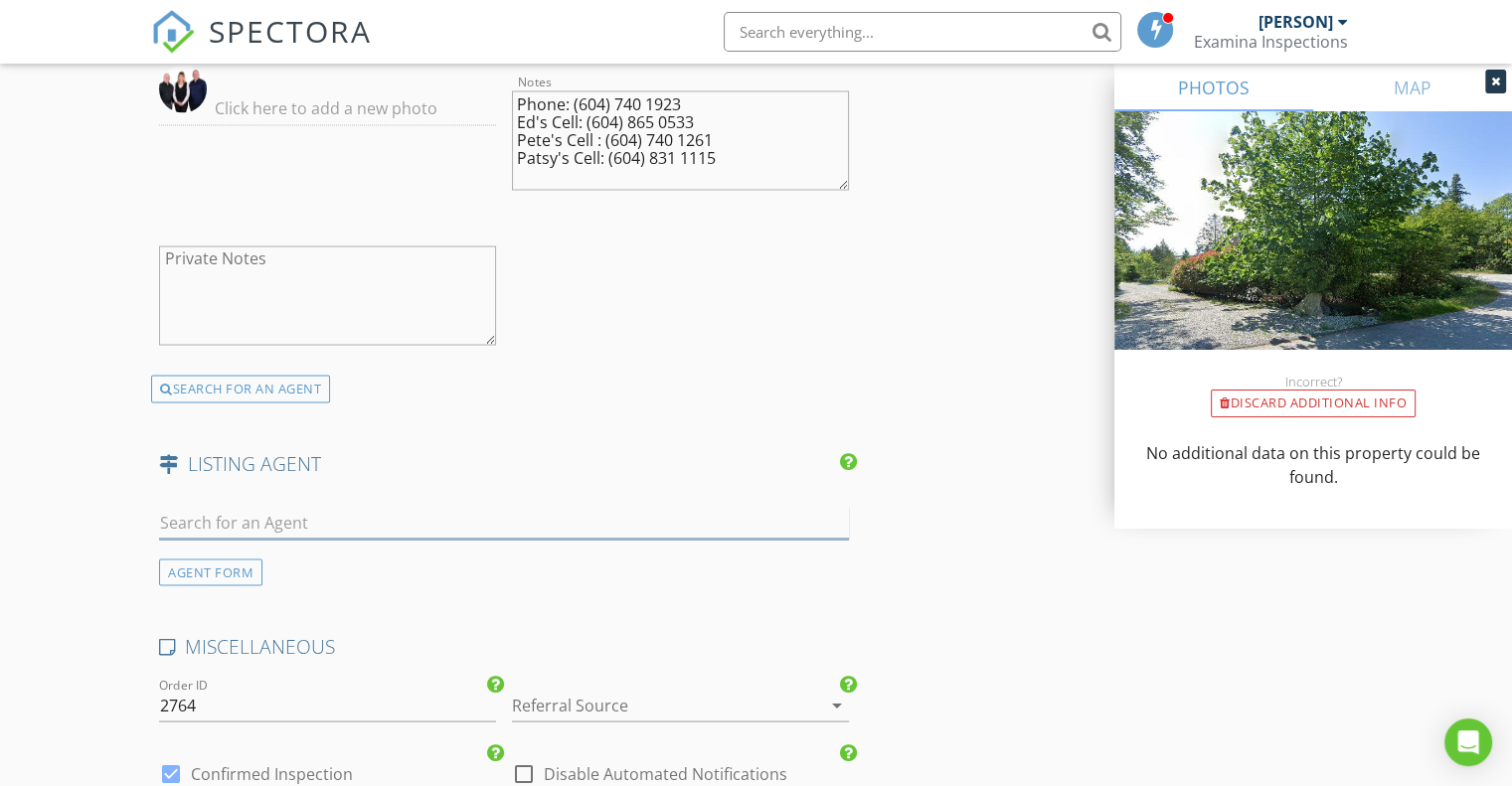 click at bounding box center (504, 522) 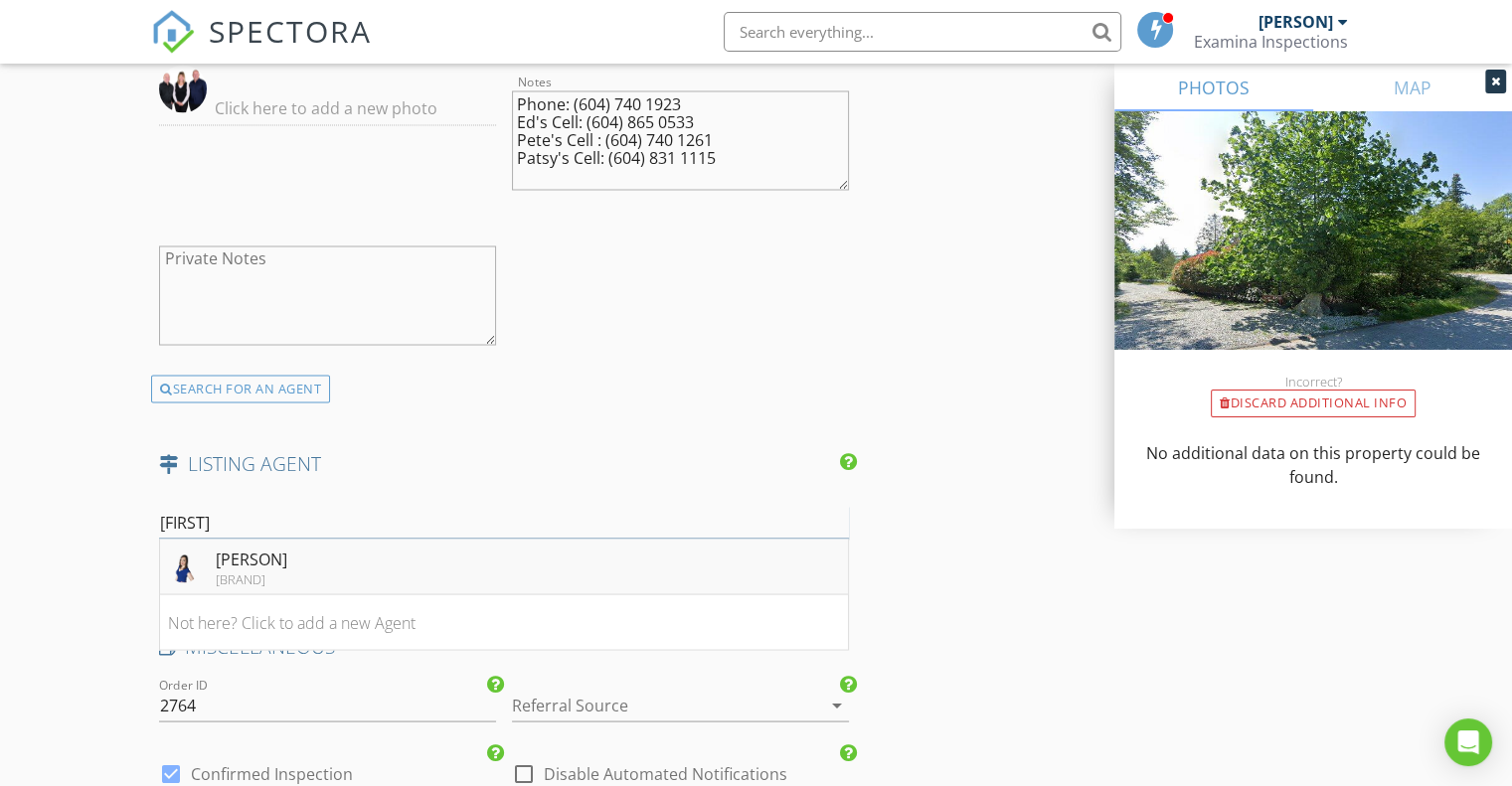 type on "gina" 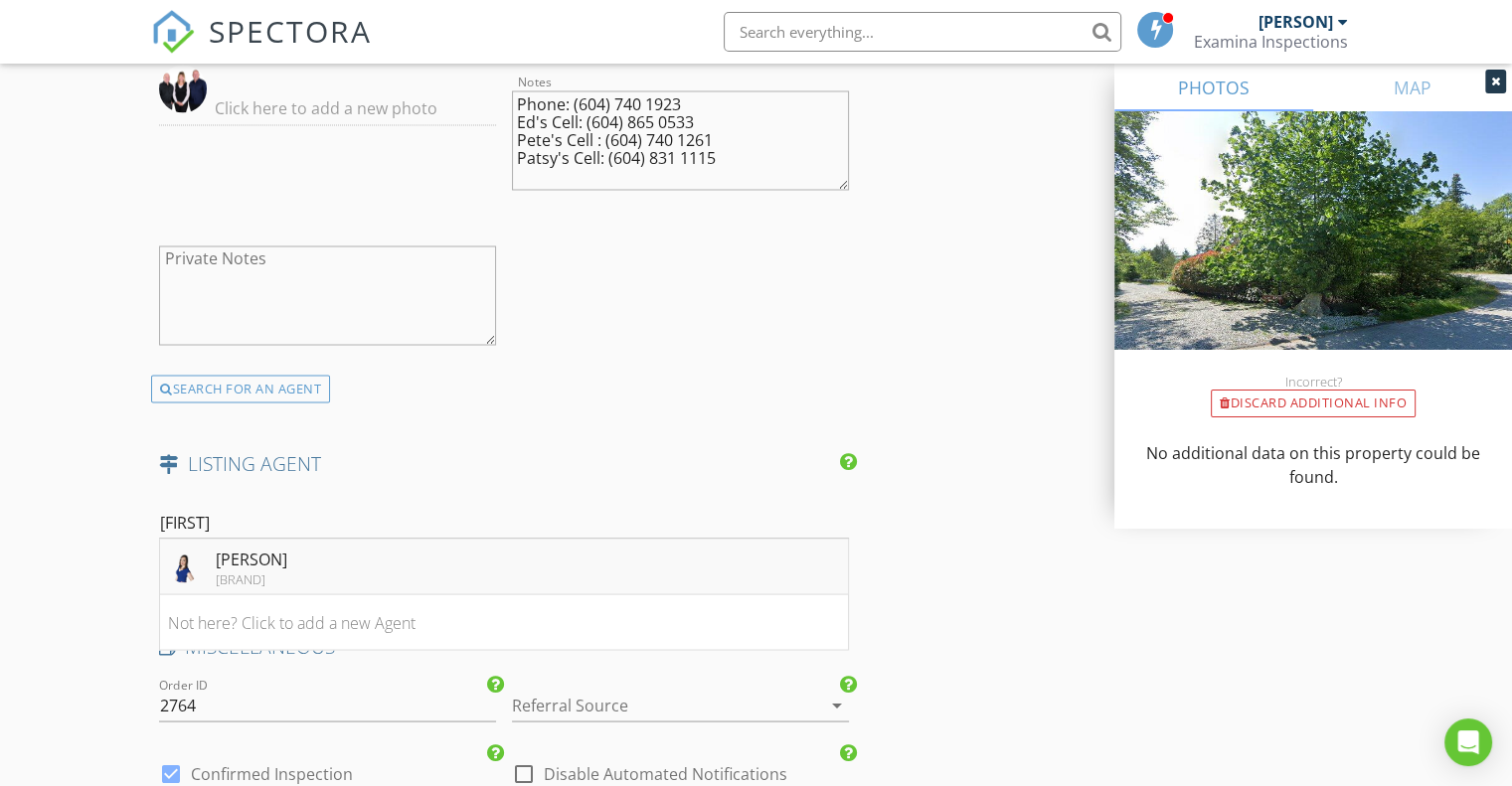 click on "Gina Stockwell
Sotheby's" at bounding box center [504, 566] 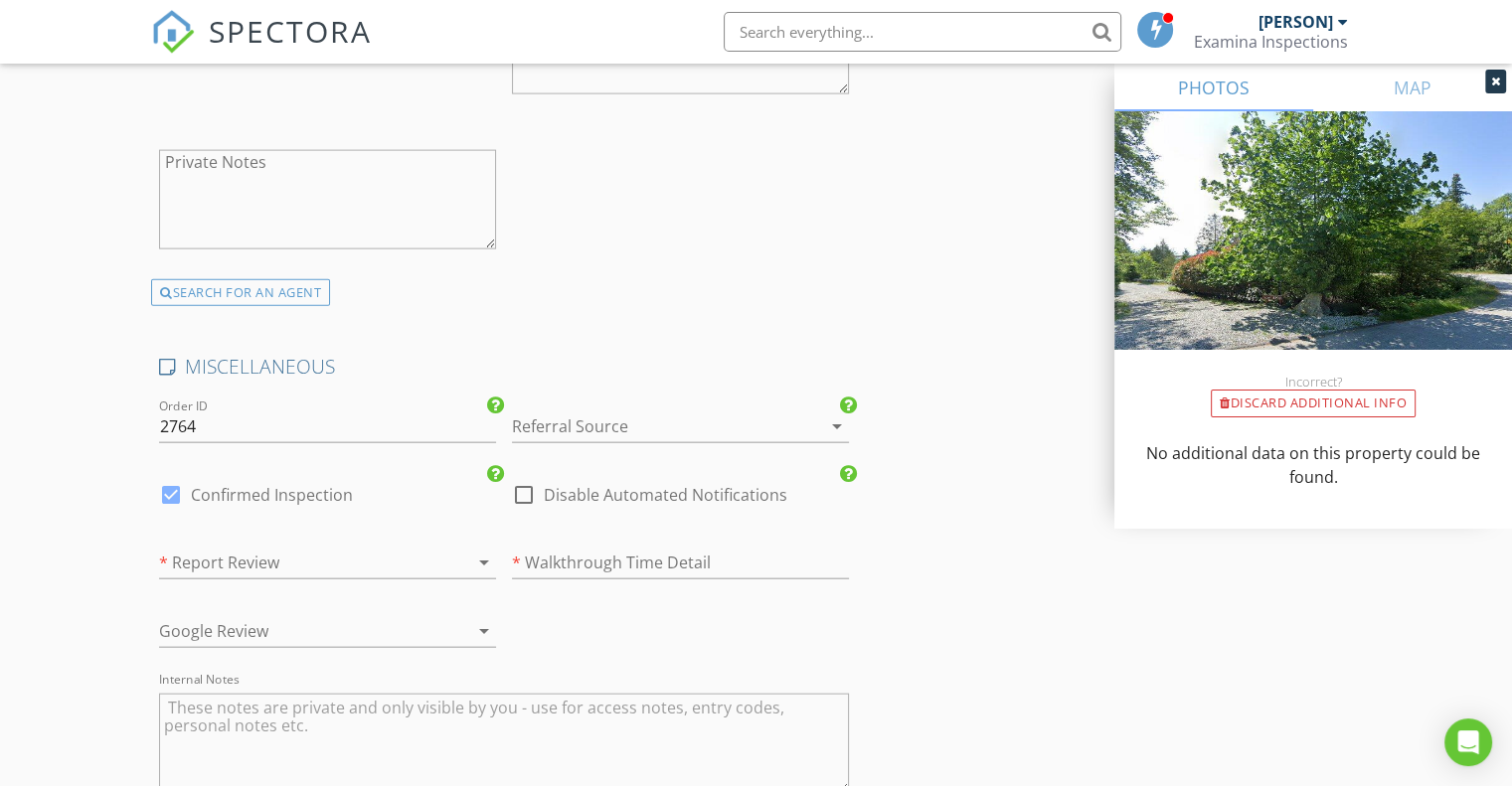 scroll, scrollTop: 4464, scrollLeft: 0, axis: vertical 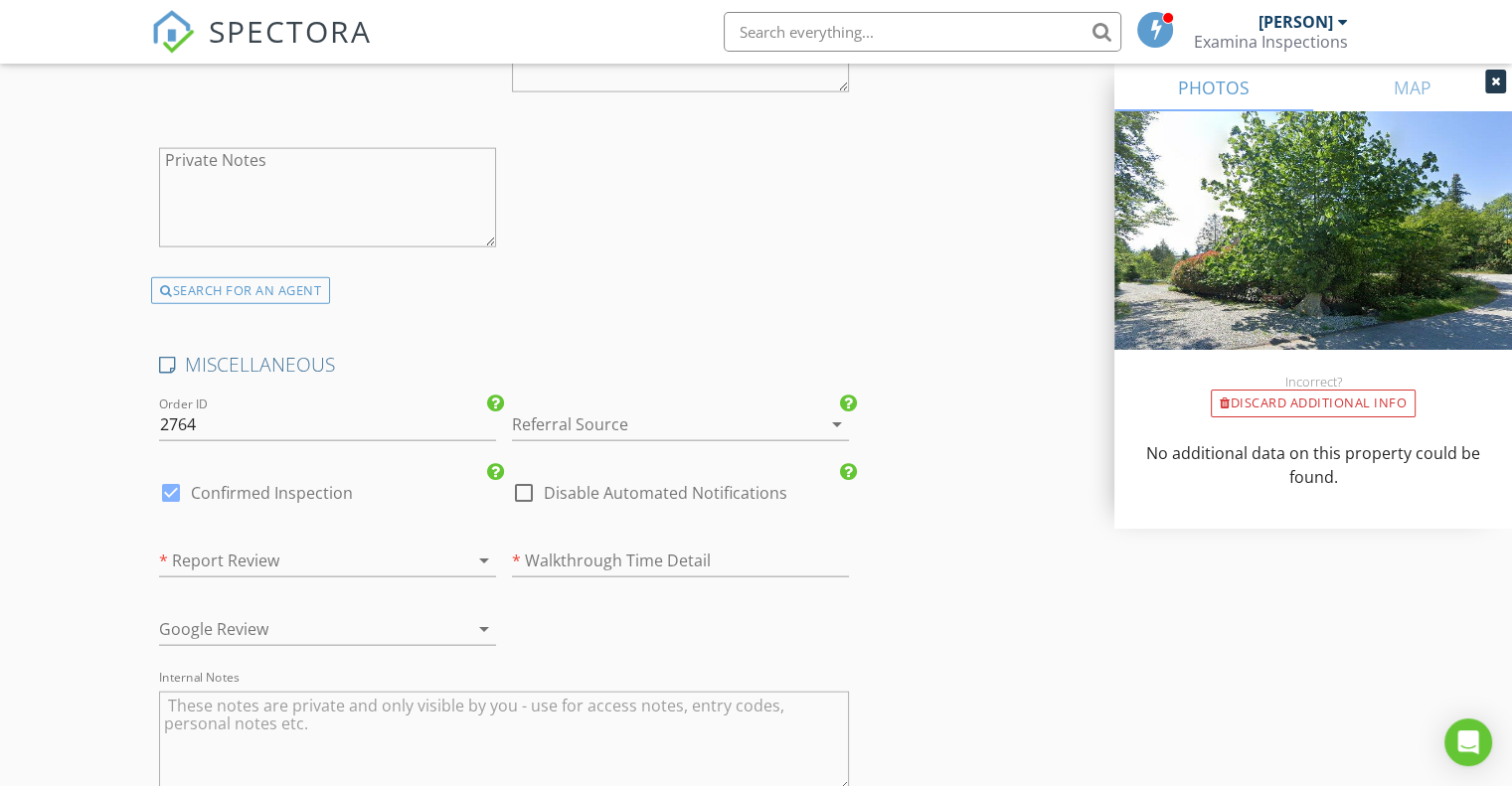 click at bounding box center [652, 424] 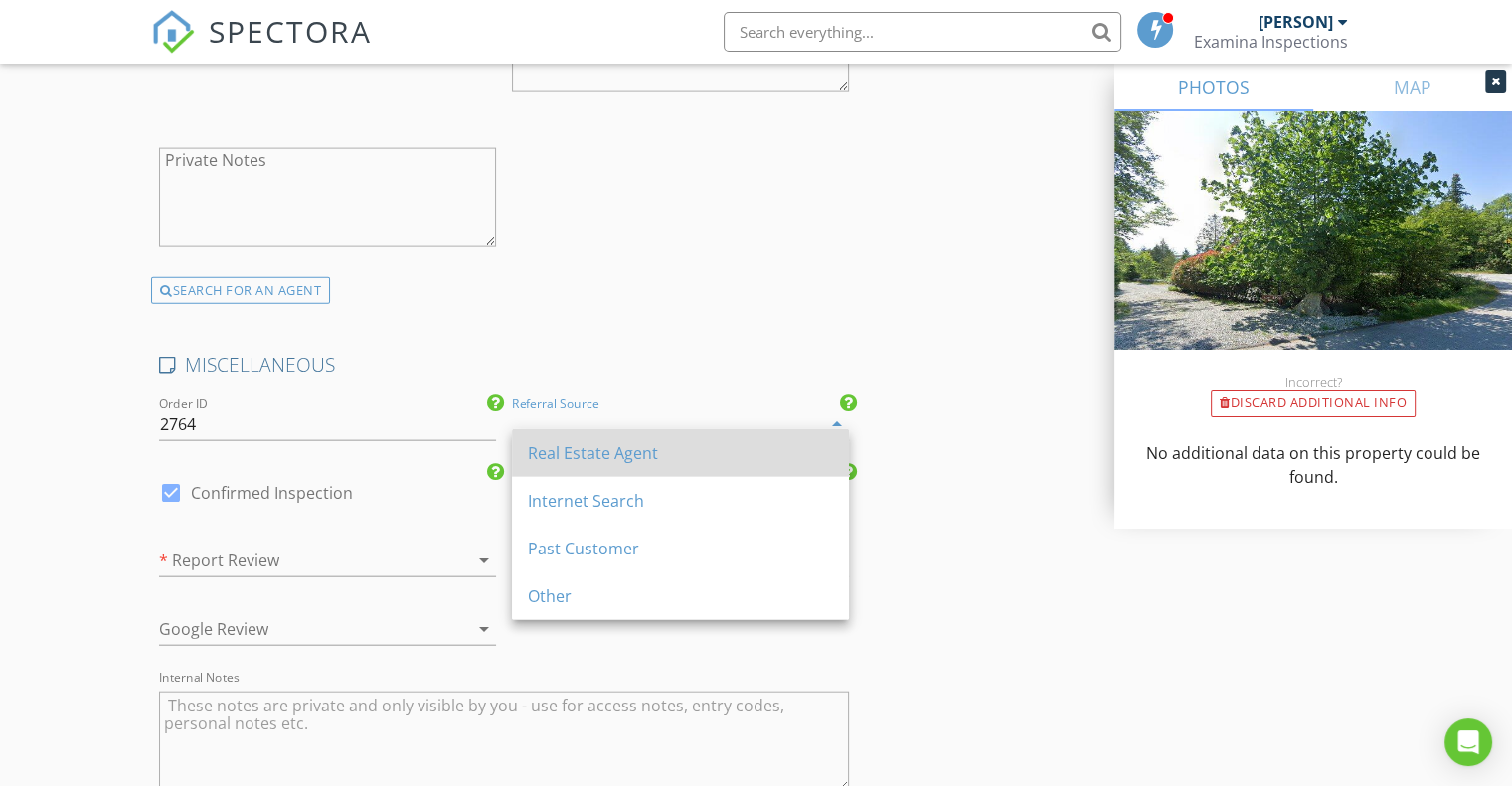 click on "Real Estate Agent" at bounding box center (680, 453) 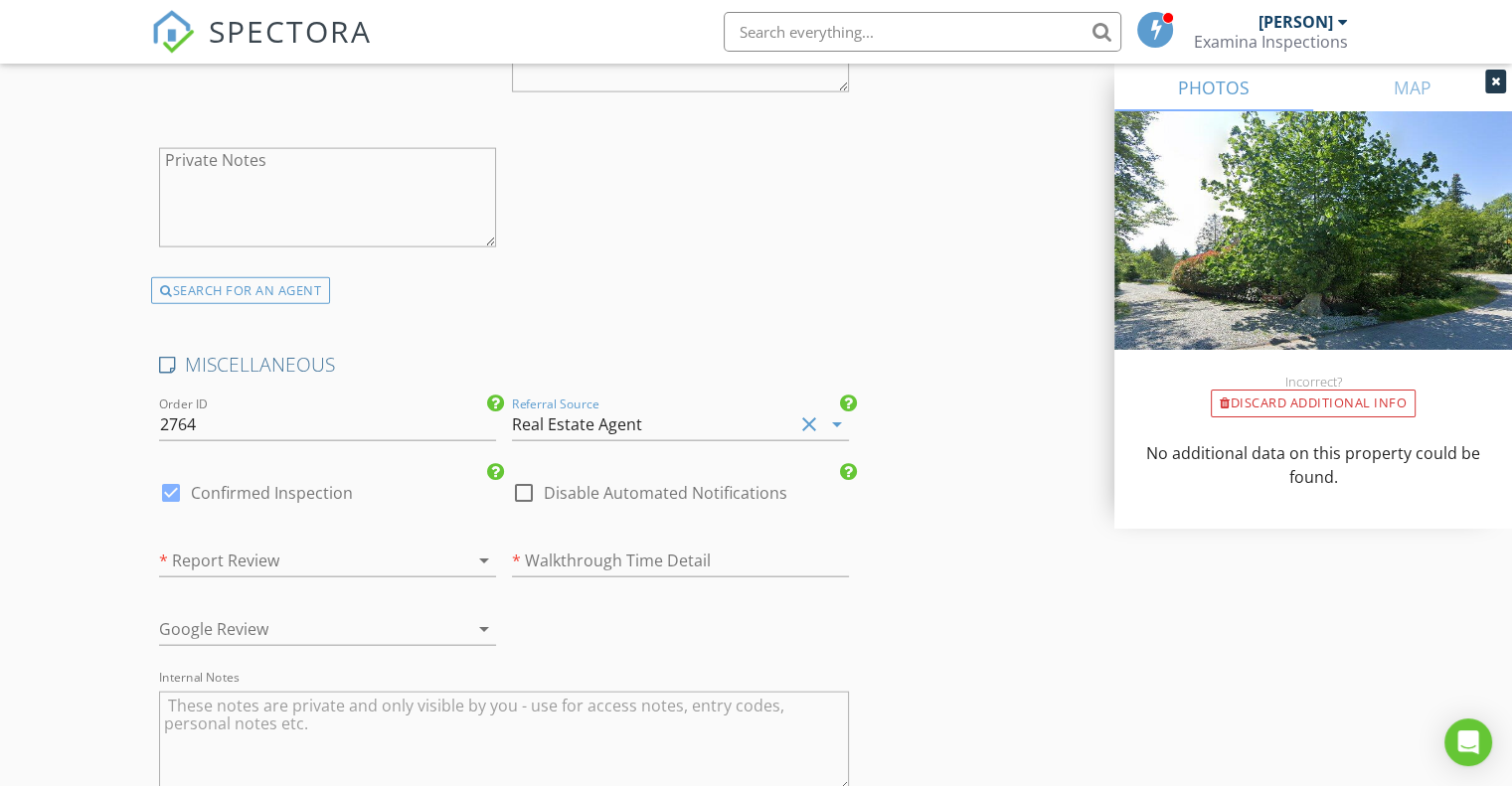 click at bounding box center [171, 493] 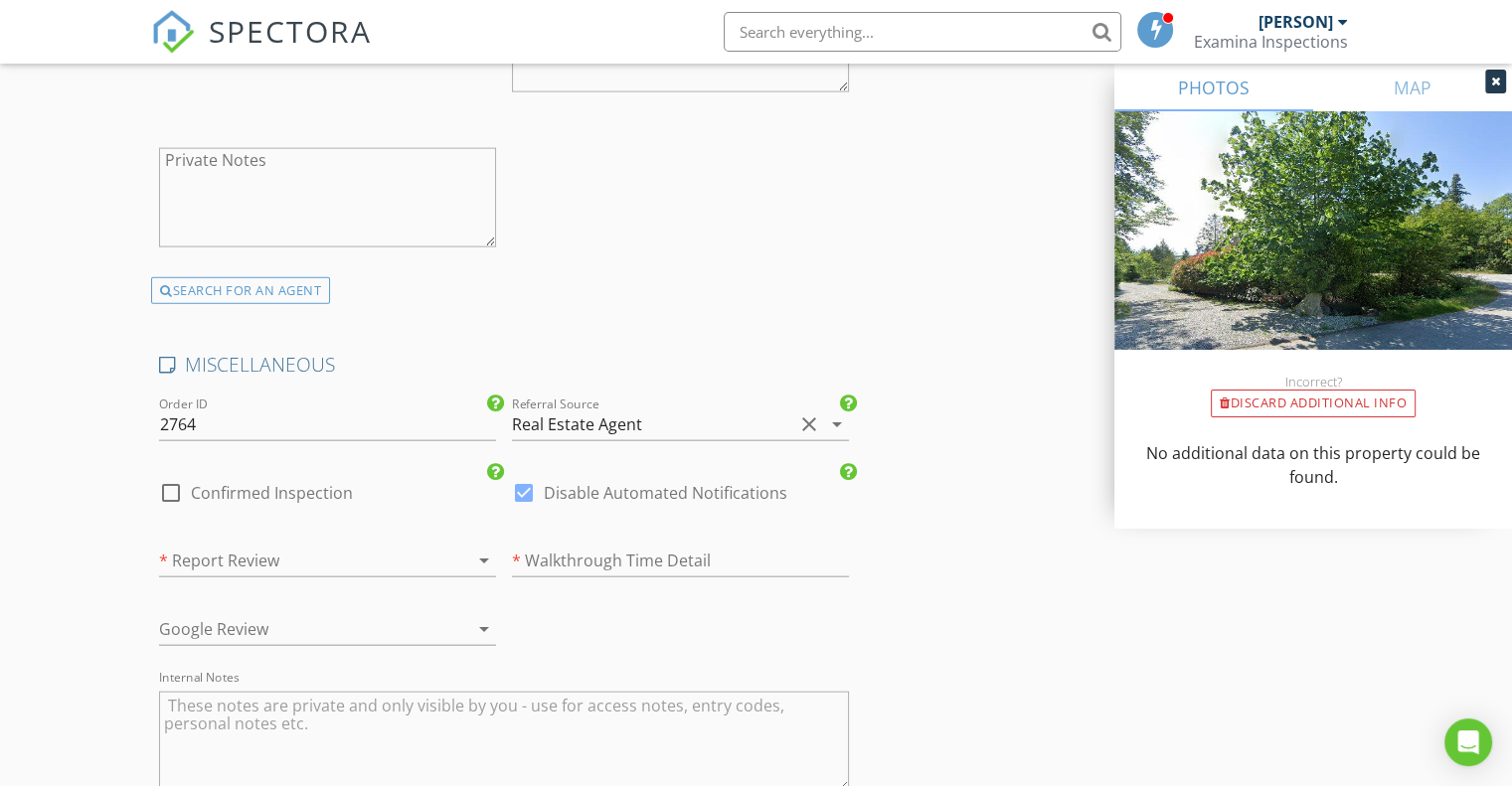 click at bounding box center (299, 560) 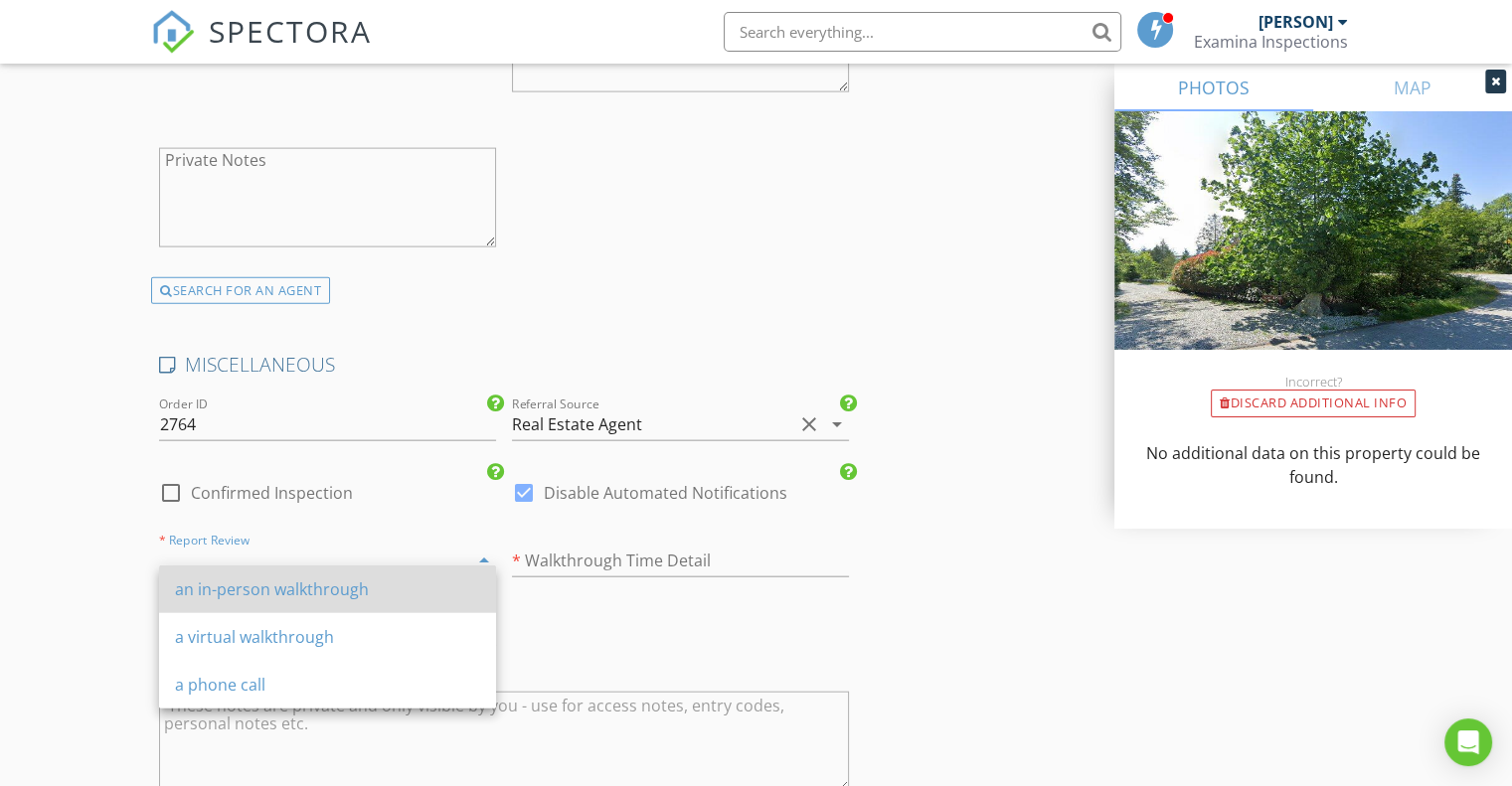 click on "an in-person walkthrough" at bounding box center (327, 589) 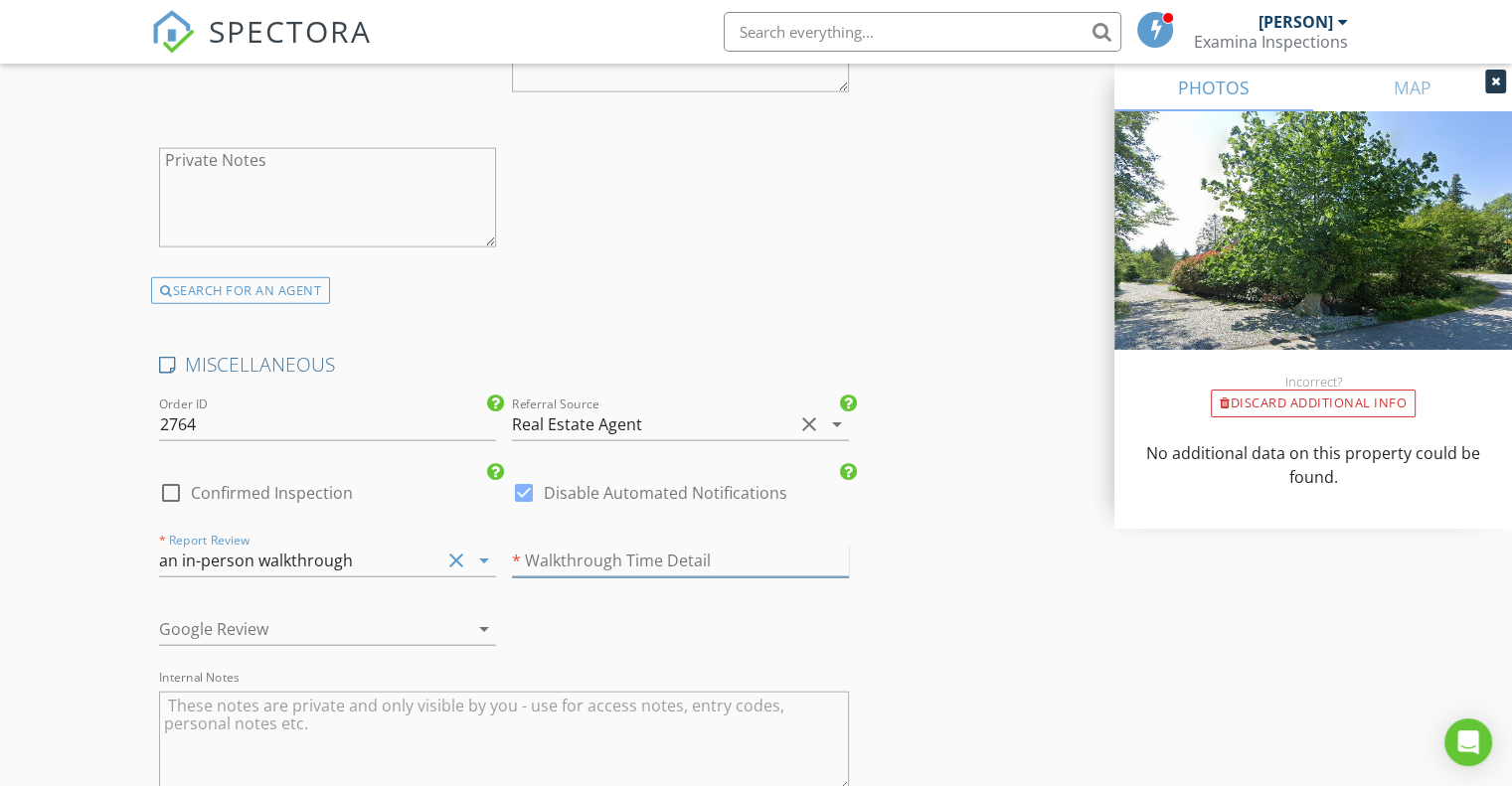 click at bounding box center [680, 560] 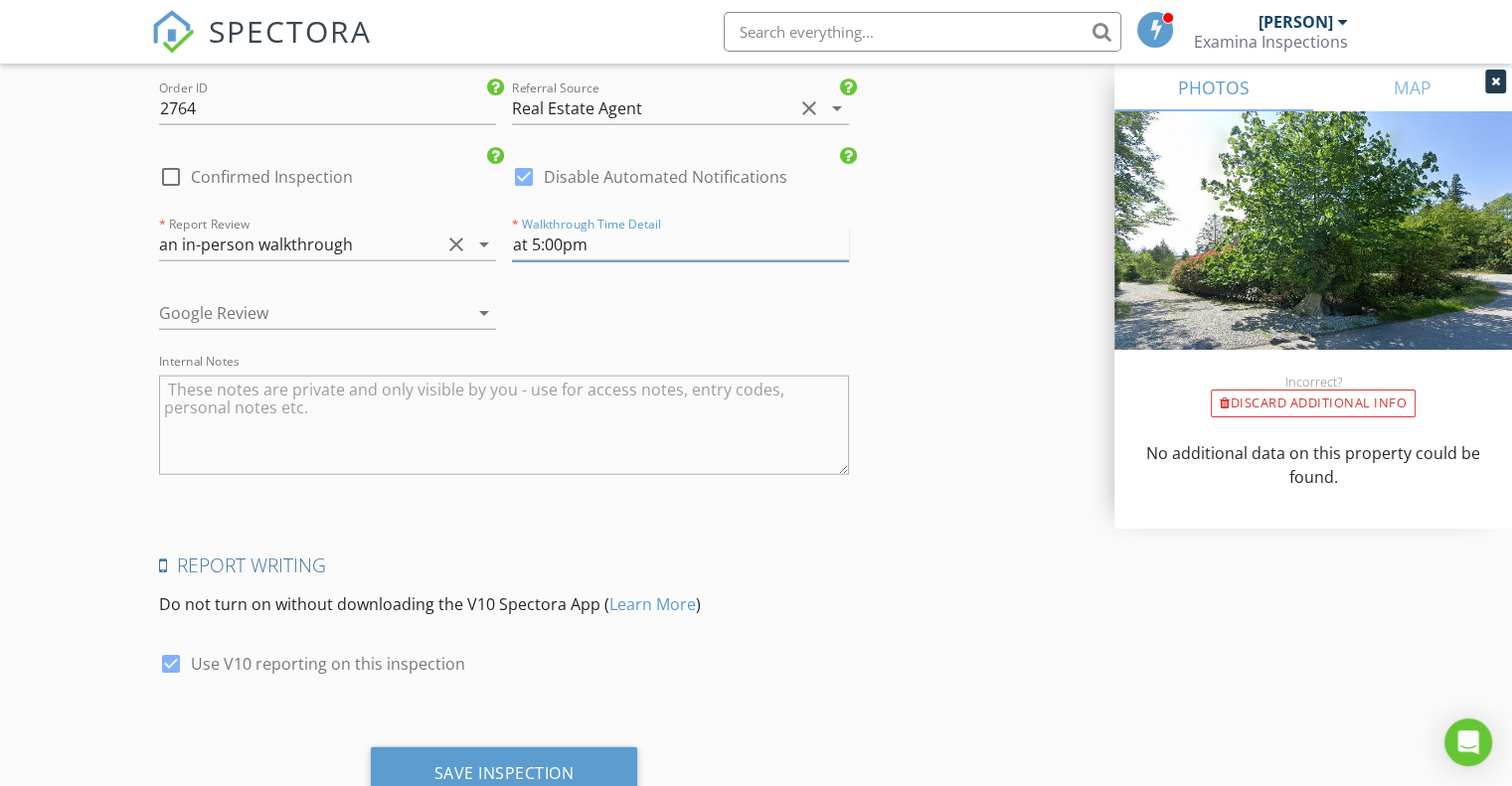 scroll, scrollTop: 4877, scrollLeft: 0, axis: vertical 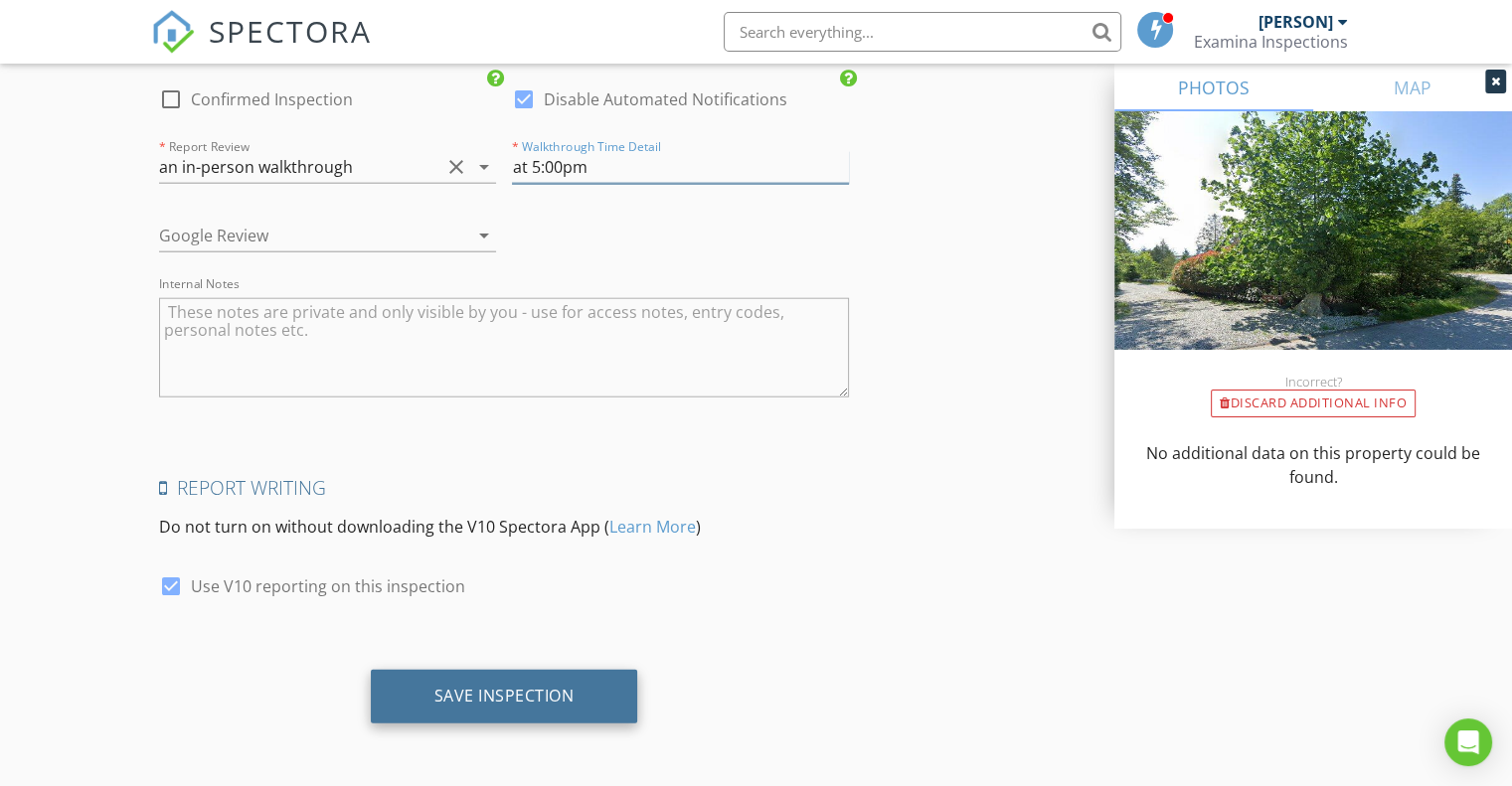type on "at 5:00pm" 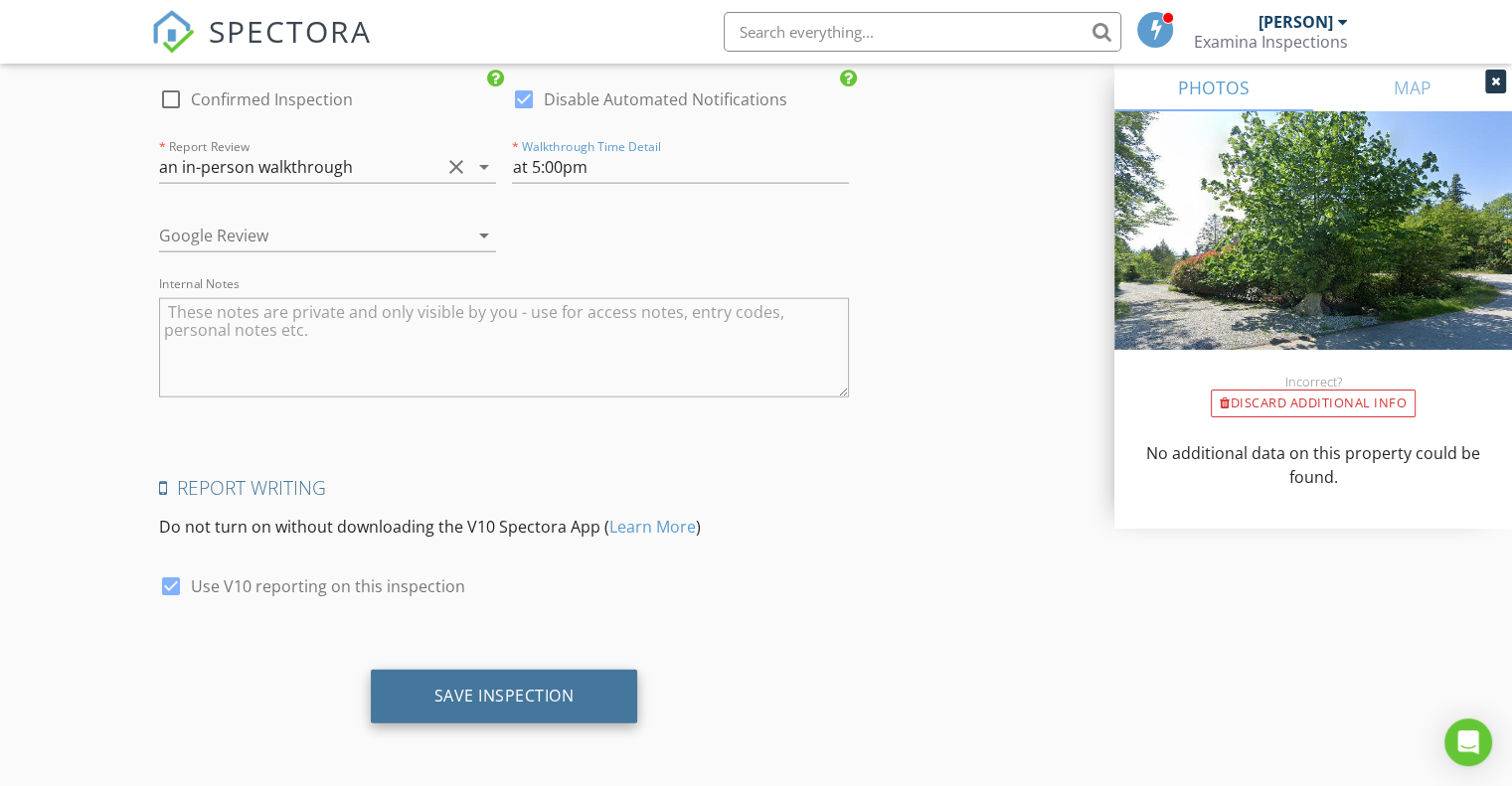 click on "Save Inspection" at bounding box center (504, 696) 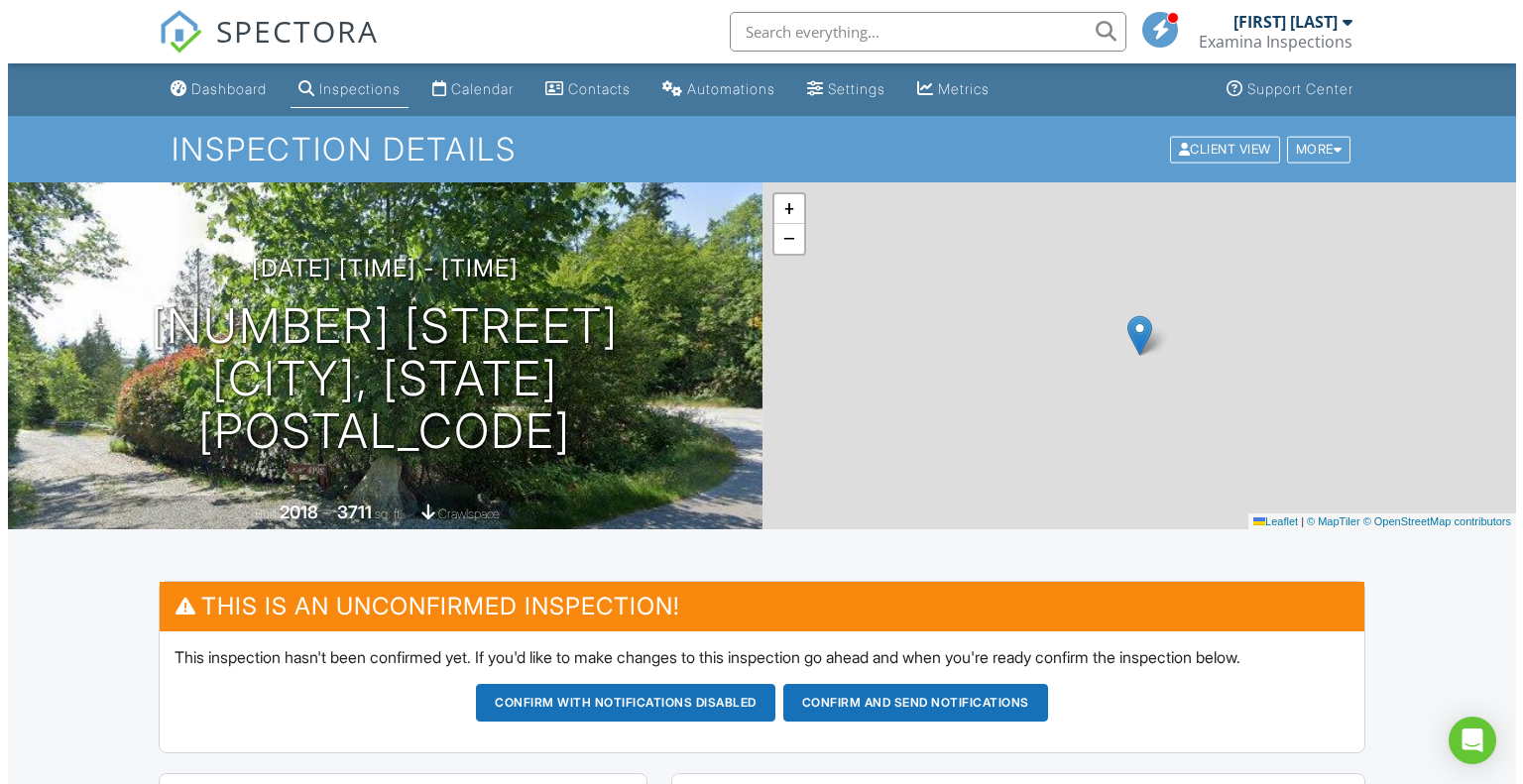 scroll, scrollTop: 0, scrollLeft: 0, axis: both 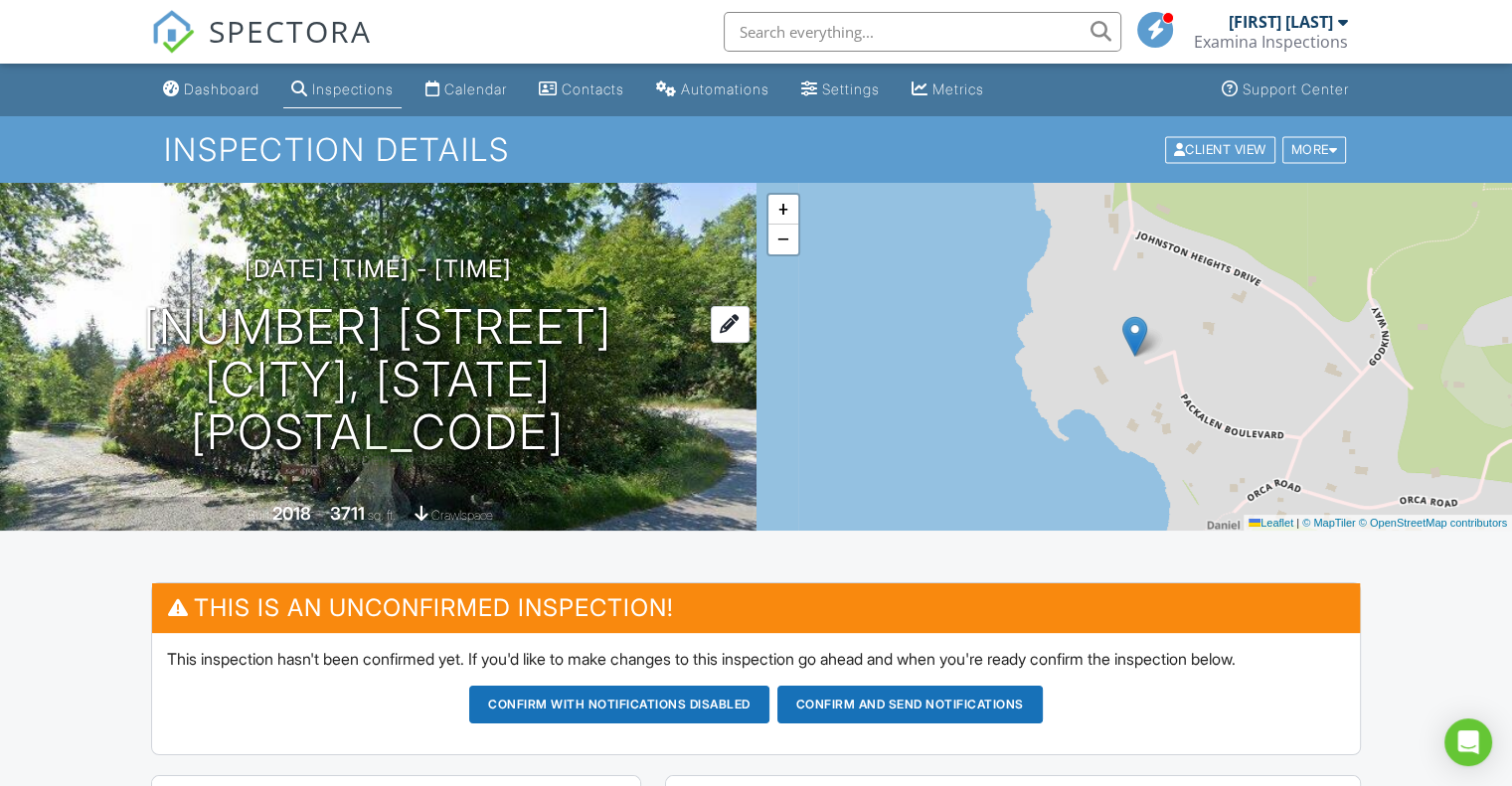 click on "4177 Packalen Blvd
Garden Bay, BC V0N 1S1" at bounding box center (378, 380) 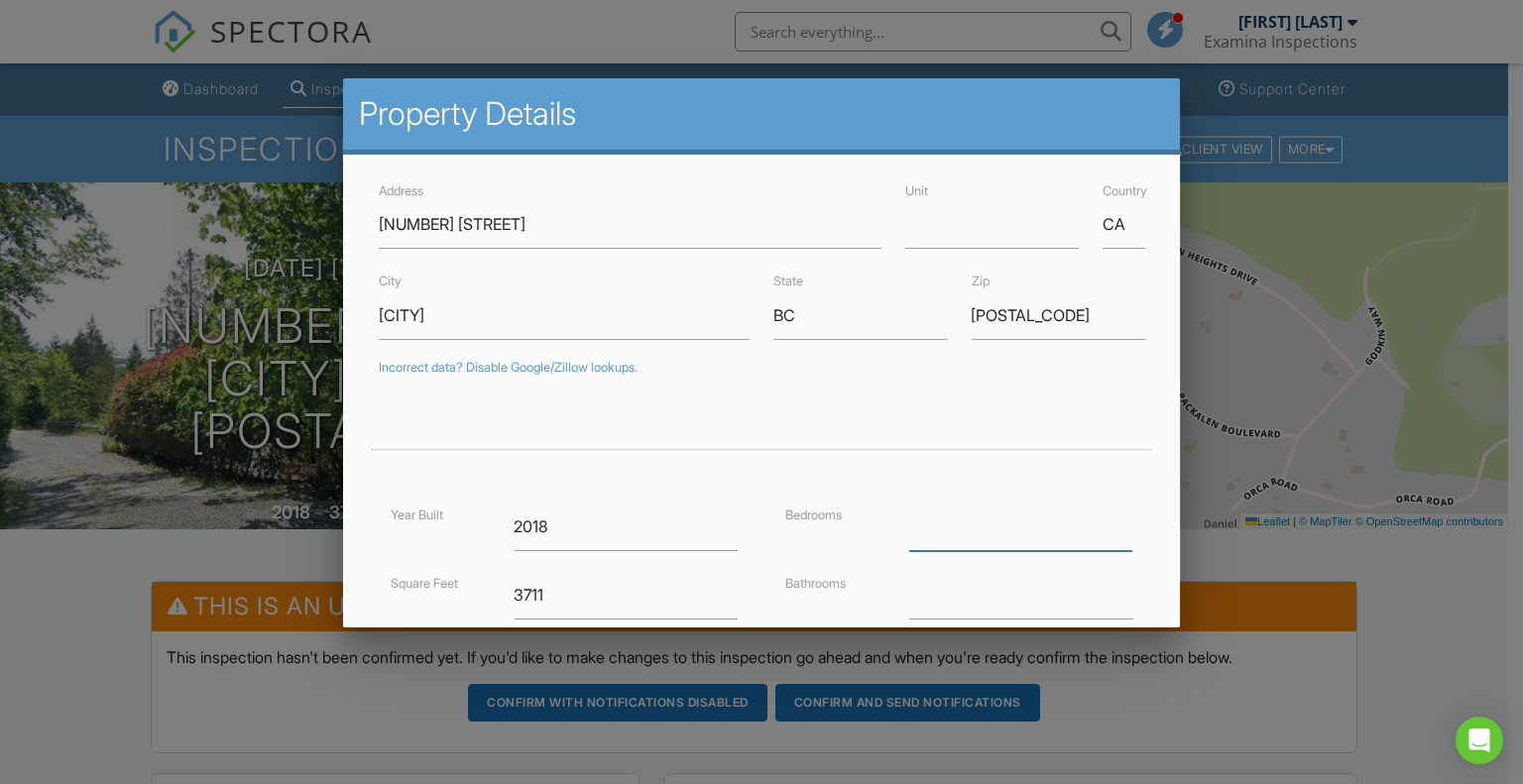 click at bounding box center [1021, 526] 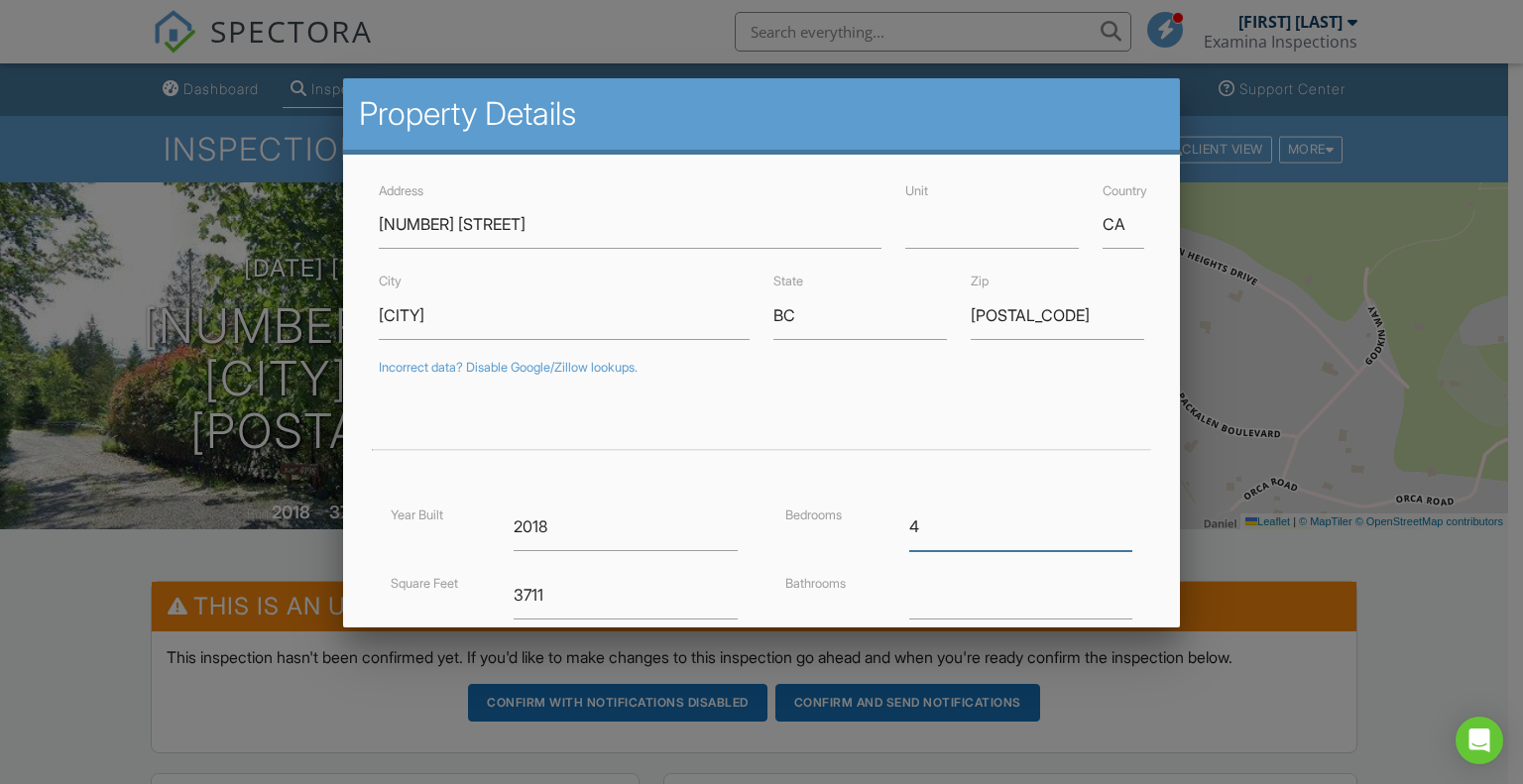 type on "4" 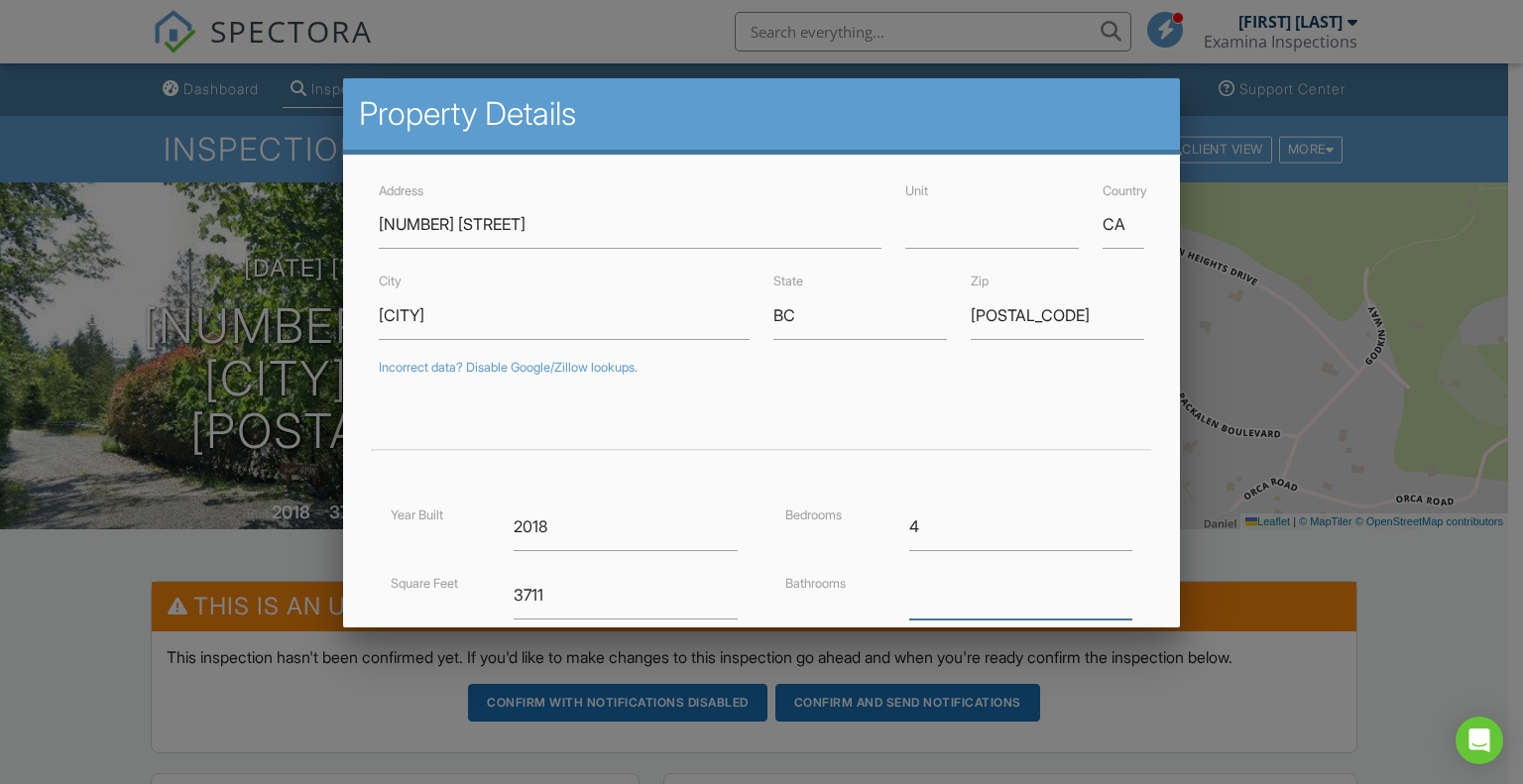 click at bounding box center (1021, 595) 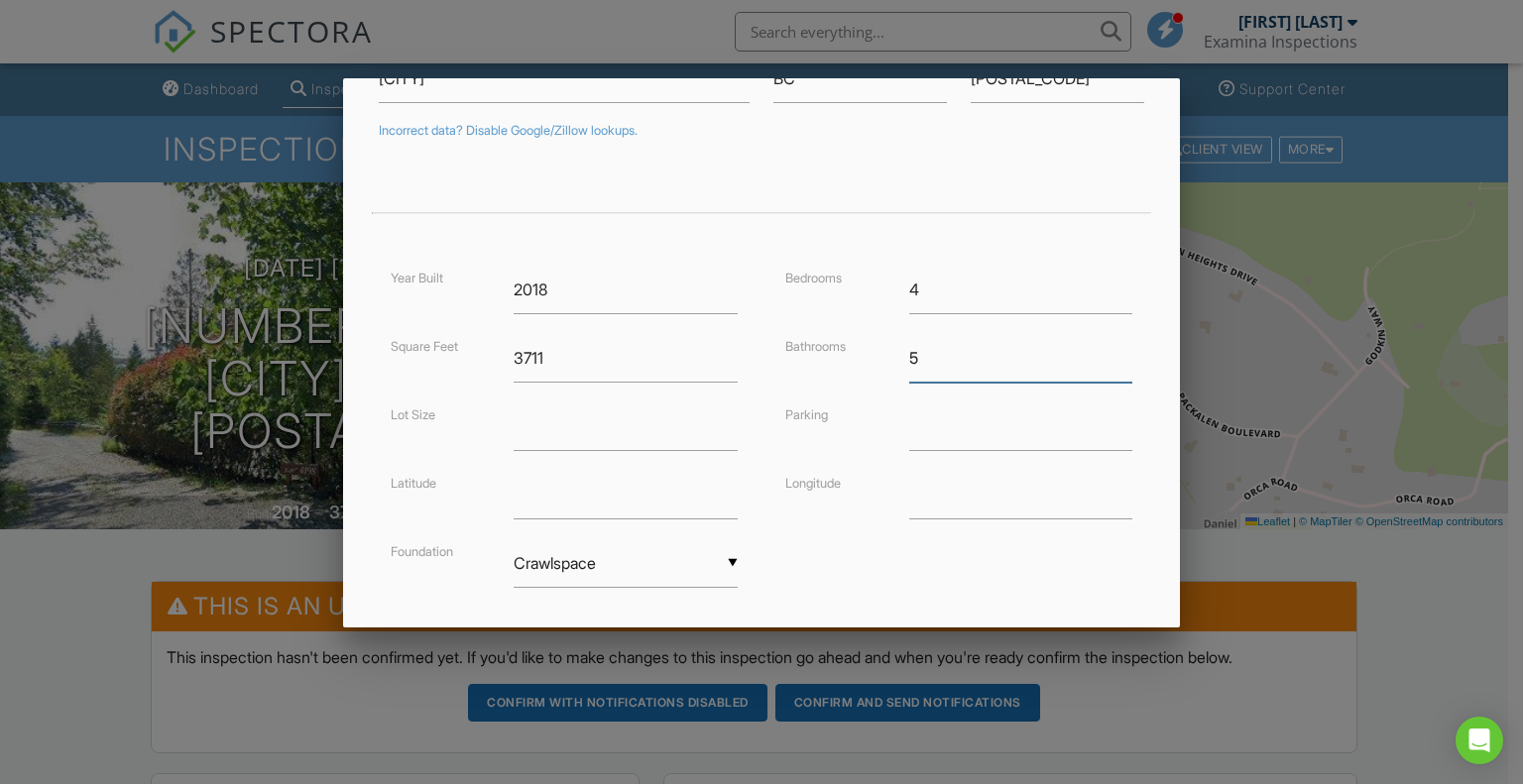 scroll, scrollTop: 246, scrollLeft: 0, axis: vertical 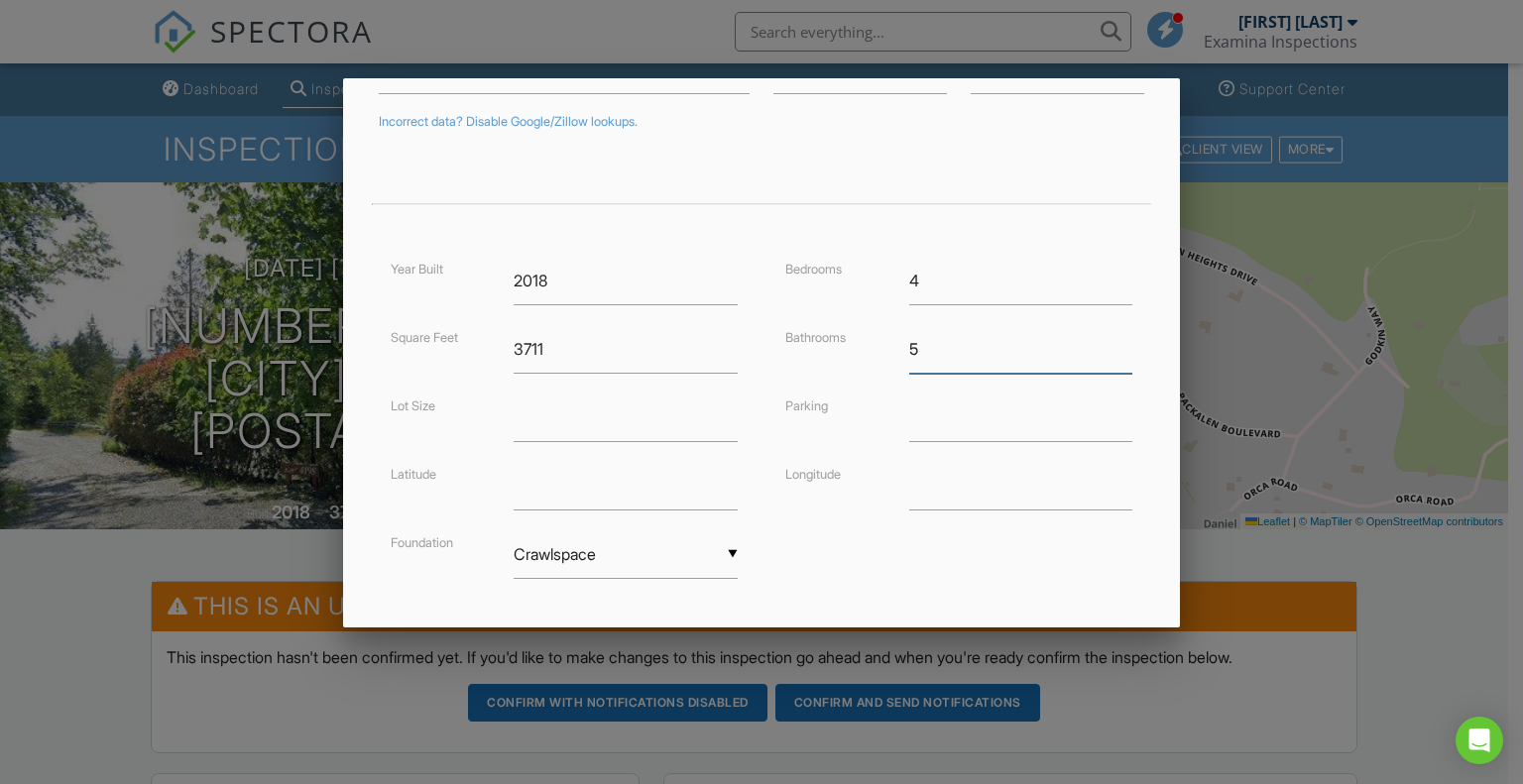type on "5" 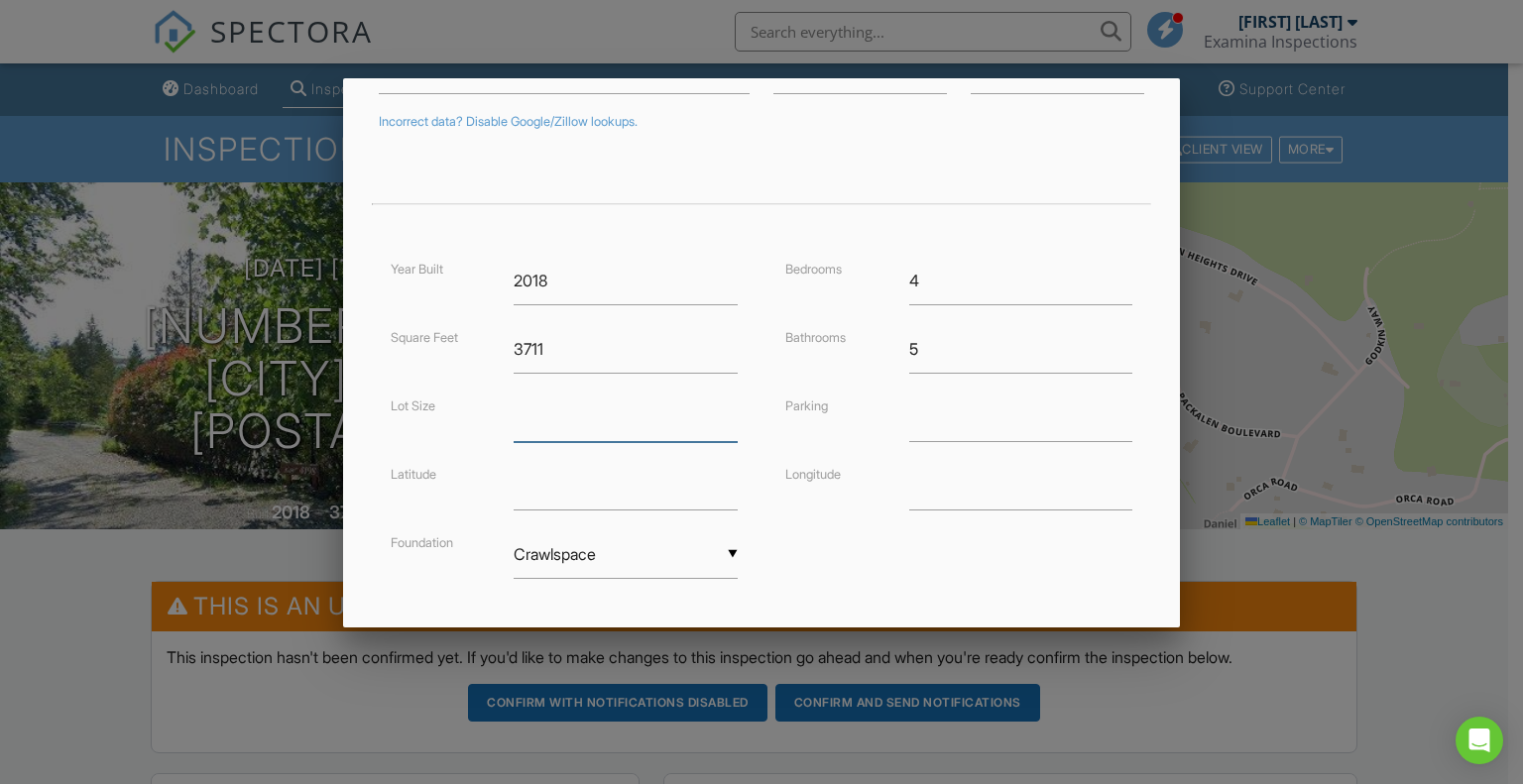 click at bounding box center (626, 417) 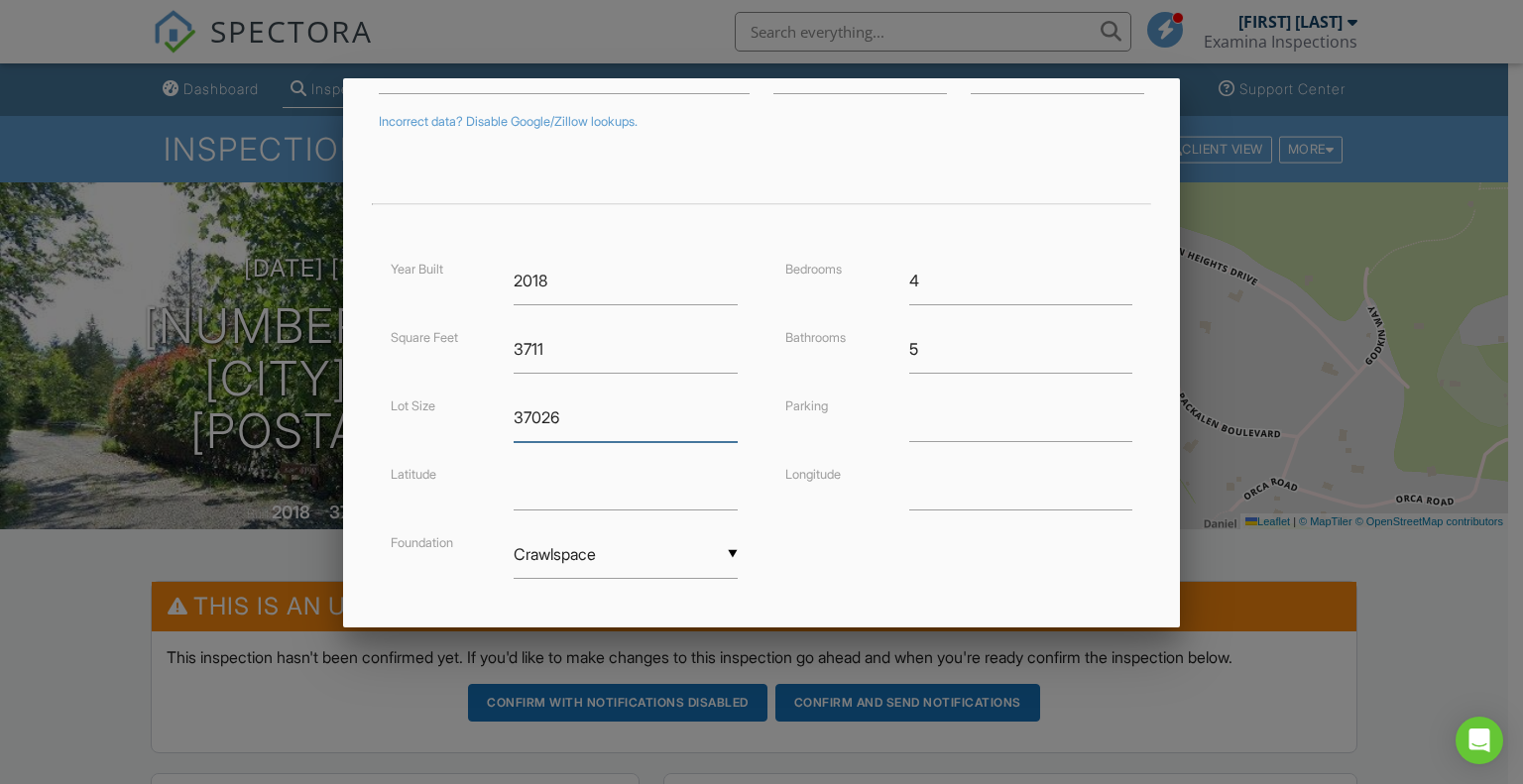 type on "37026" 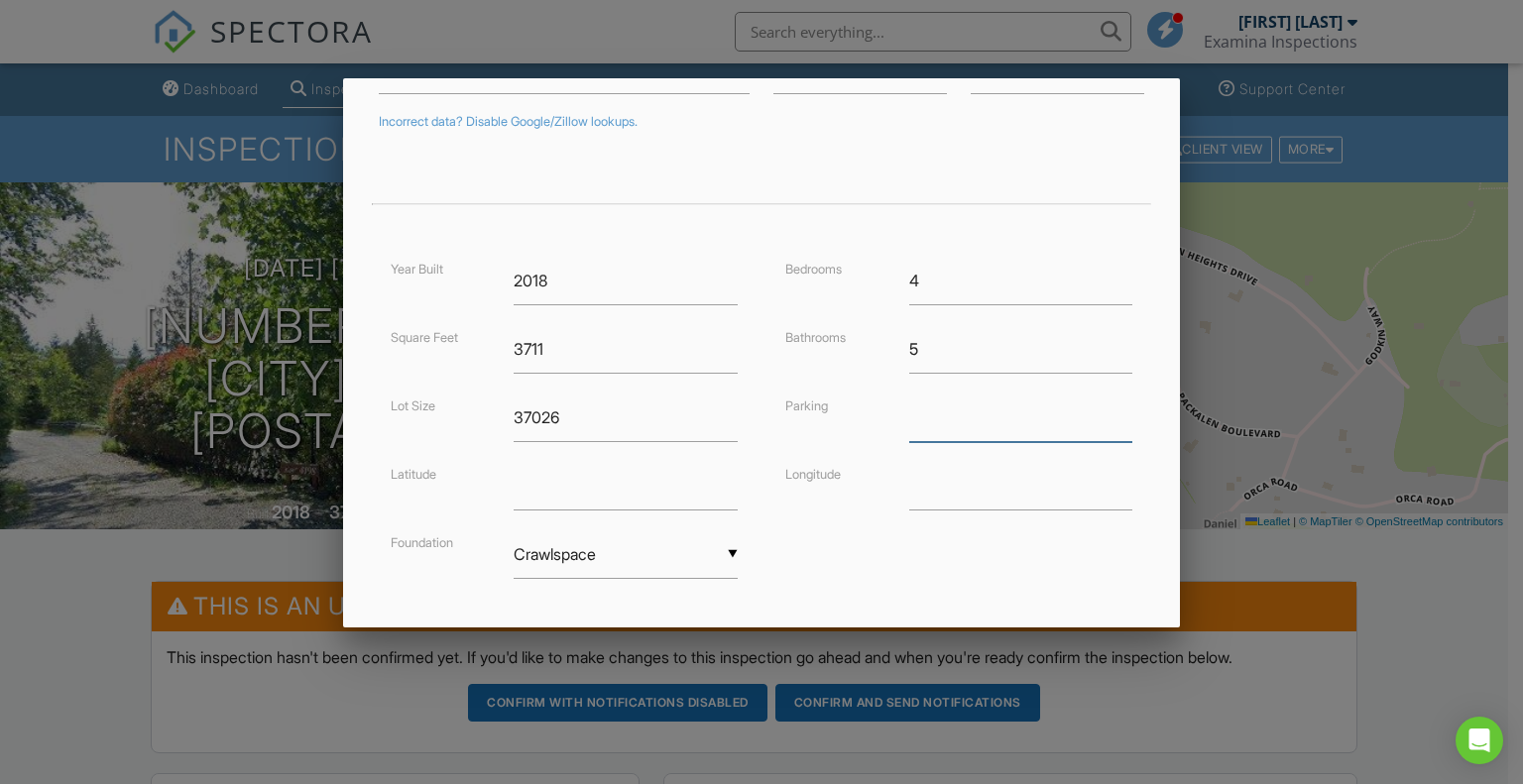 click at bounding box center [1021, 417] 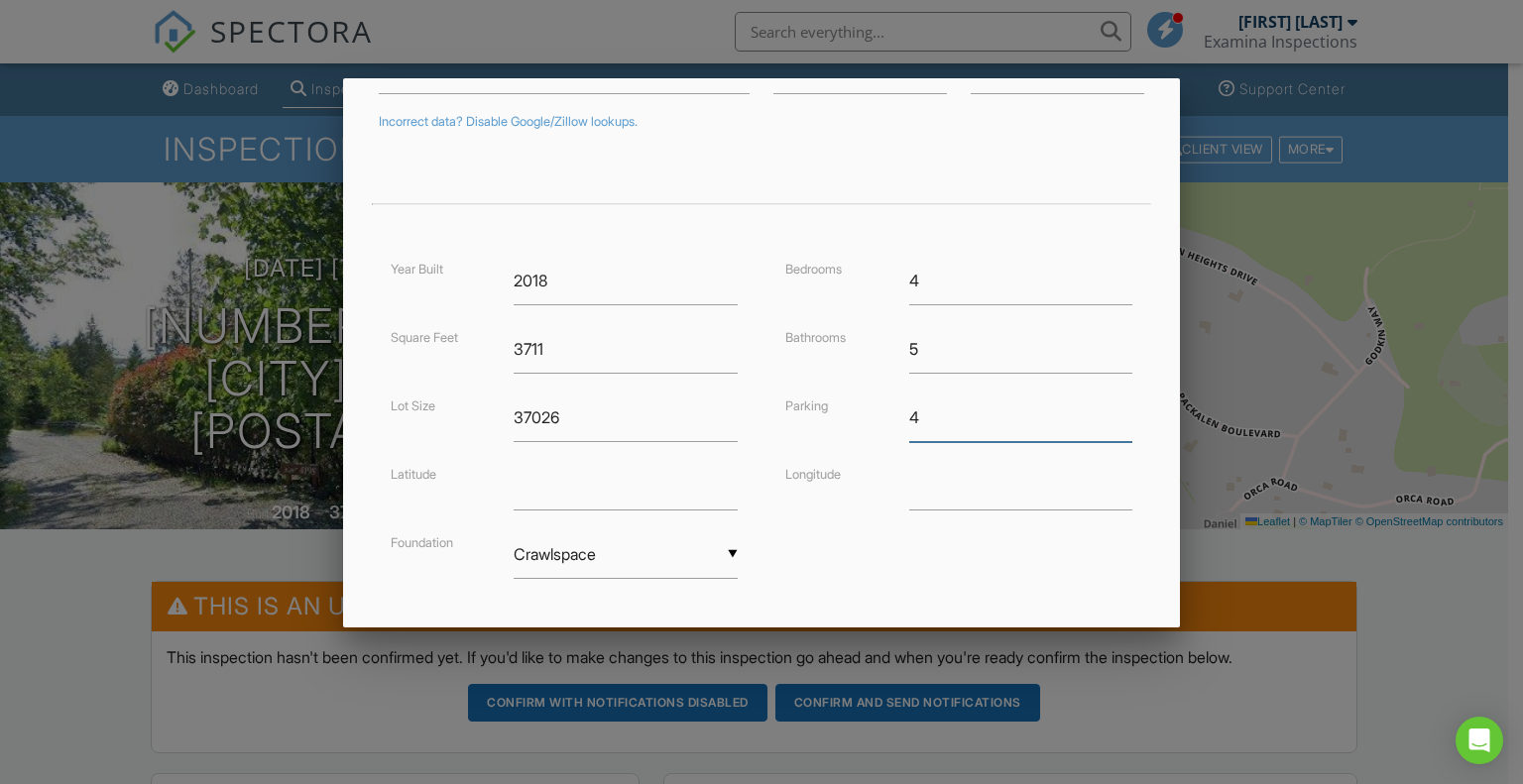 scroll, scrollTop: 349, scrollLeft: 0, axis: vertical 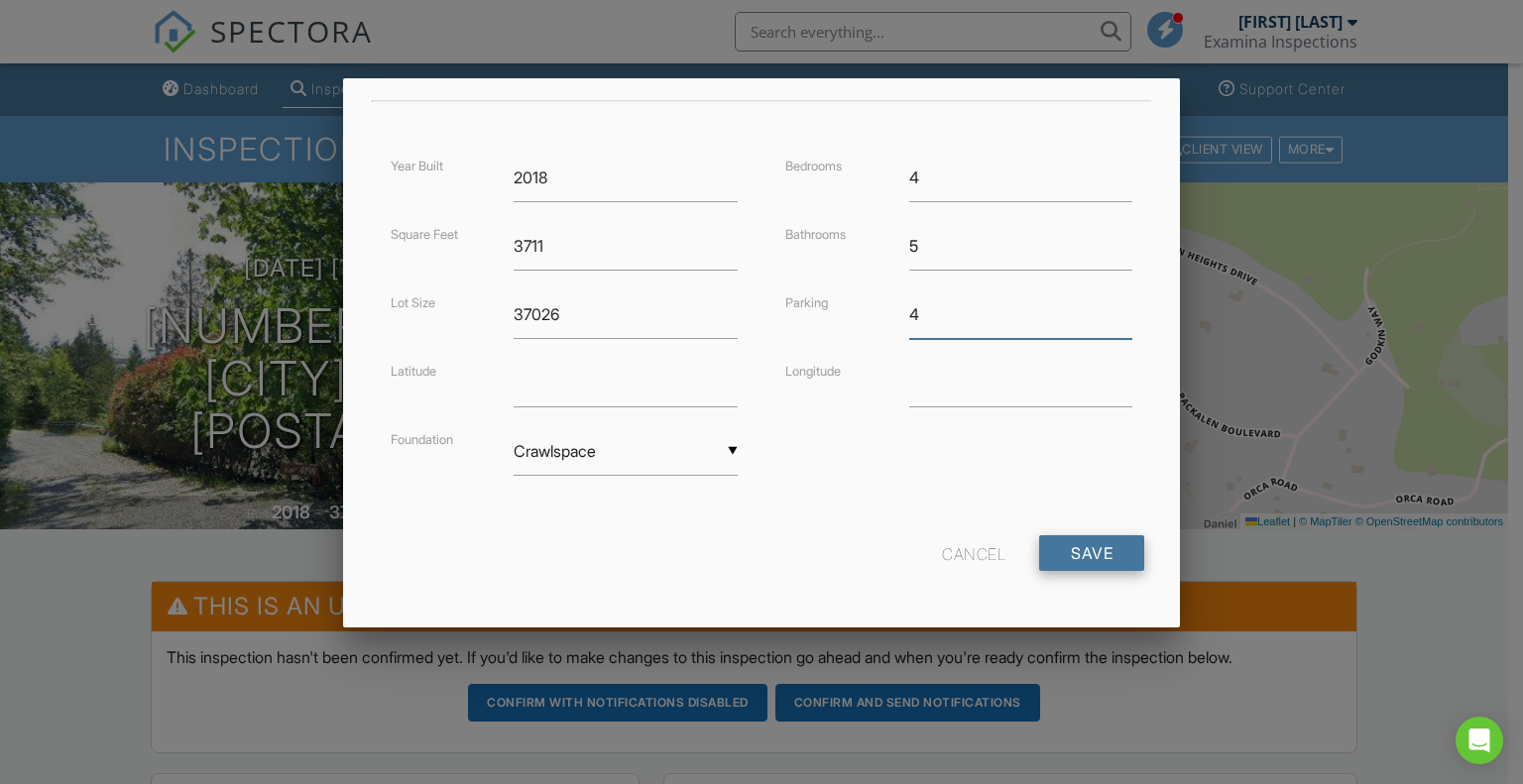 type on "4" 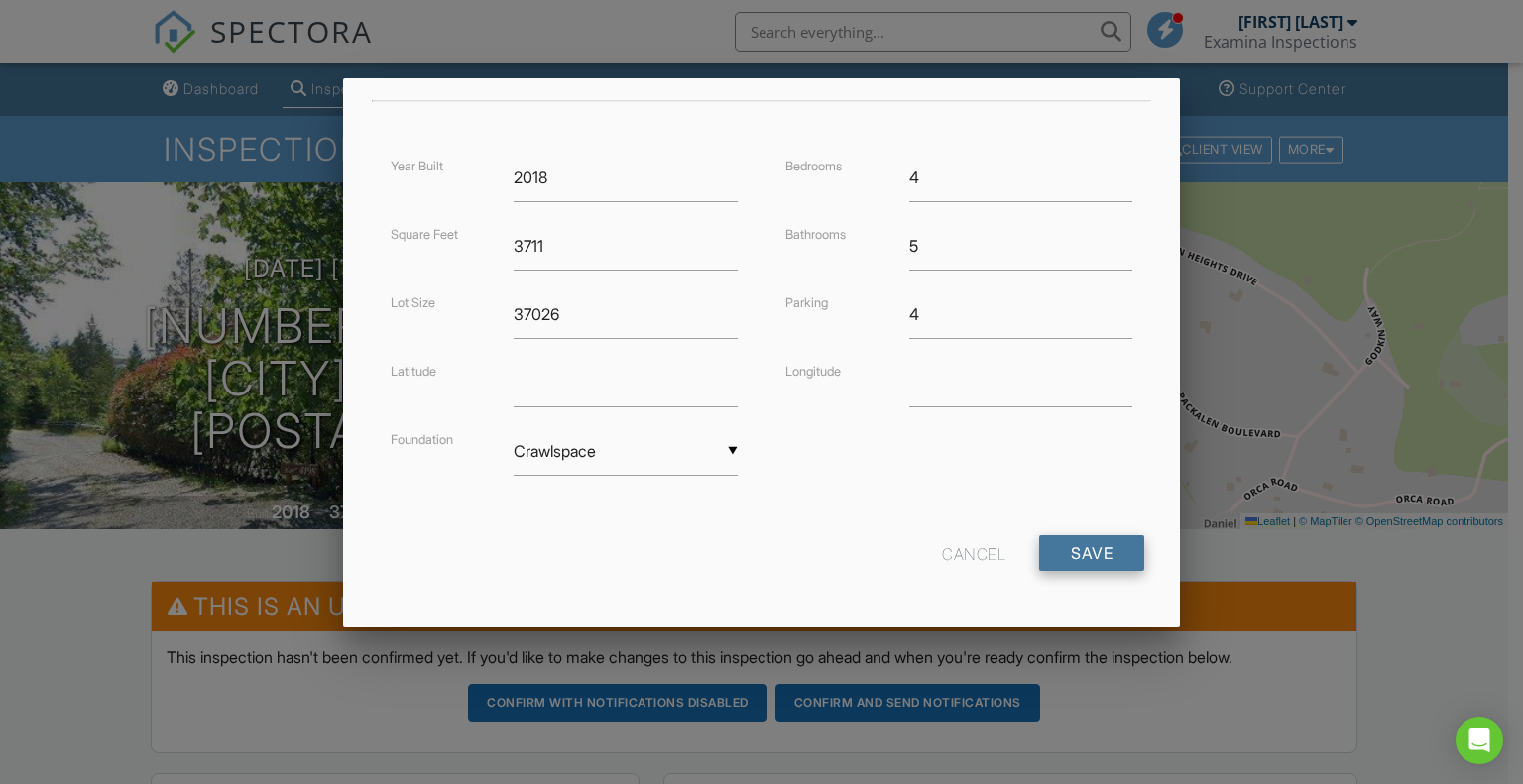 click on "Save" at bounding box center (1092, 553) 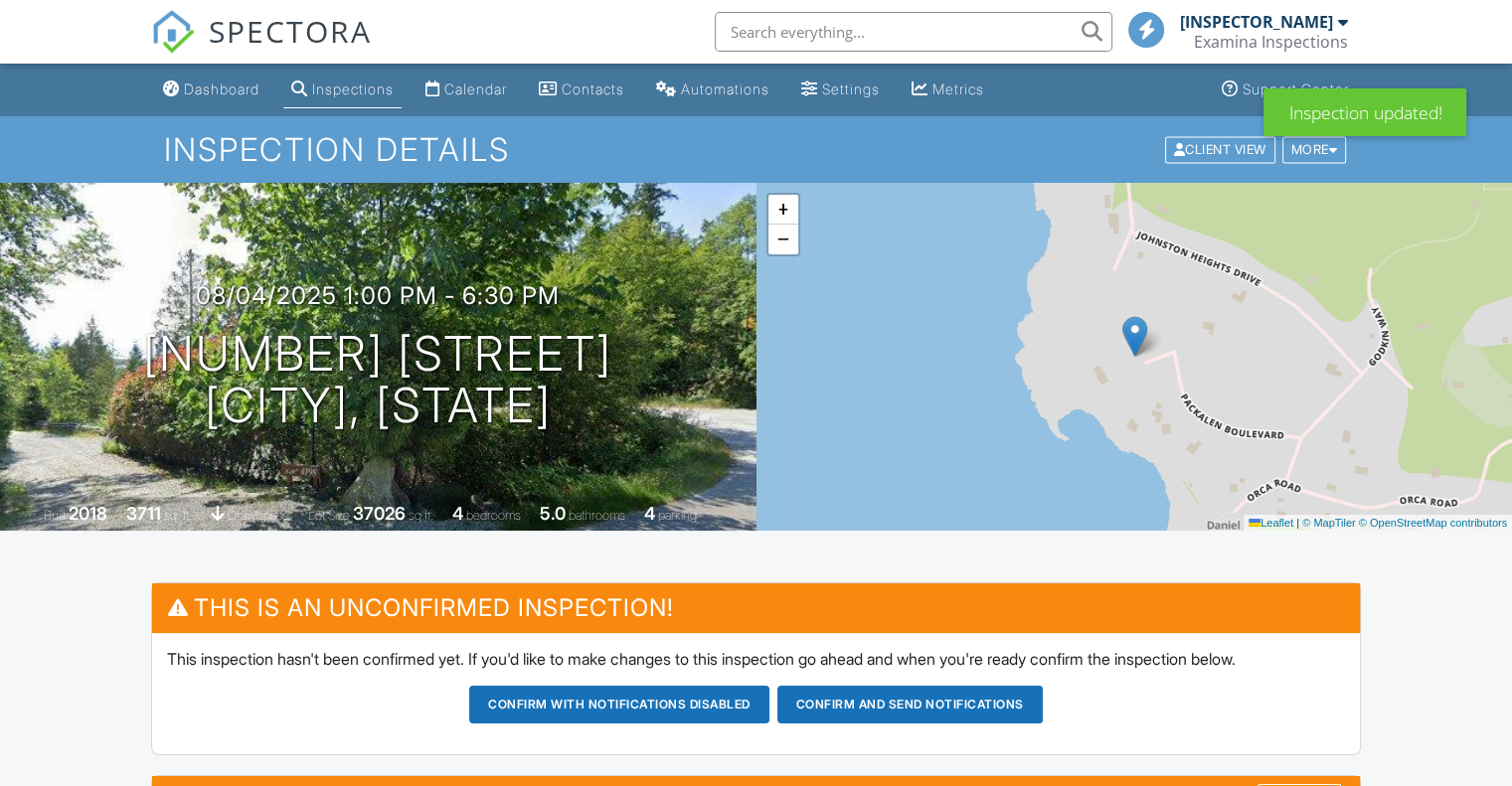 scroll, scrollTop: 378, scrollLeft: 0, axis: vertical 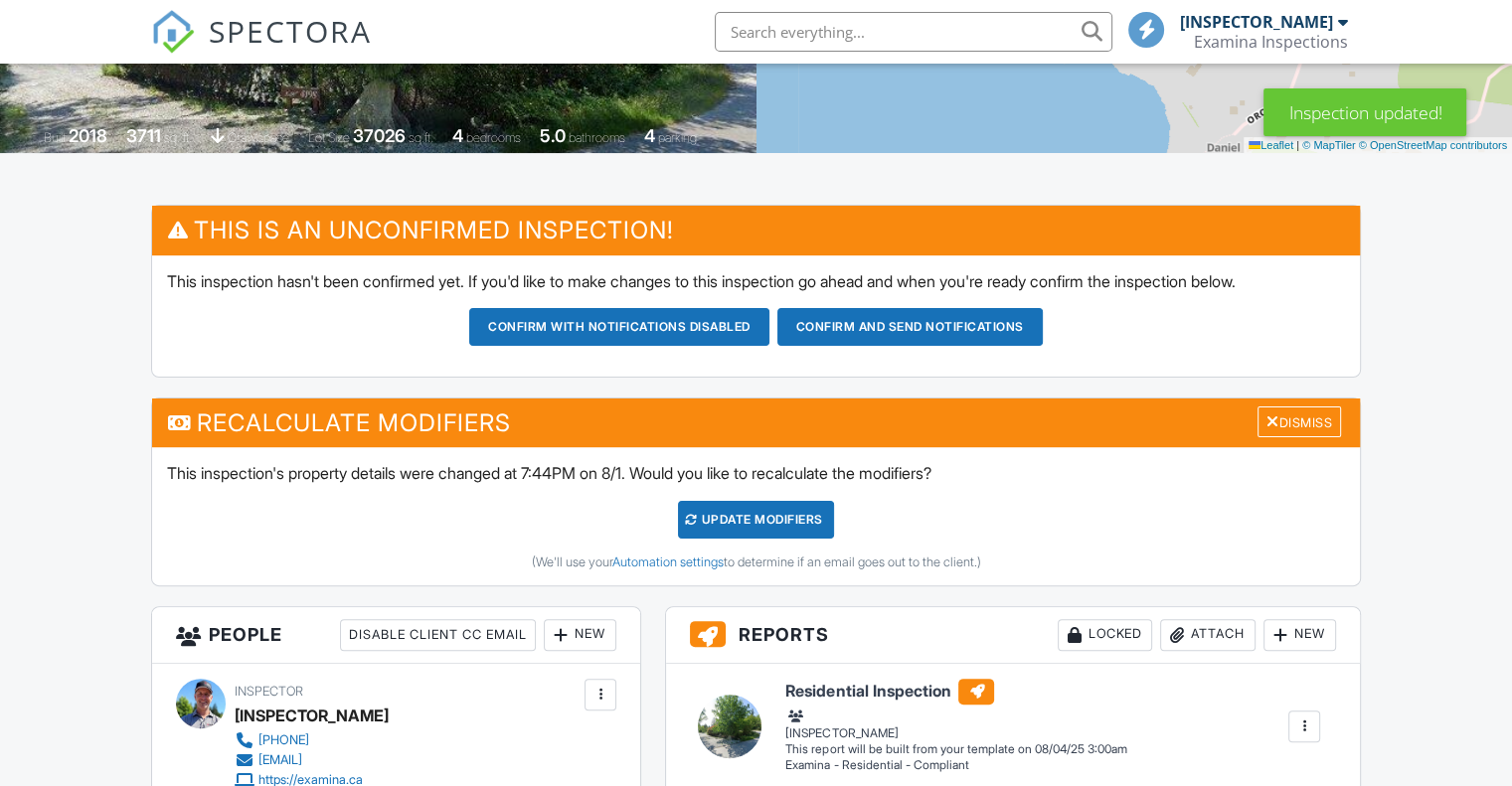 click on "UPDATE Modifiers" at bounding box center [756, 520] 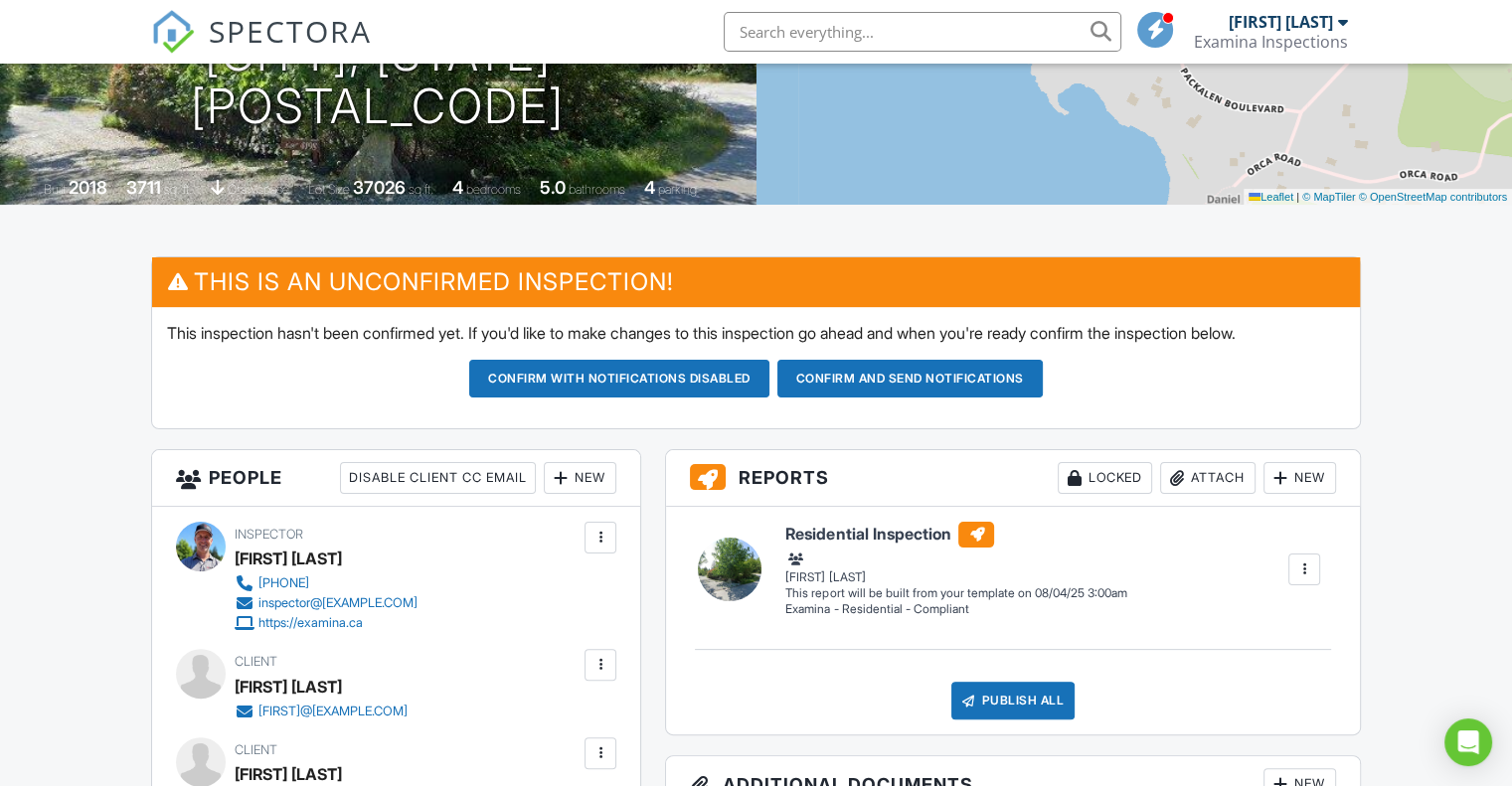 scroll, scrollTop: 0, scrollLeft: 0, axis: both 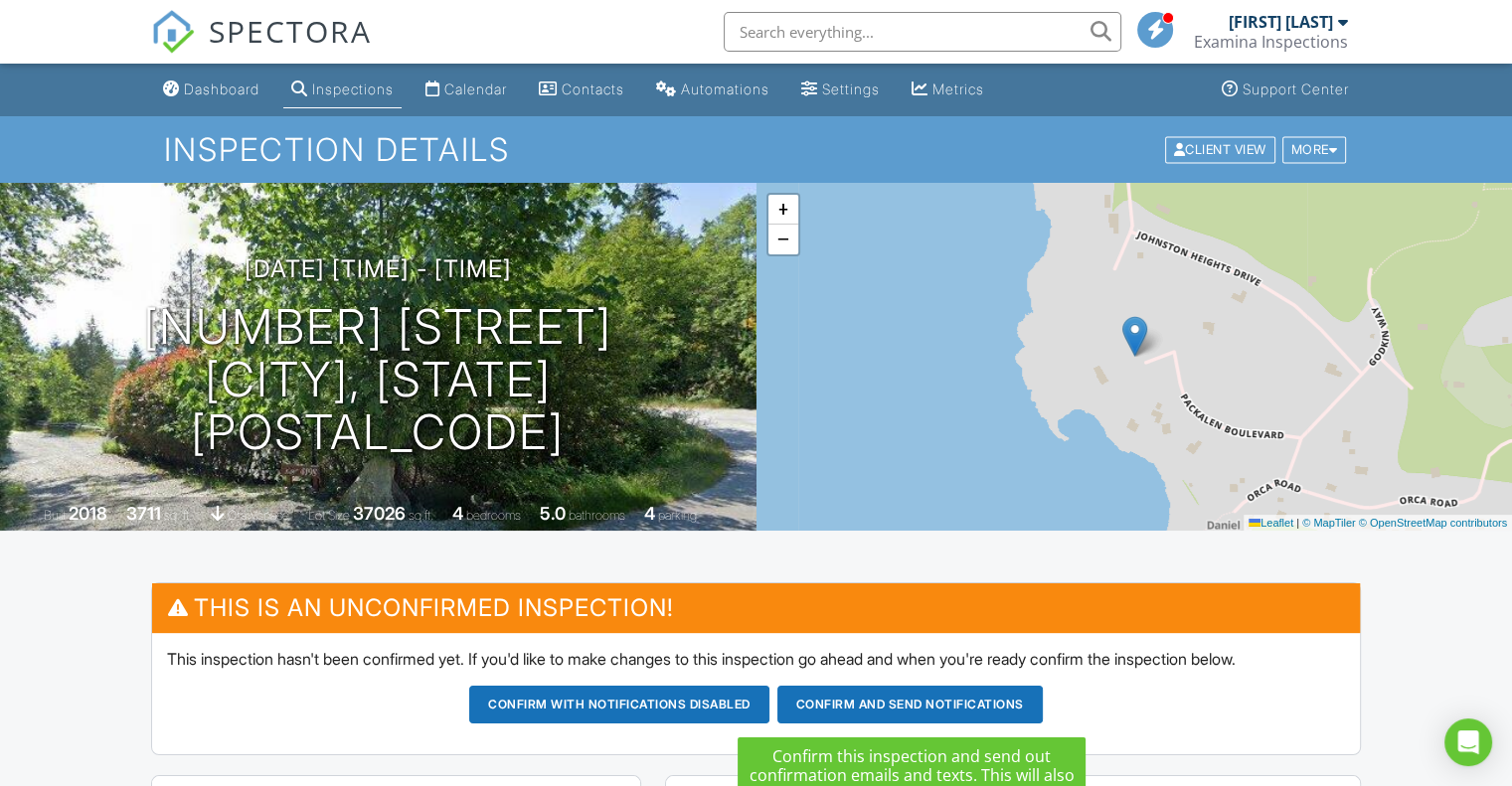 click on "Confirm and send notifications" at bounding box center [619, 705] 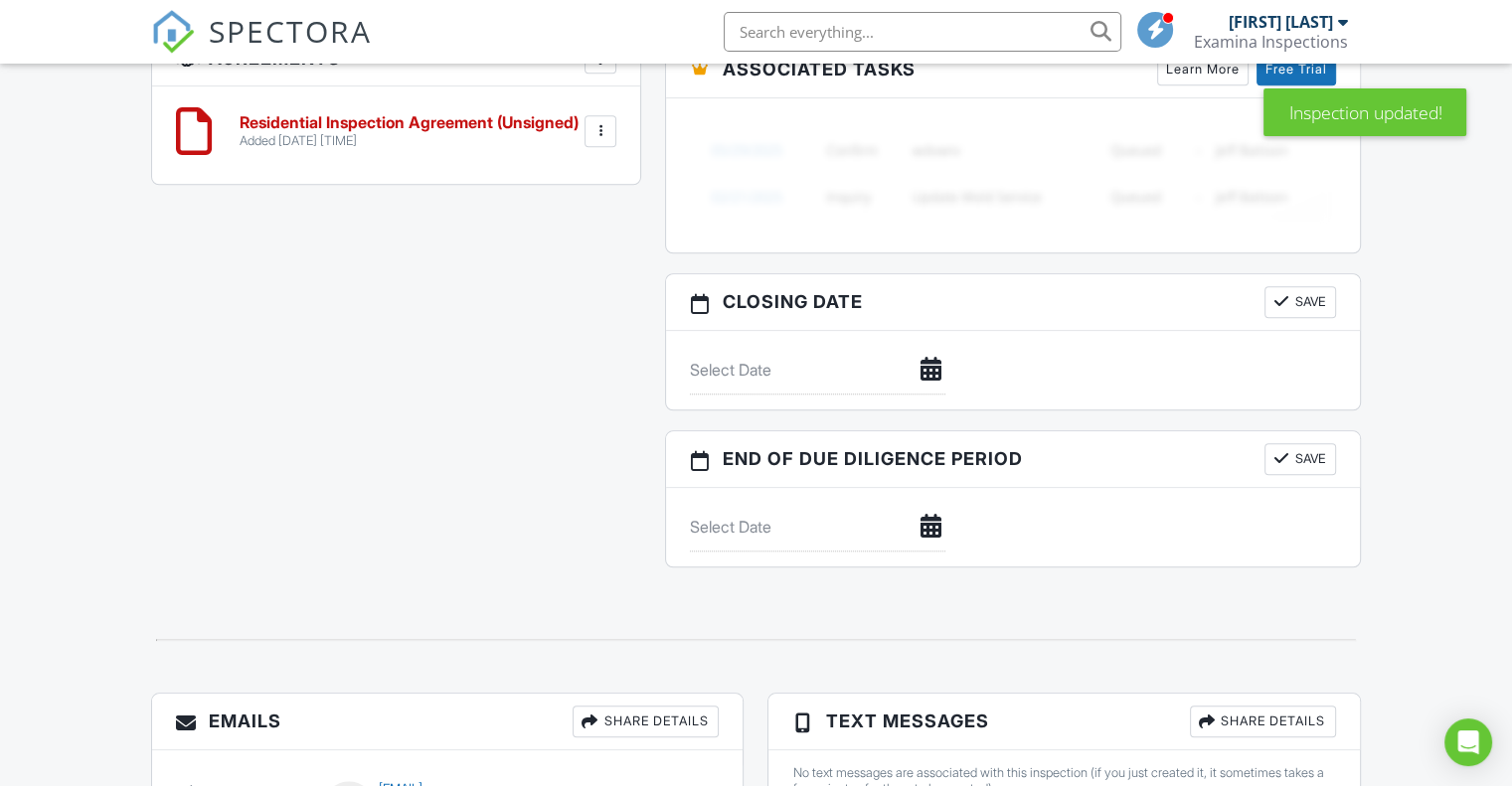 scroll, scrollTop: 2413, scrollLeft: 0, axis: vertical 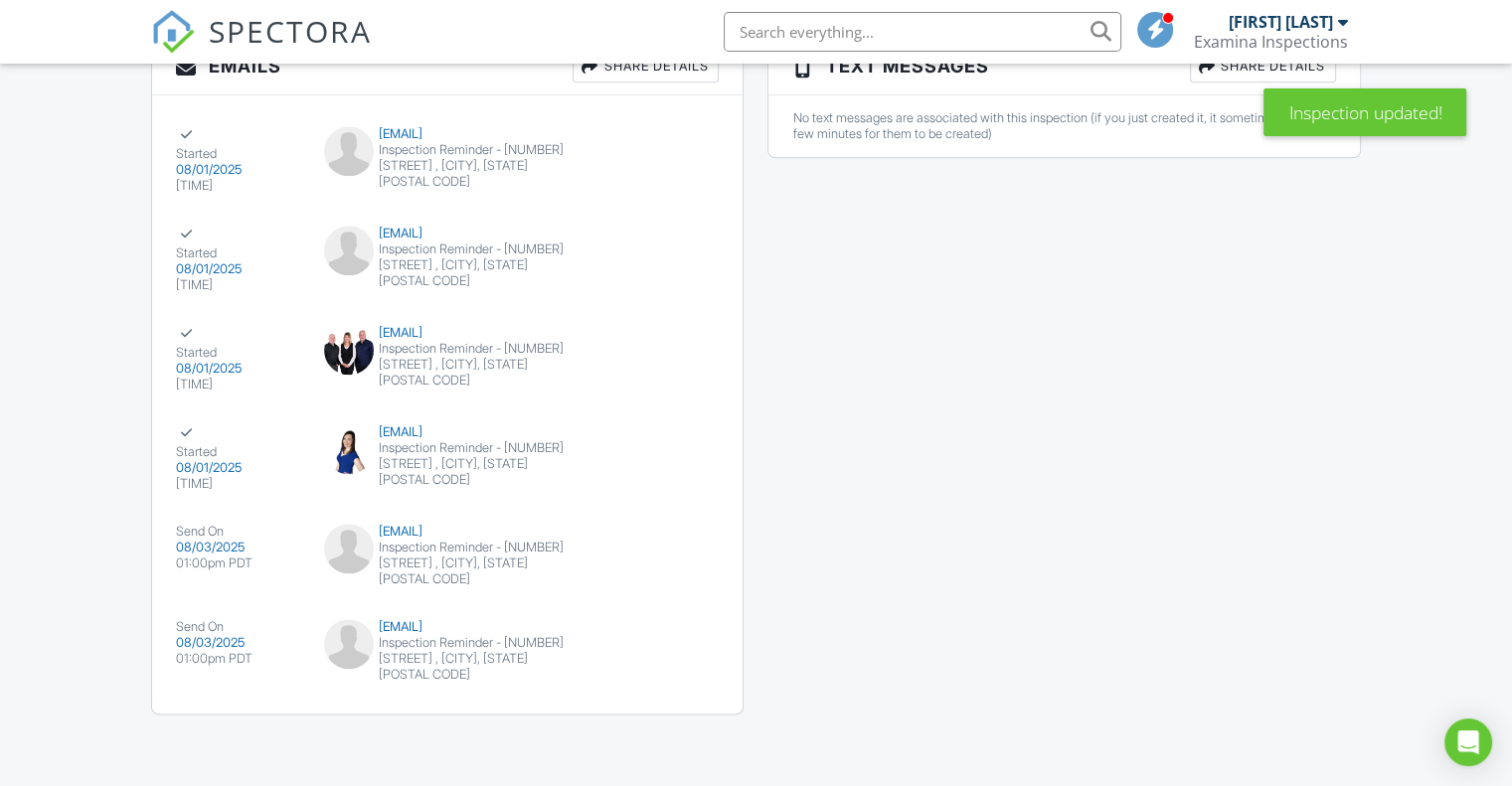 click on "SPECTORA" at bounding box center (290, 31) 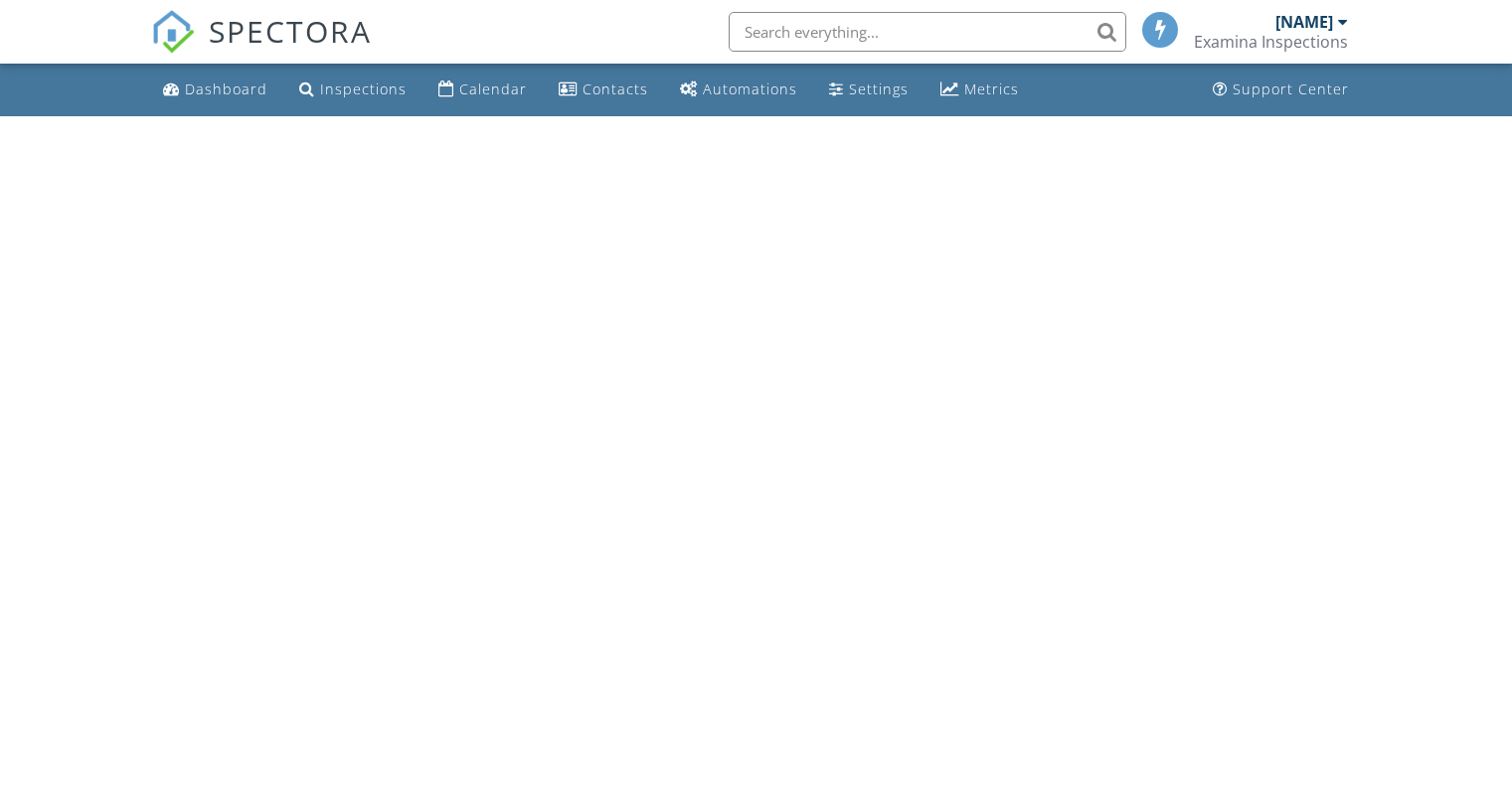 scroll, scrollTop: 0, scrollLeft: 0, axis: both 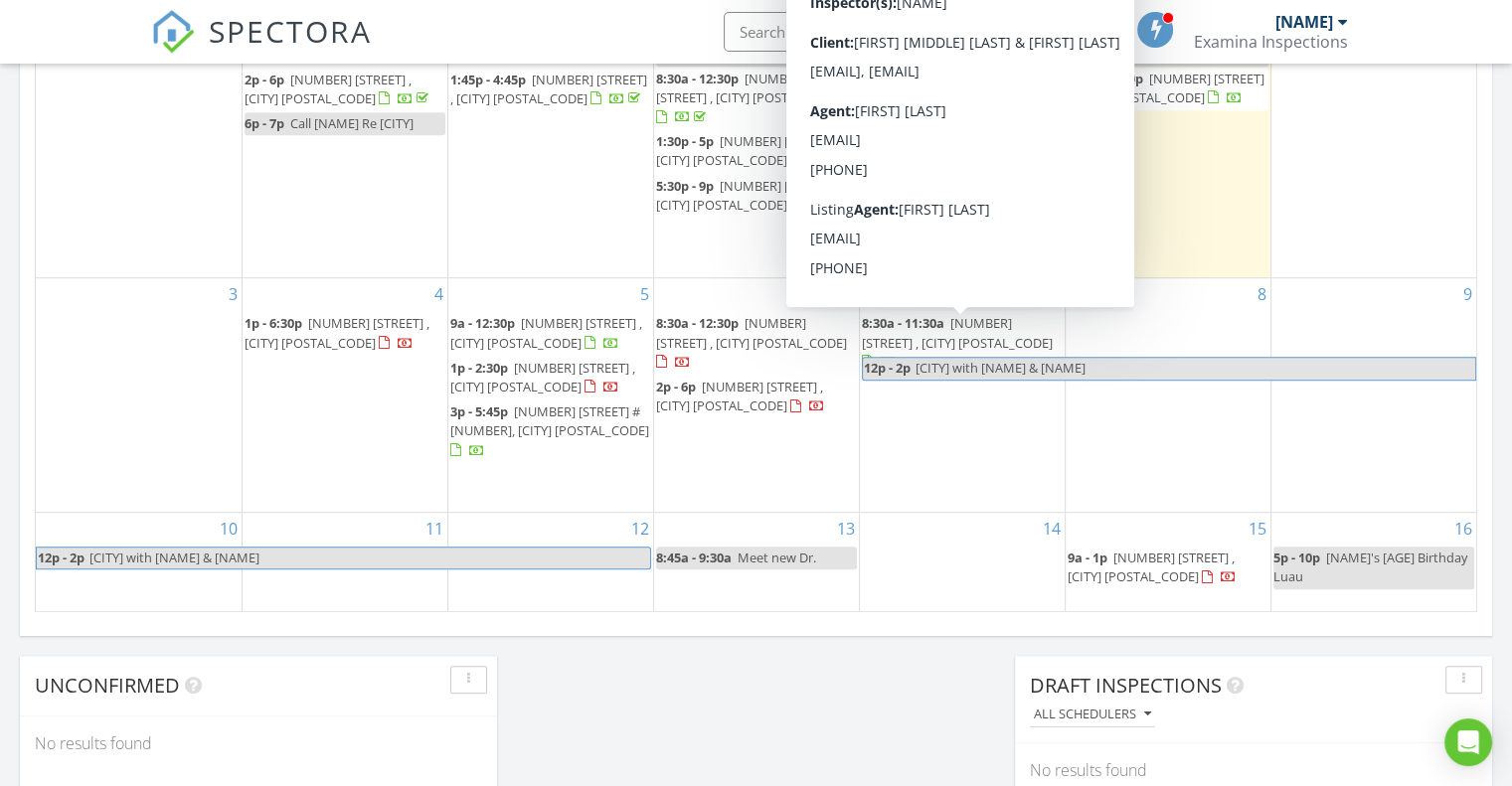 click on "Today
All Inspectors
[TIME]
Pickup [NAME] from Camp
[NAME]
[TIME]
[NUMBER] [STREET] , [CITY], [PROVINCE] [POSTAL_CODE]
[NAME]
[DURATION] drive time       [DISTANCE]       New Inspection     New Quote         Map               1 + − [LOCATION], [STREET] [DISTANCE], [DURATION] Head west on [STREET] [DISTANCE] Turn right to stay on [STREET] [DISTANCE] Turn right onto [STREET] ([NUMBER]) [DISTANCE] Continue onto [STREET] ([NUMBER]) [DISTANCE] Continue onto [STREET] ([NUMBER]) [DISTANCE] Turn left onto [STREET] [DISTANCE] You have arrived at your destination, on the right [DISTANCE] Leaflet  |  © MapTiler   © OpenStreetMap contributors     In Progress
All Inspectors
[DATE] [TIME]   [NUMBER] [STREET] , [CITY], [PROVINCE] [POSTAL_CODE]
[NAME]" at bounding box center (756, -50) 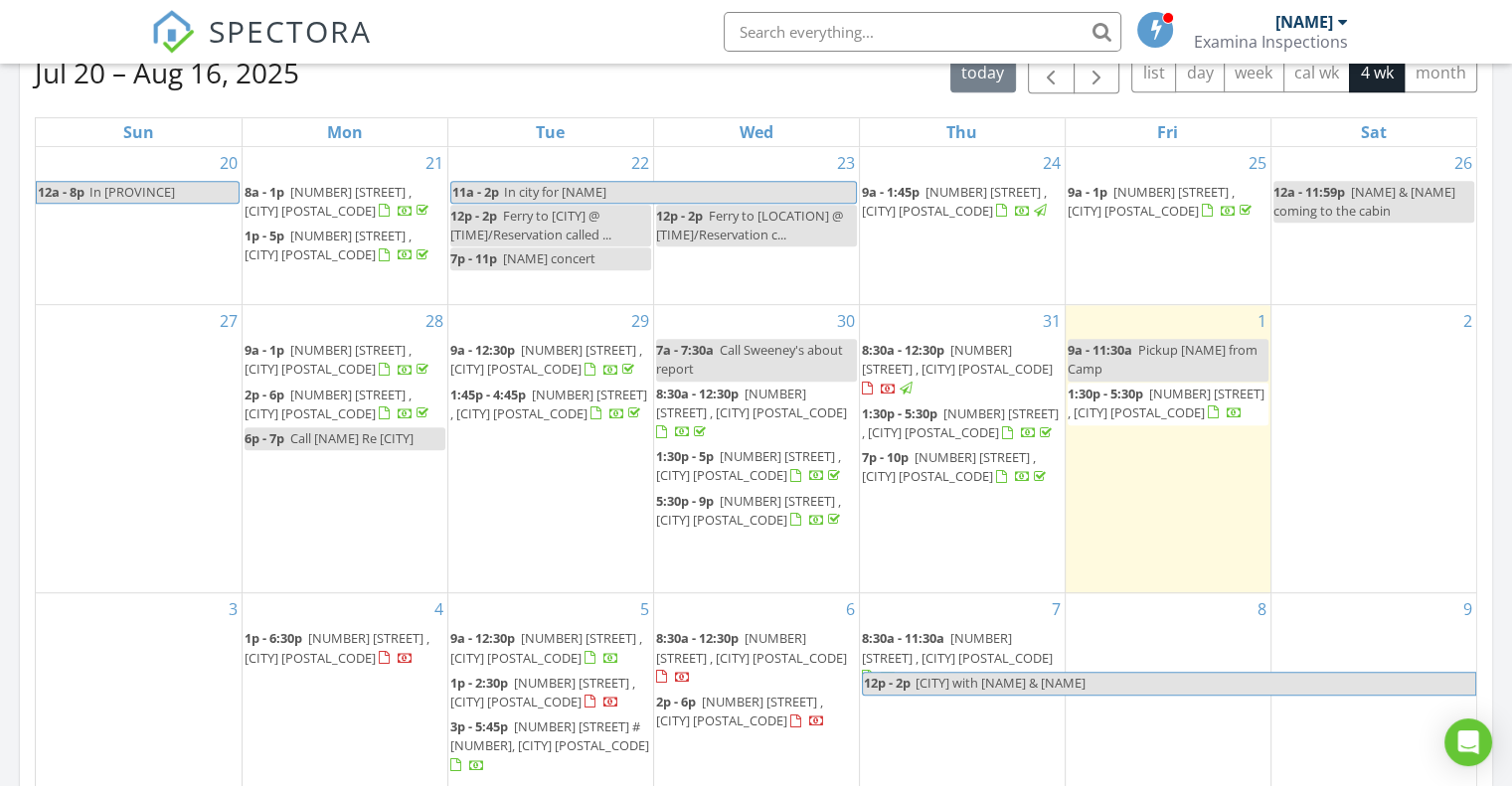 scroll, scrollTop: 898, scrollLeft: 0, axis: vertical 